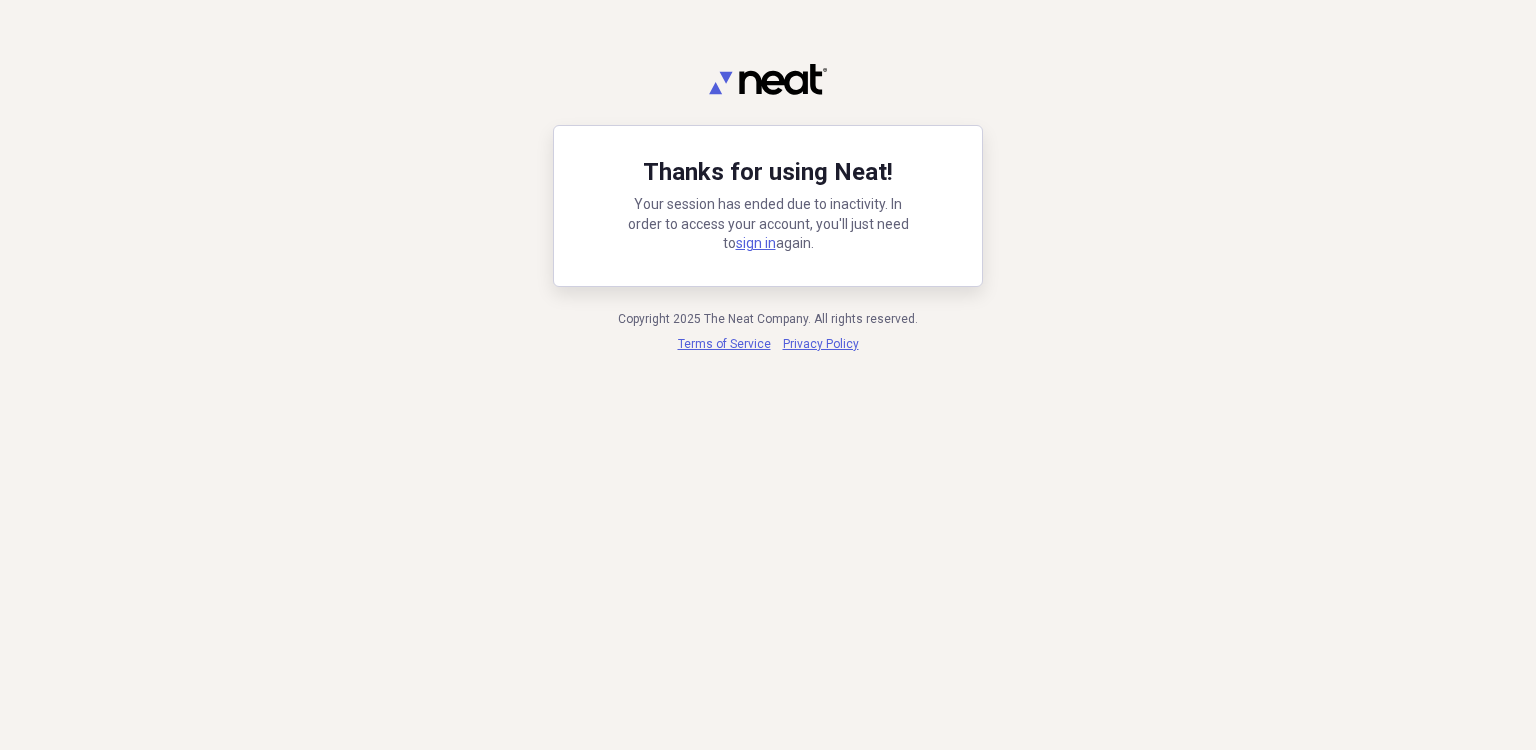 scroll, scrollTop: 0, scrollLeft: 0, axis: both 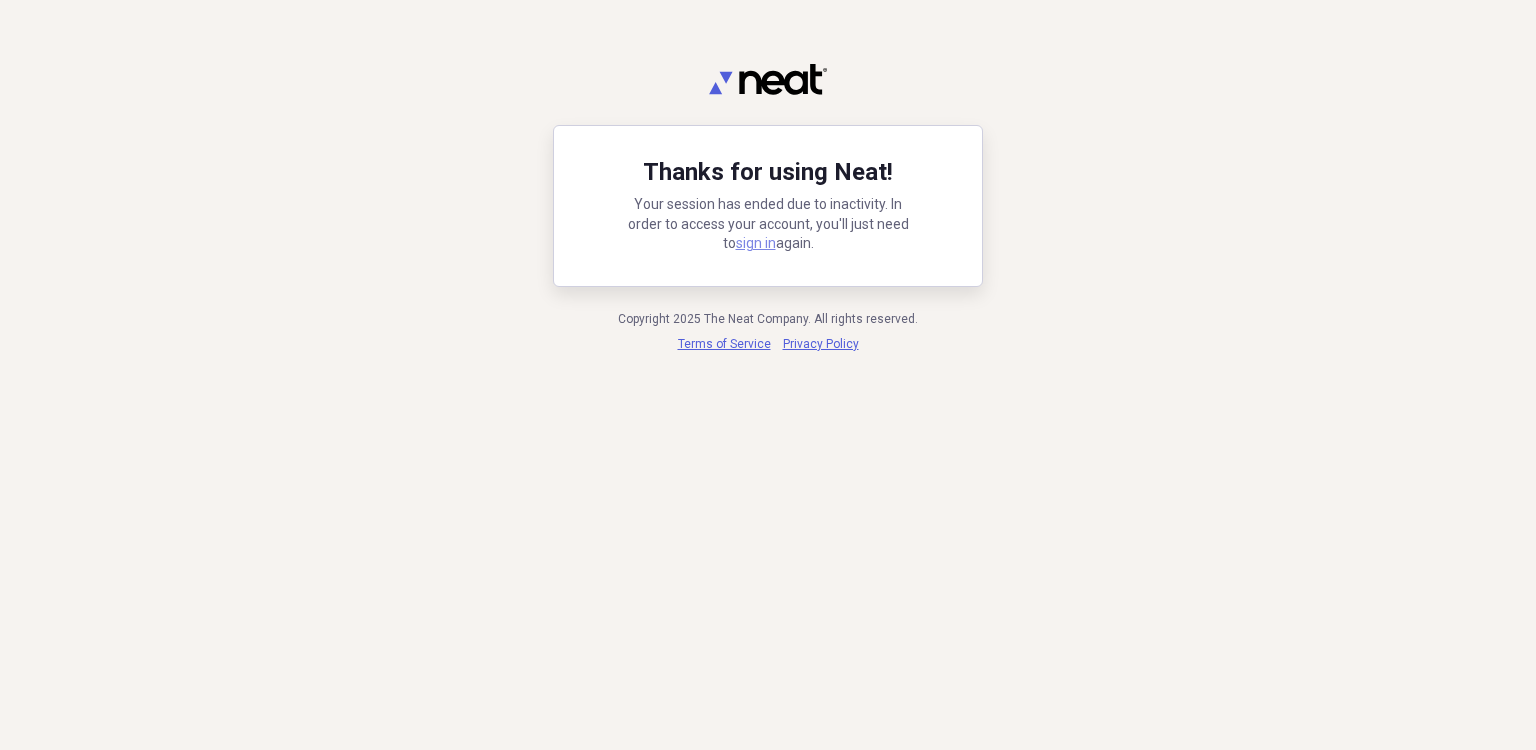 click on "sign in" at bounding box center [756, 243] 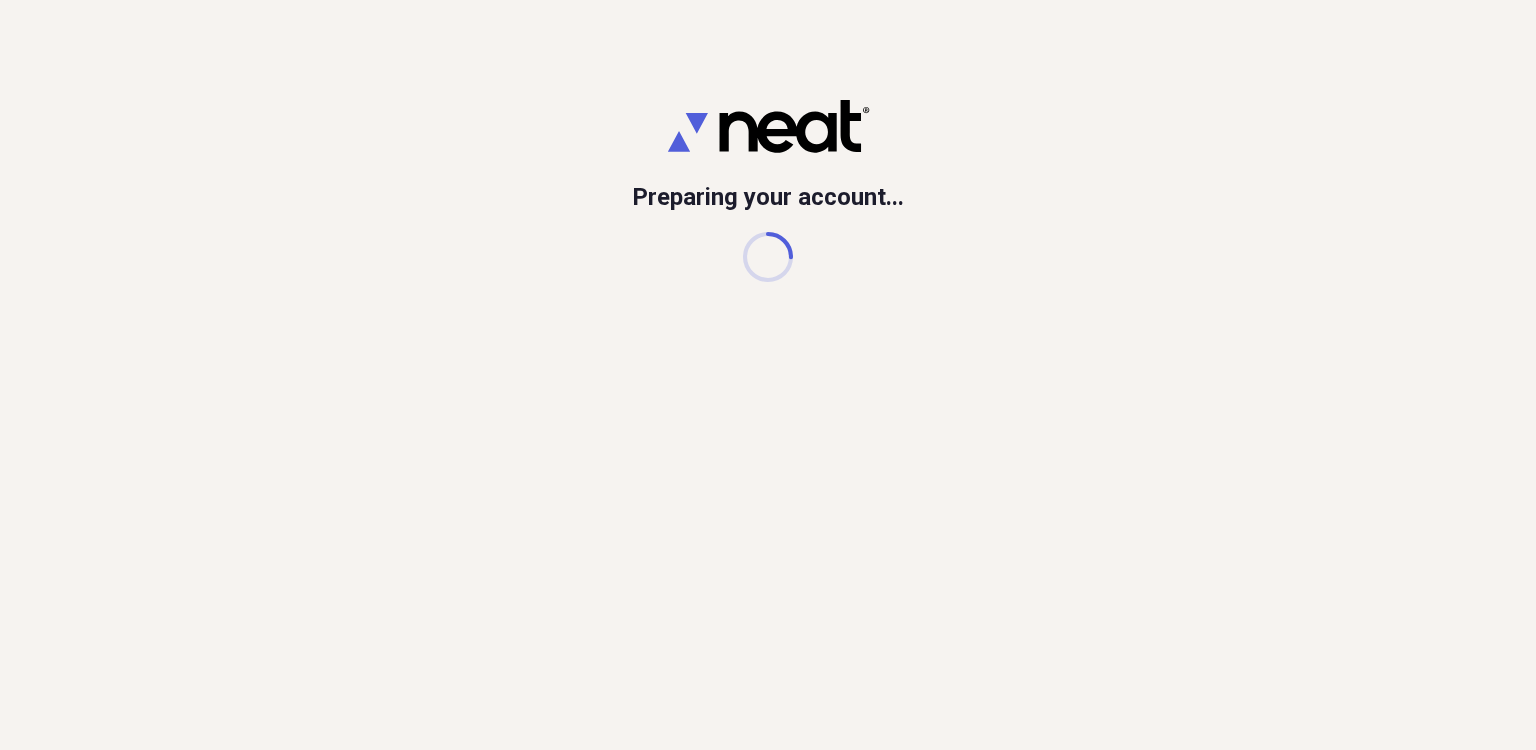 scroll, scrollTop: 0, scrollLeft: 0, axis: both 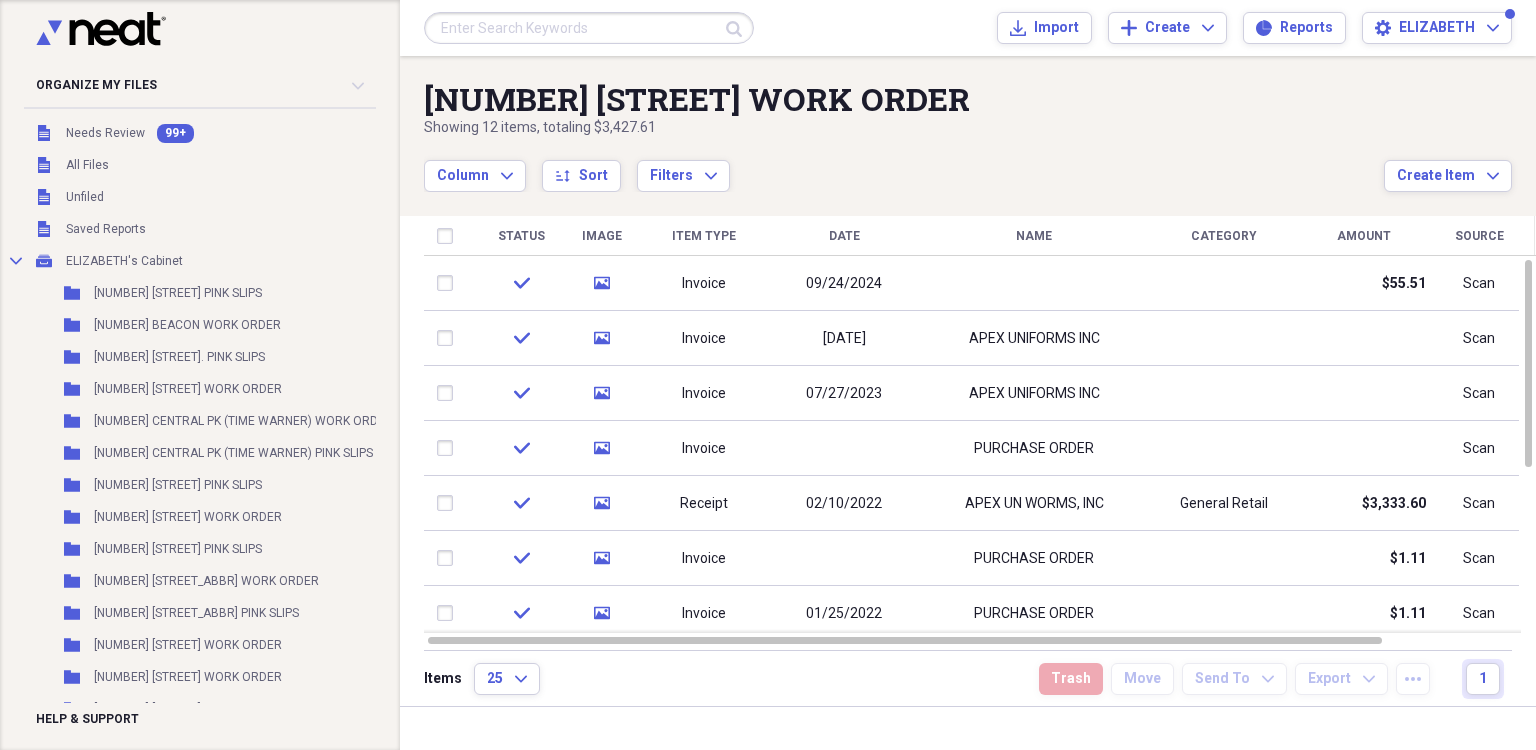 click on "Column Expand sort Sort Filters  Expand" at bounding box center (904, 165) 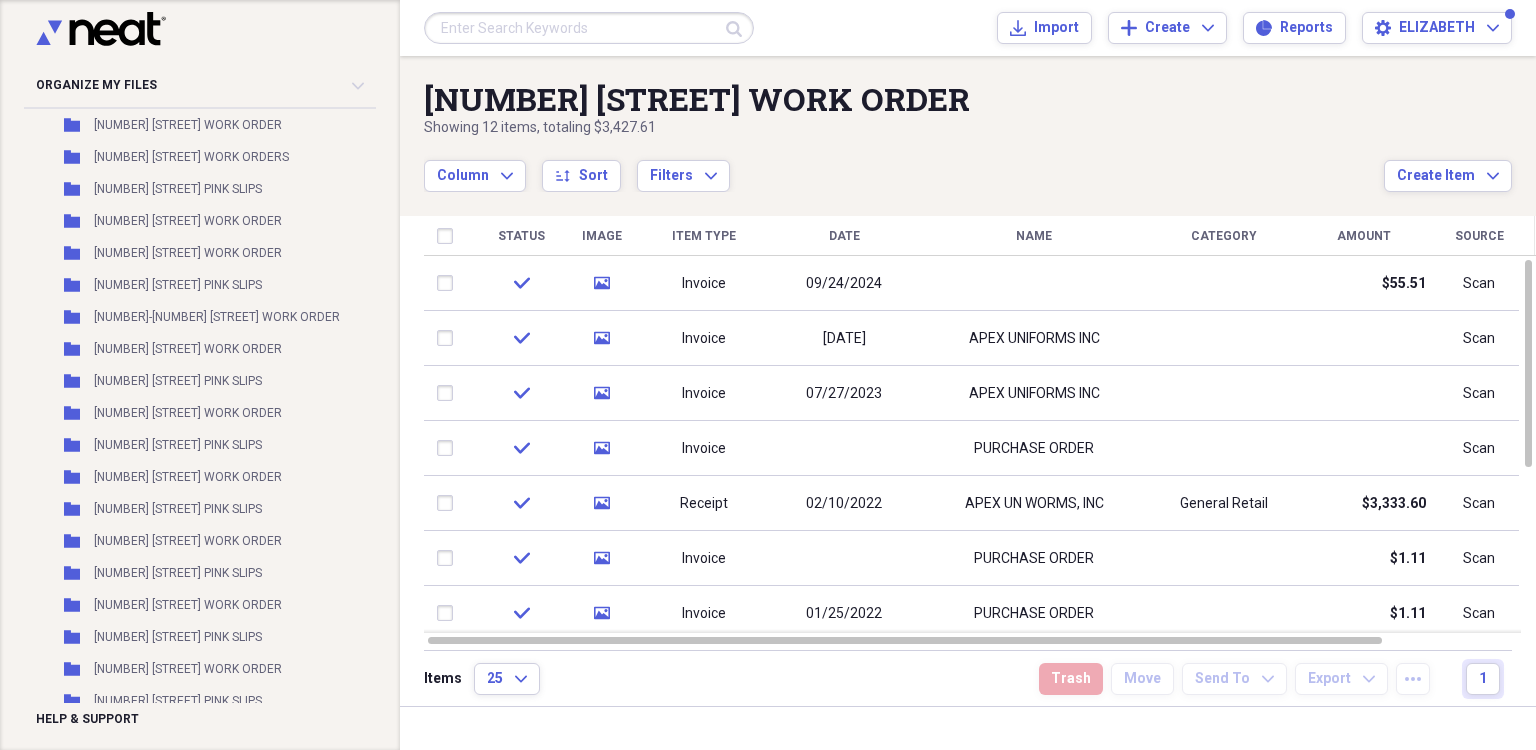 scroll, scrollTop: 4900, scrollLeft: 0, axis: vertical 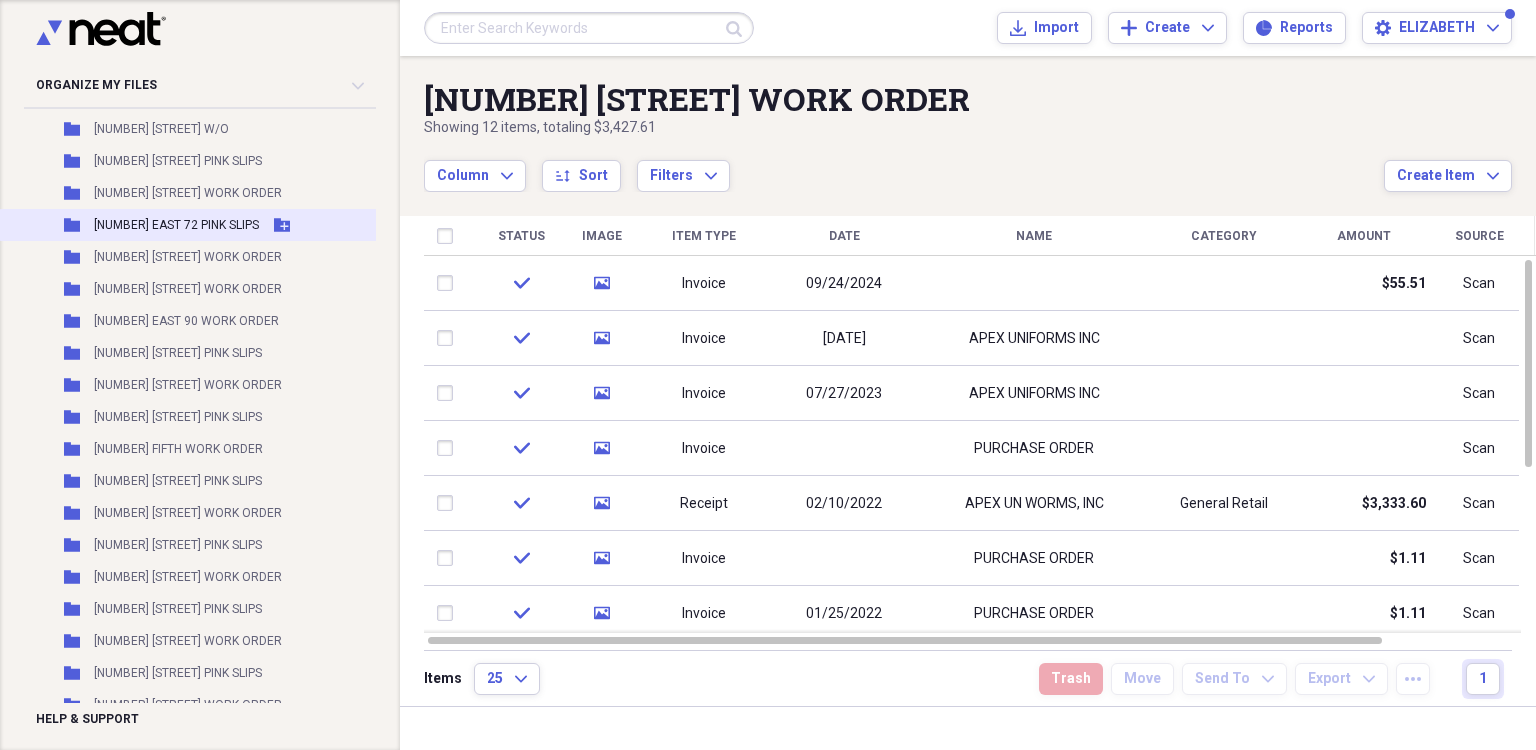 click on "[NUMBER] [STREET]     PINK SLIPS" at bounding box center [176, 225] 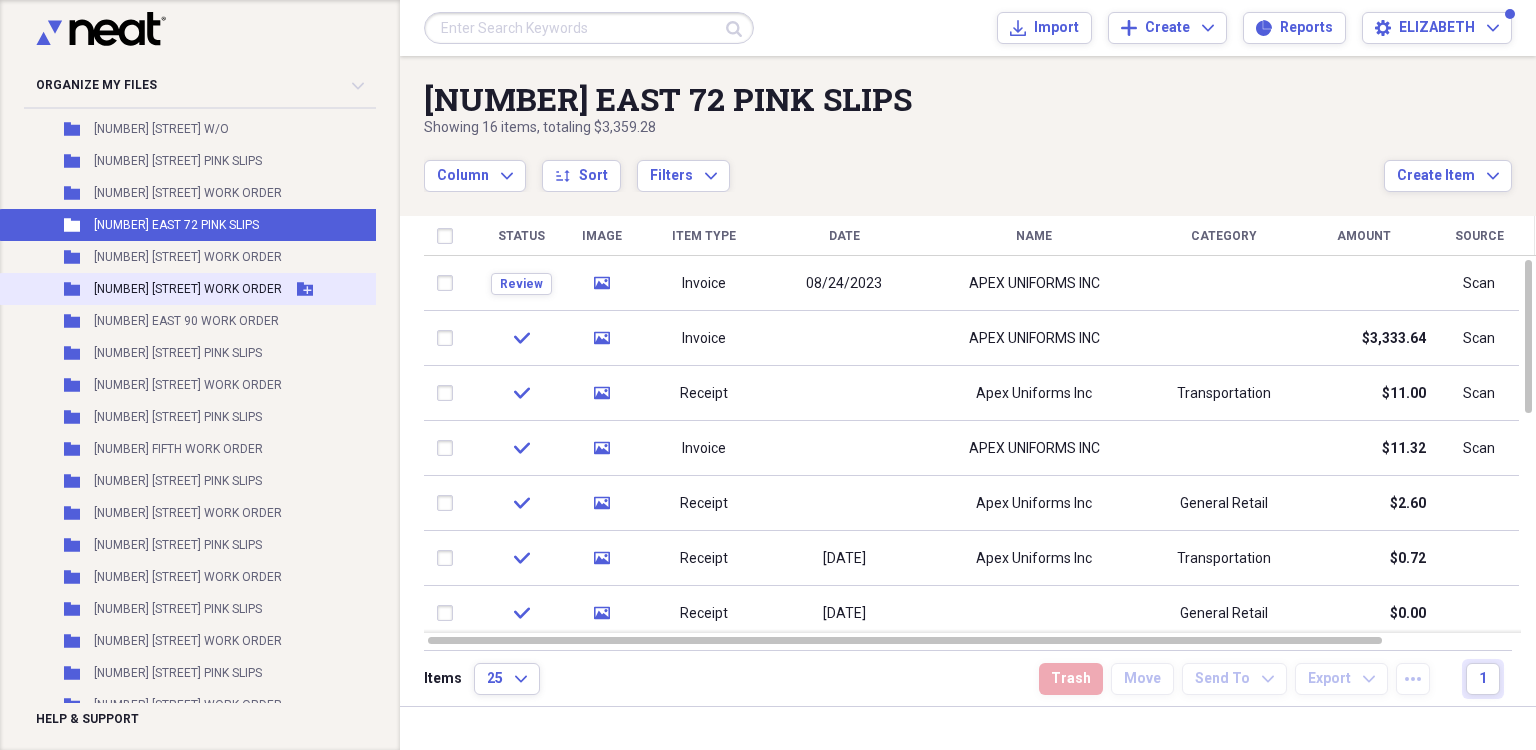 click on "[NUMBER] [STREET]     WORK ORDER" at bounding box center [188, 289] 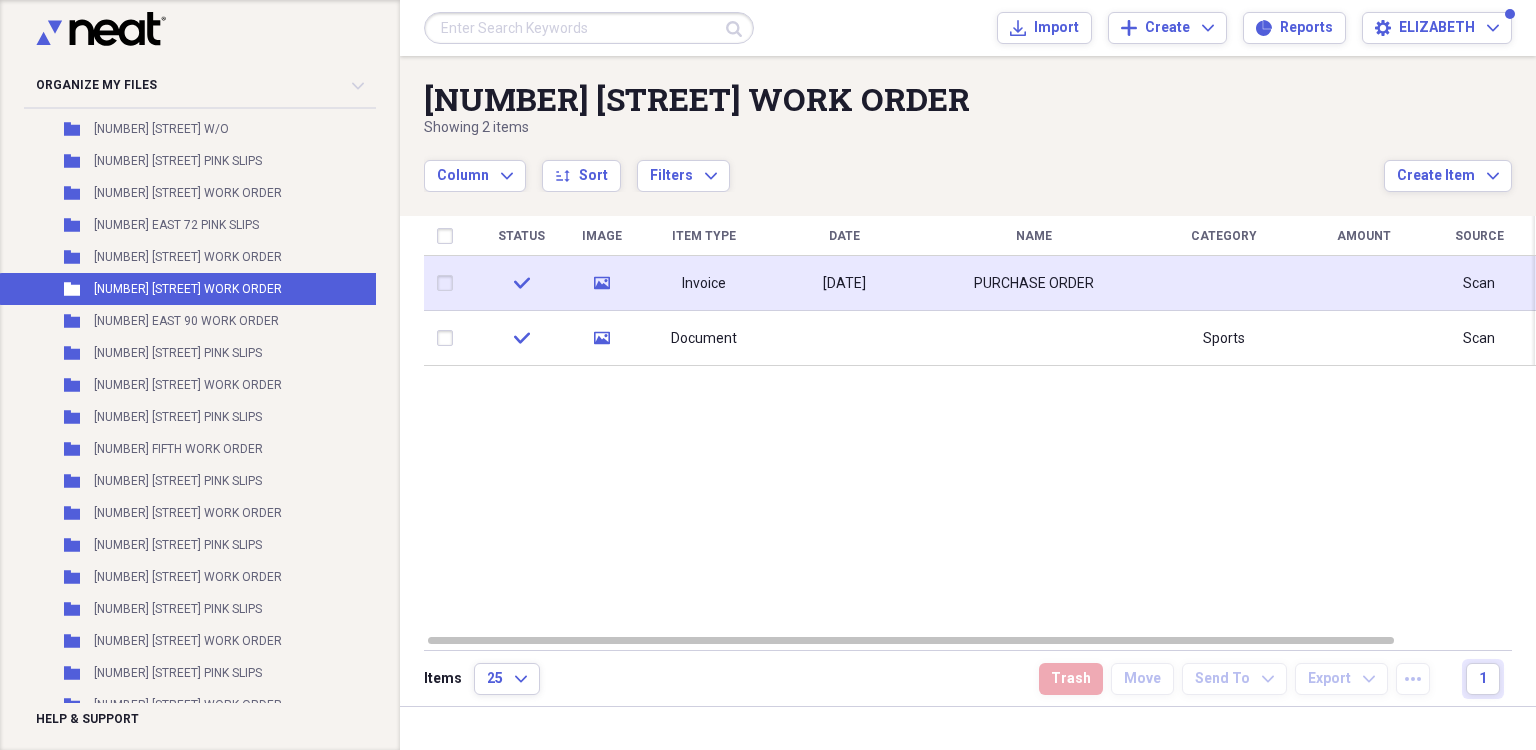 click on "02/02/2014" at bounding box center (844, 284) 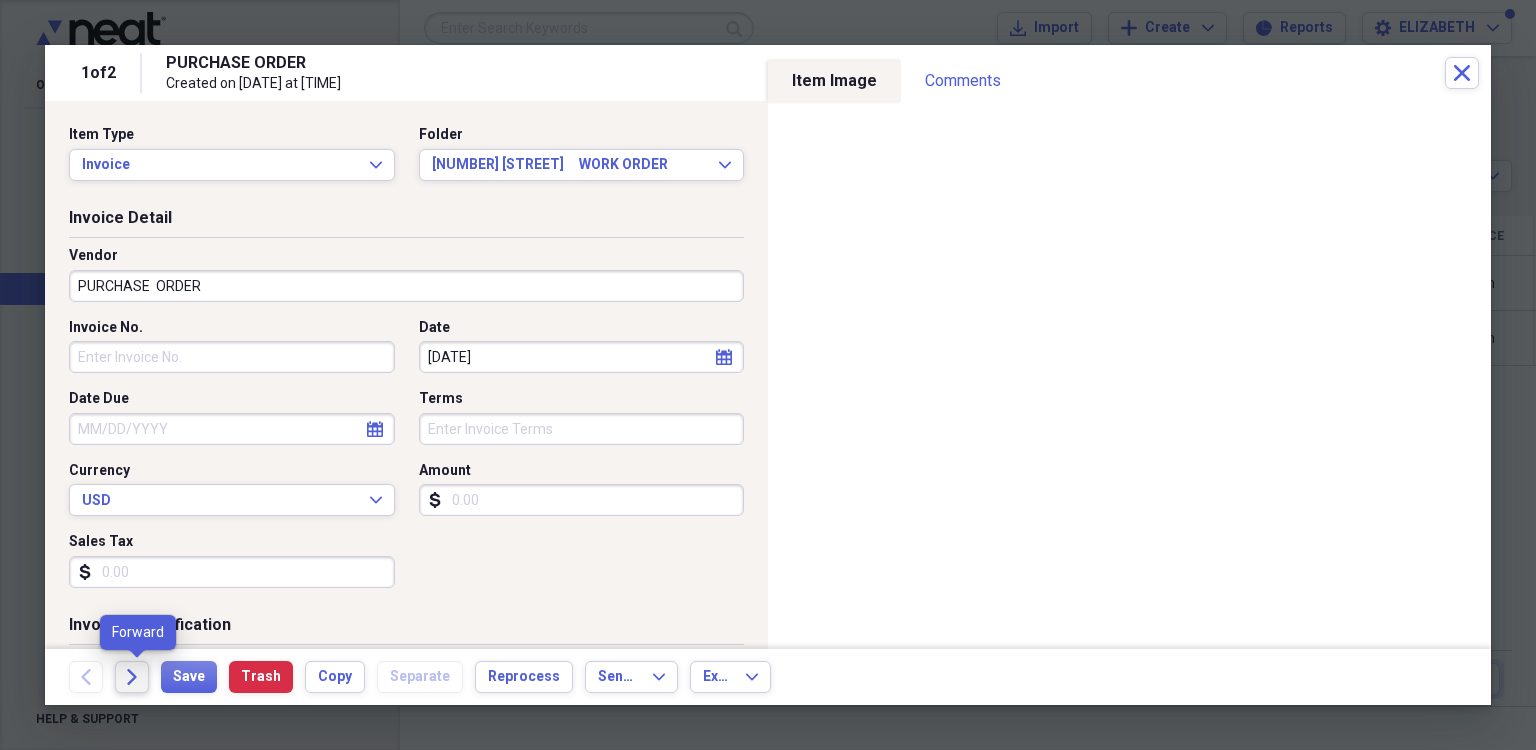 click on "Forward" 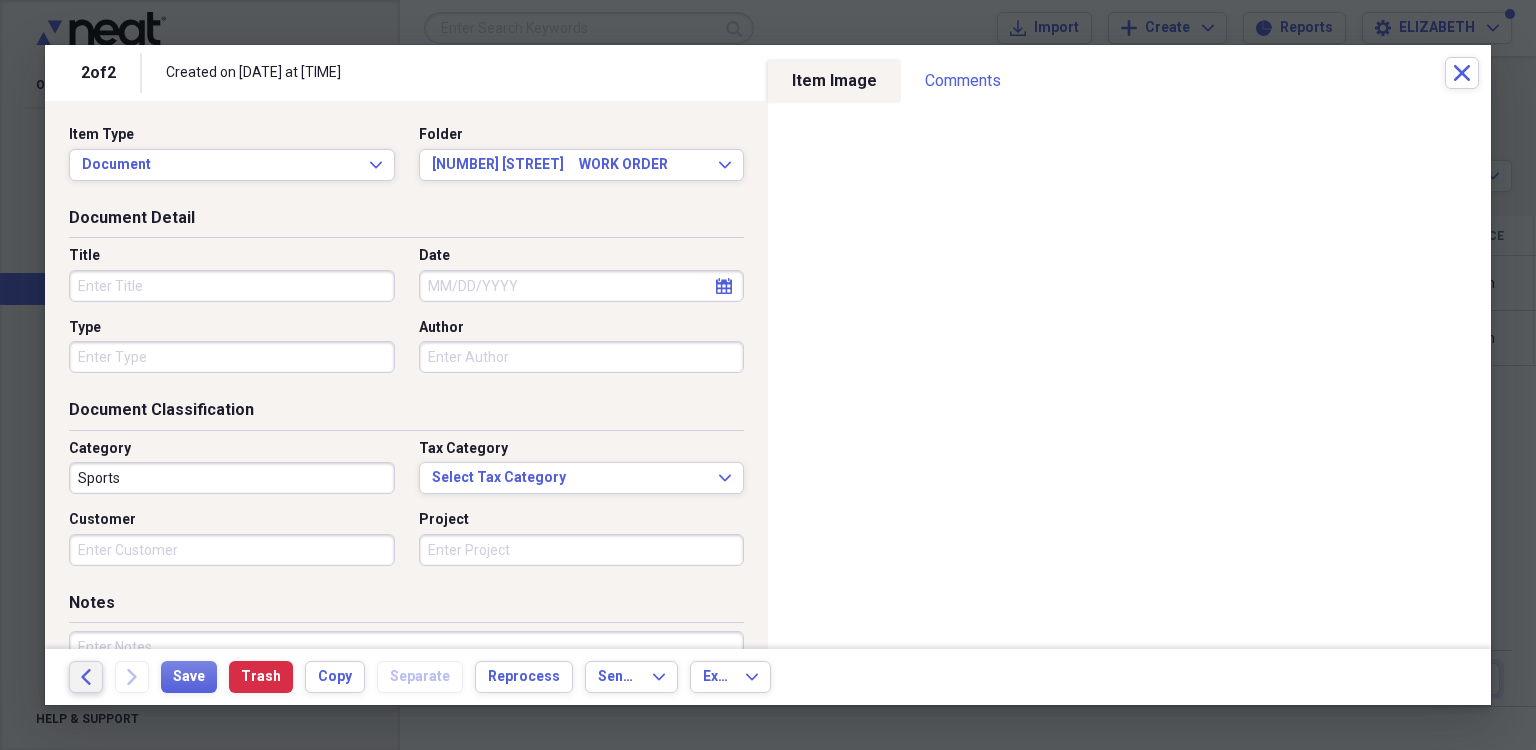click 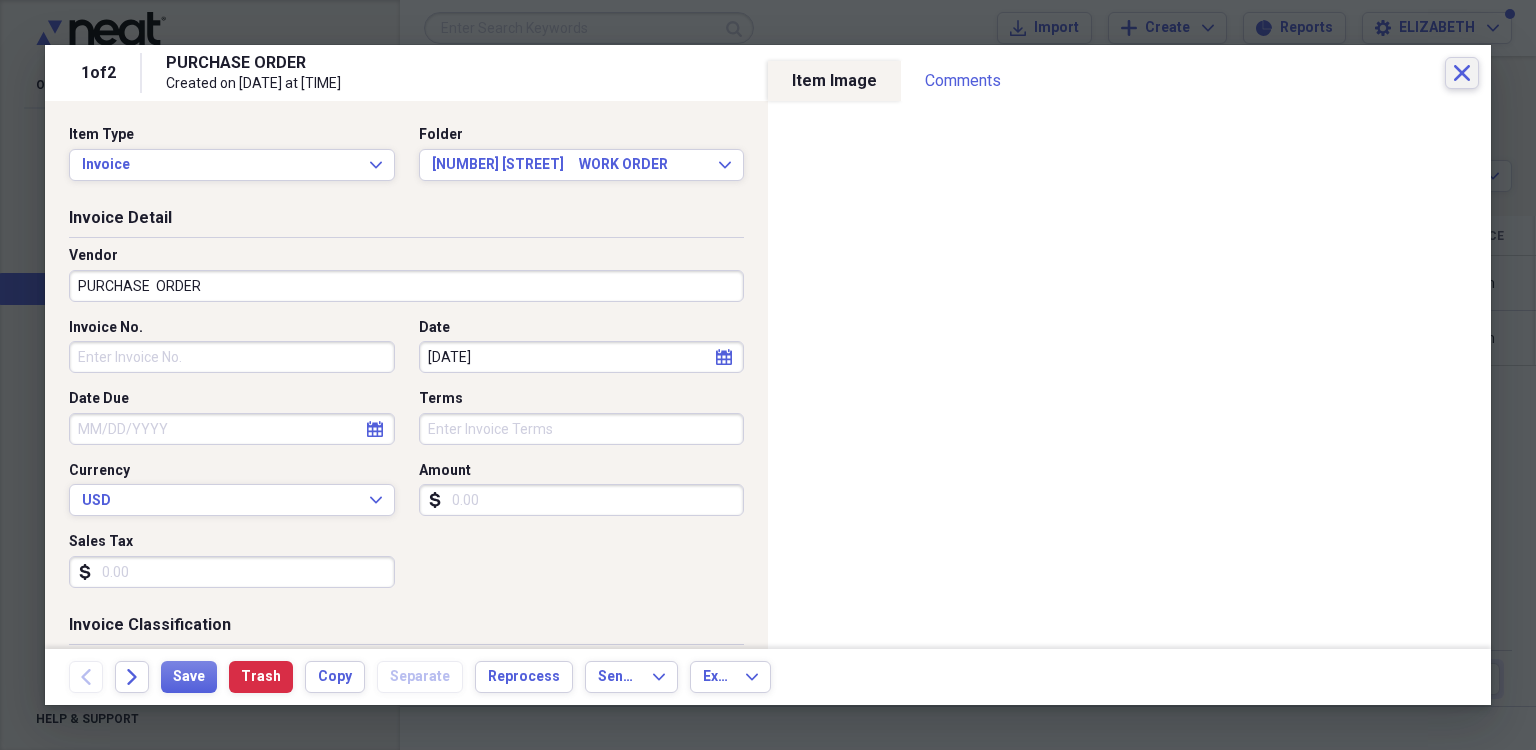 click on "Close" at bounding box center [1462, 73] 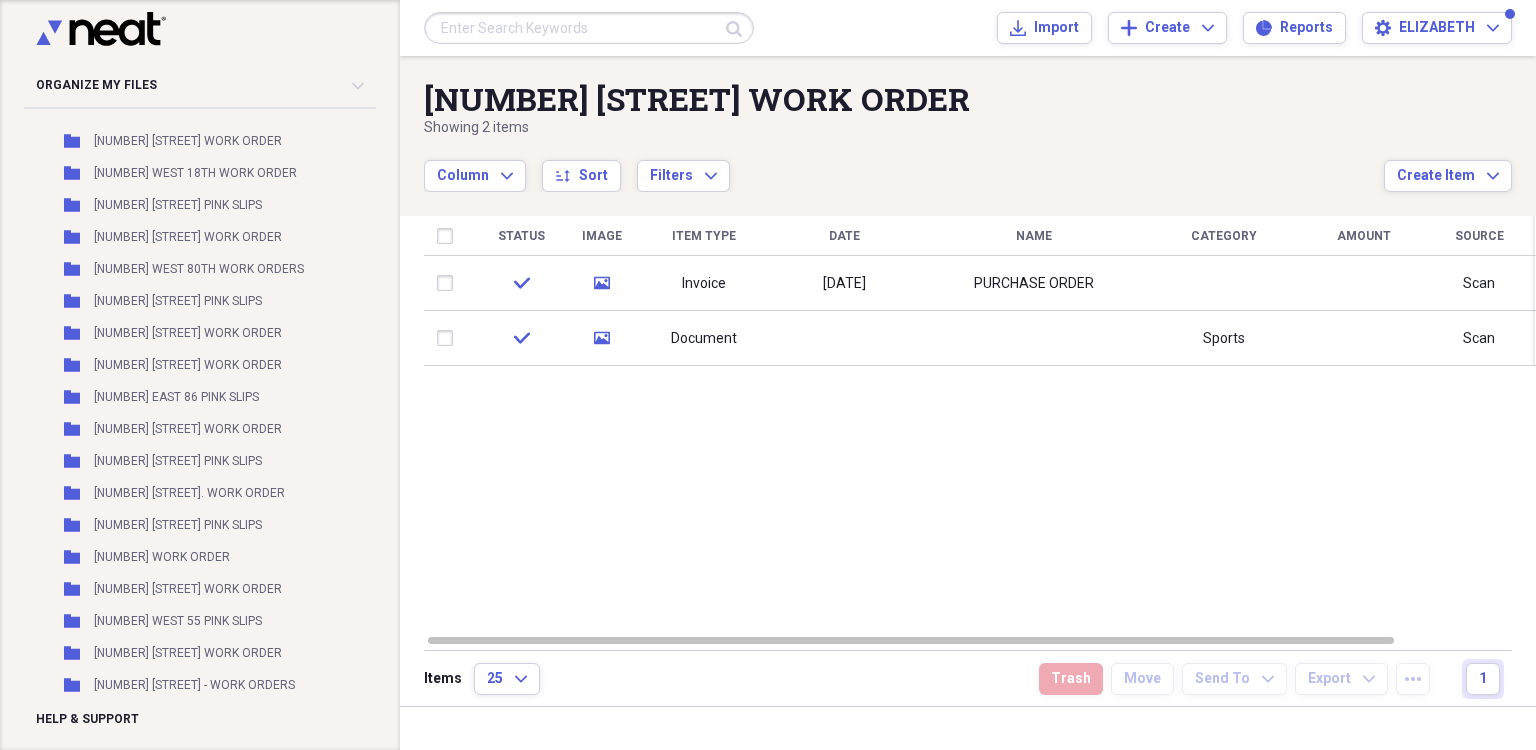 scroll, scrollTop: 1200, scrollLeft: 0, axis: vertical 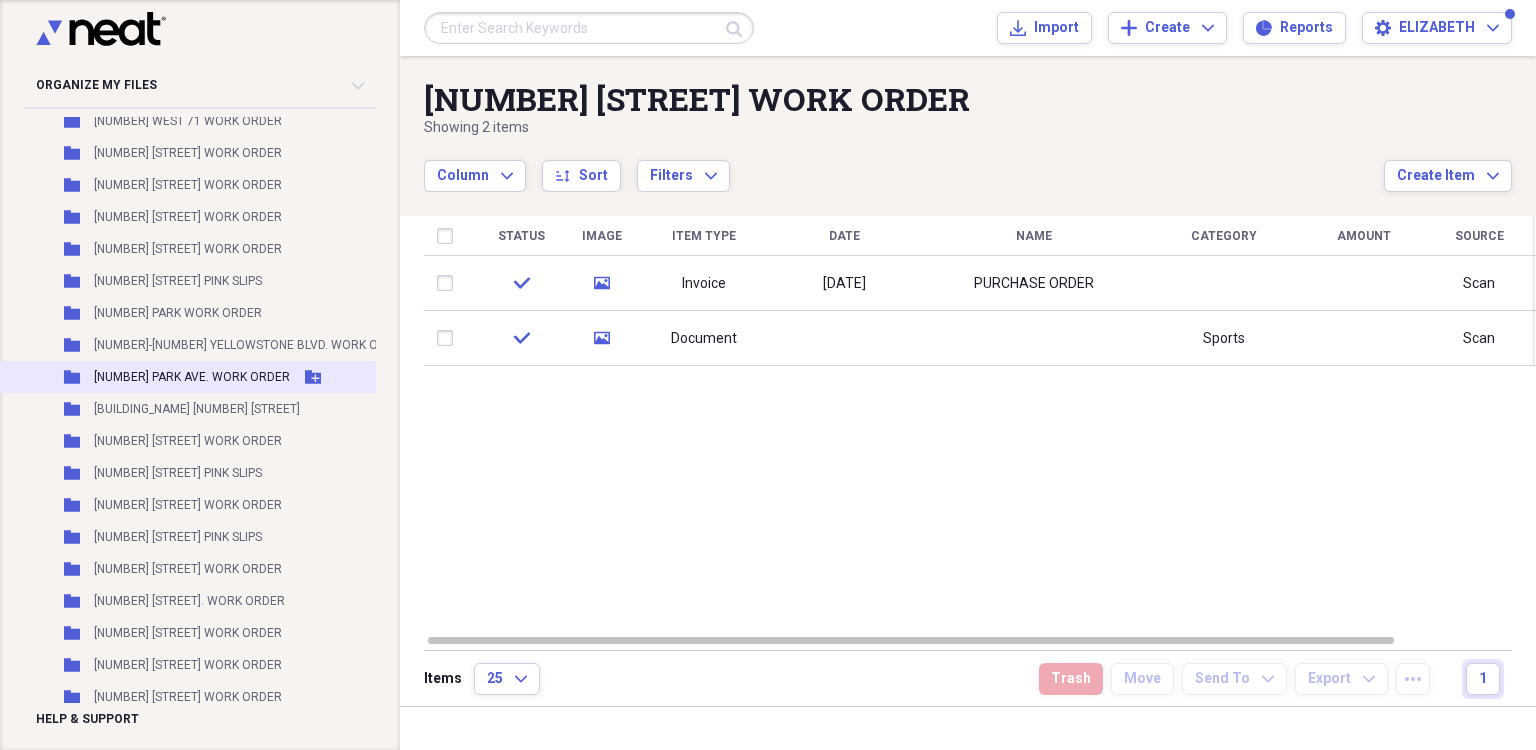 click on "[NUMBER] [STREET]     WORK ORDER" at bounding box center (192, 377) 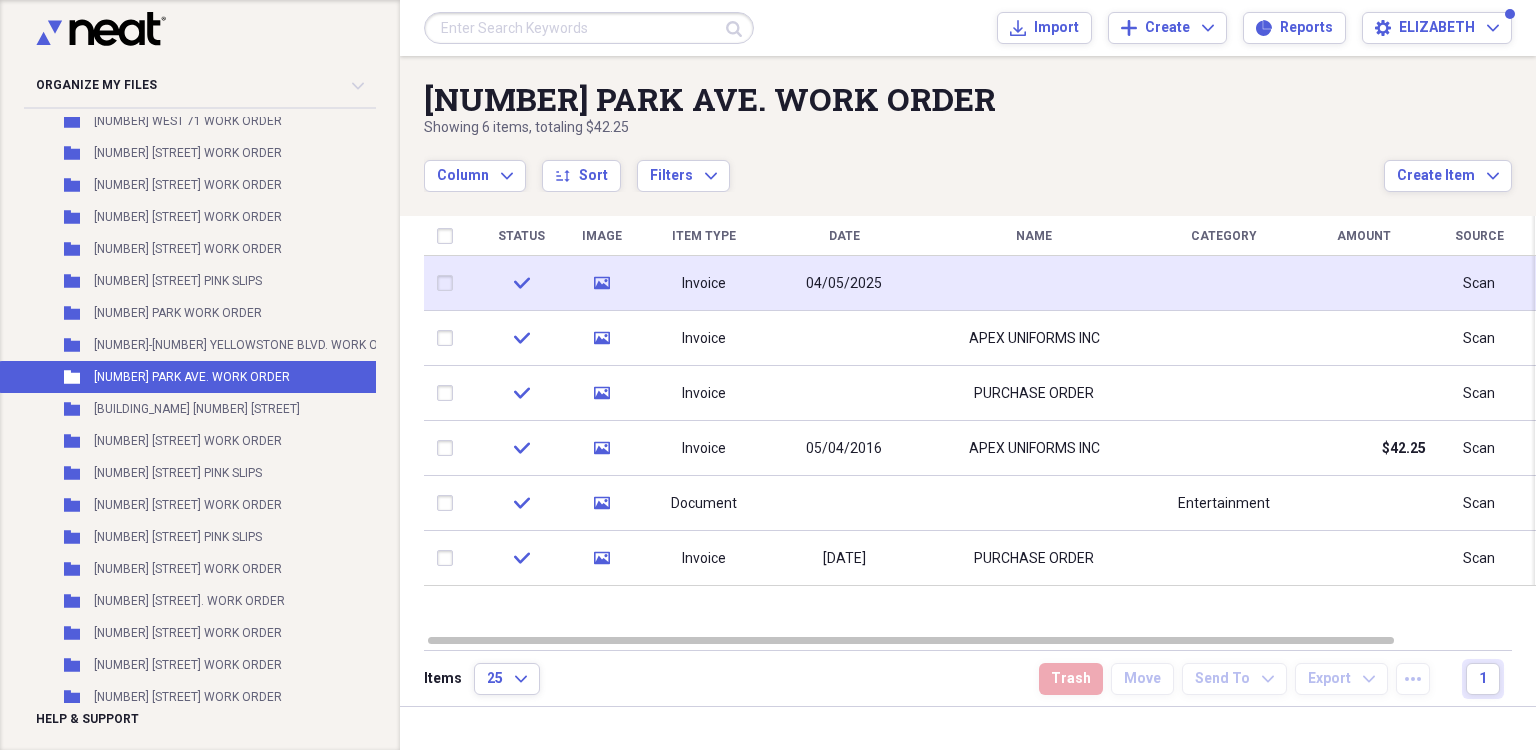 click on "Showing 6 items , totaling $42.25" at bounding box center (904, 128) 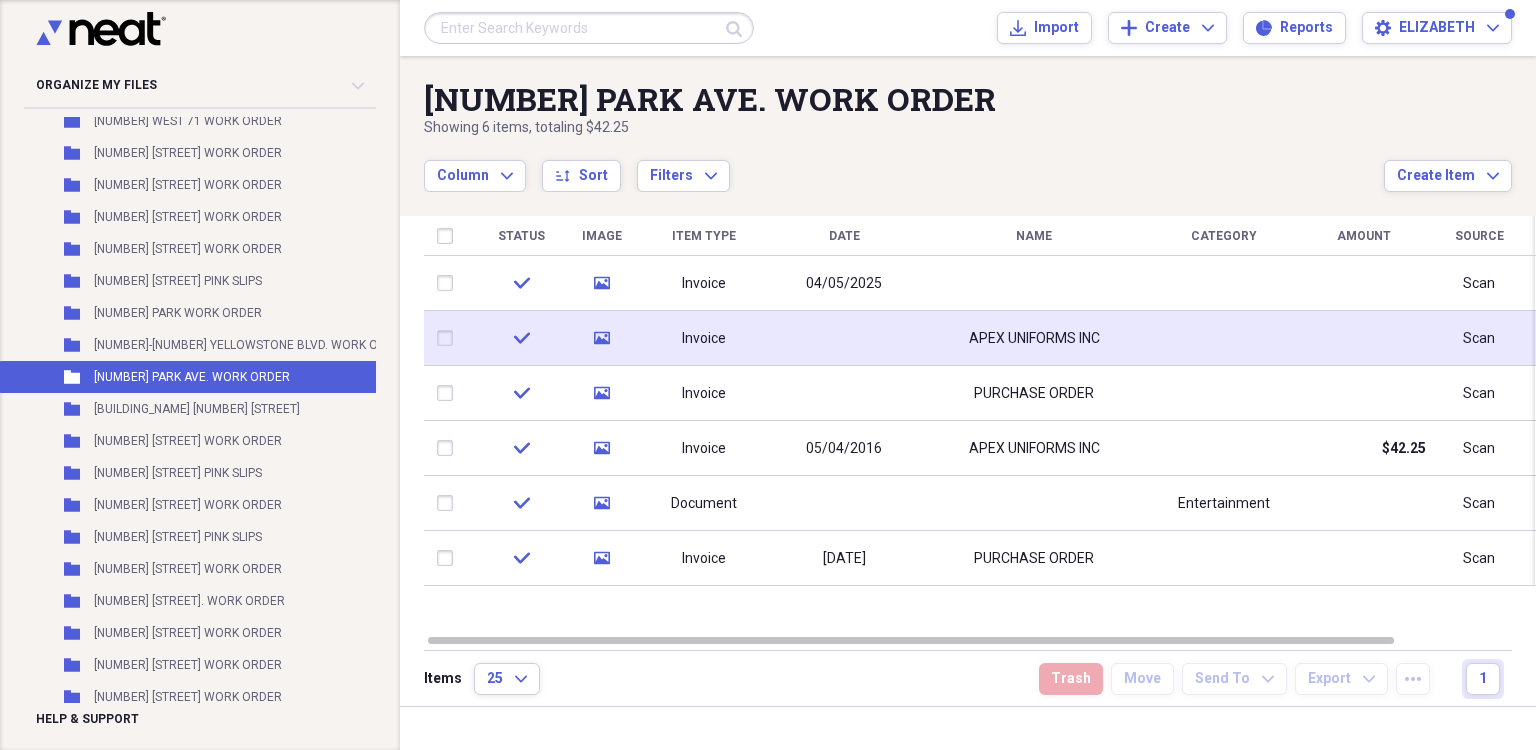 click on "Invoice" at bounding box center (704, 338) 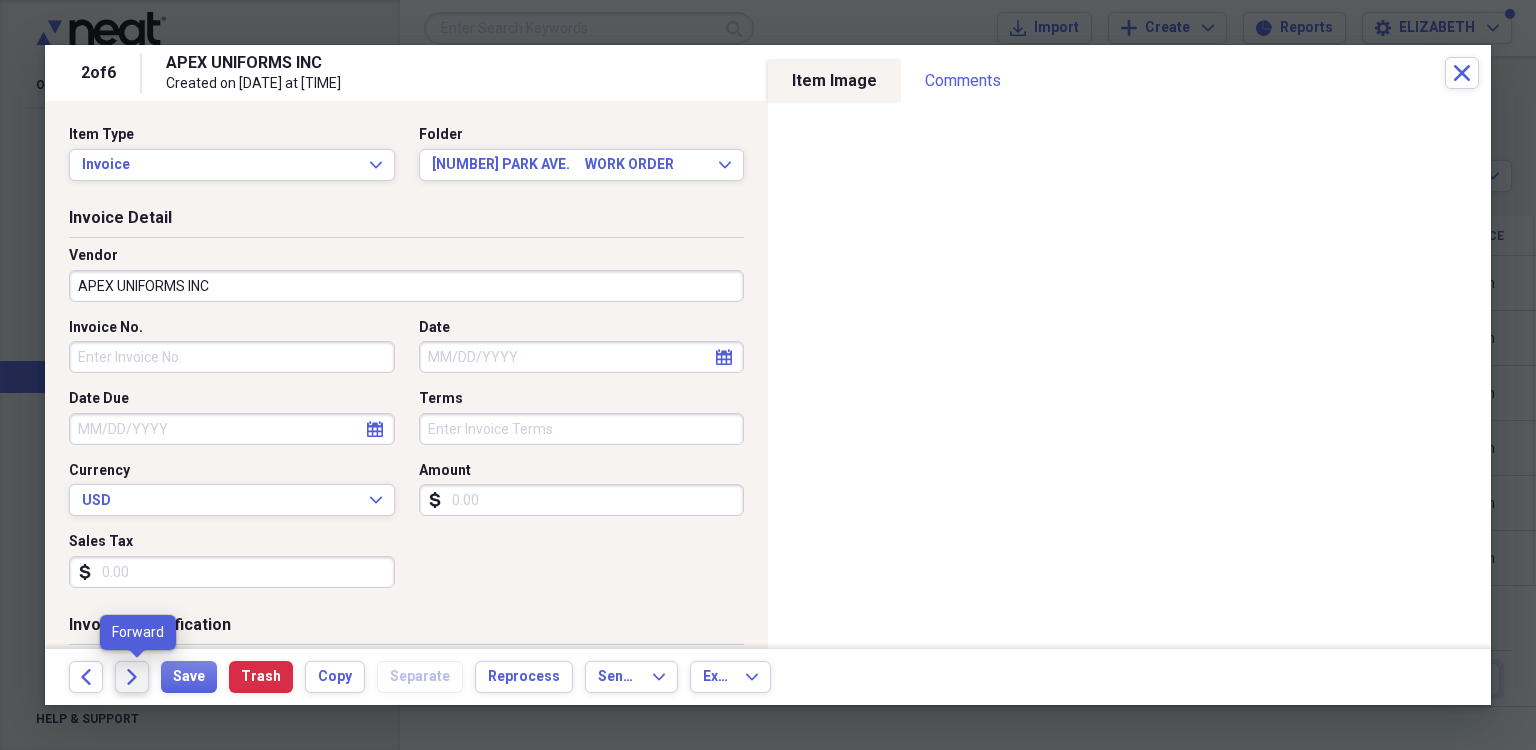 click on "Forward" 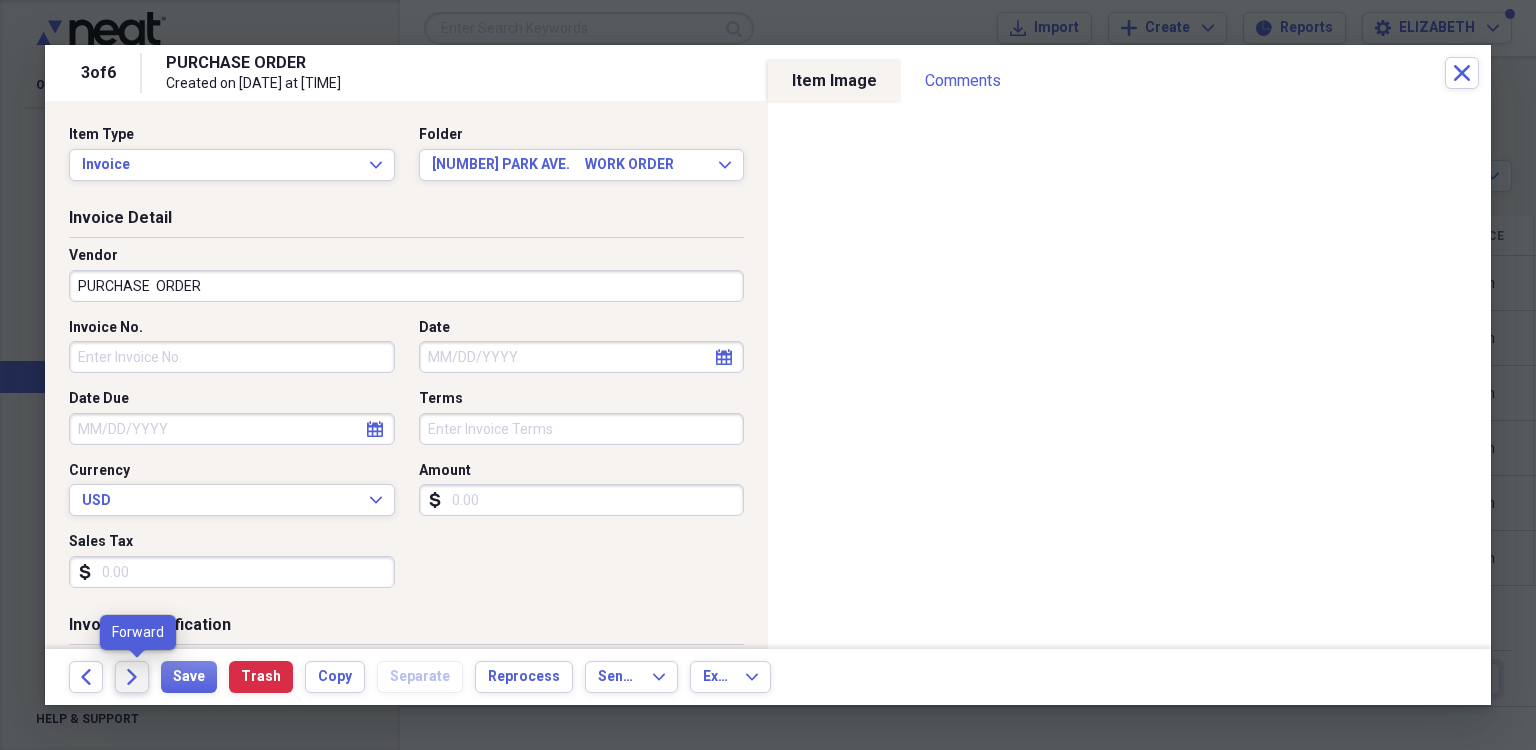 click on "Forward" 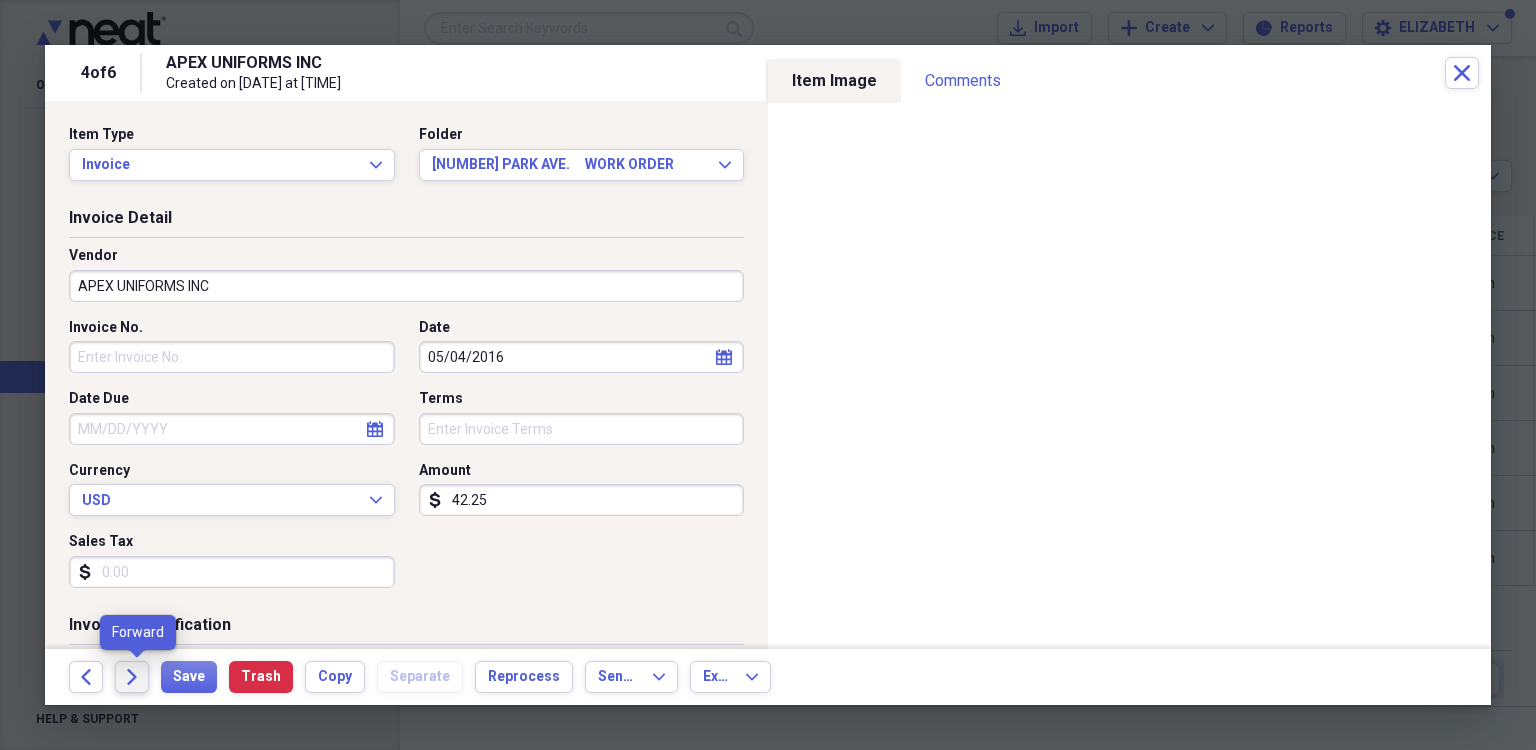 click on "Forward" 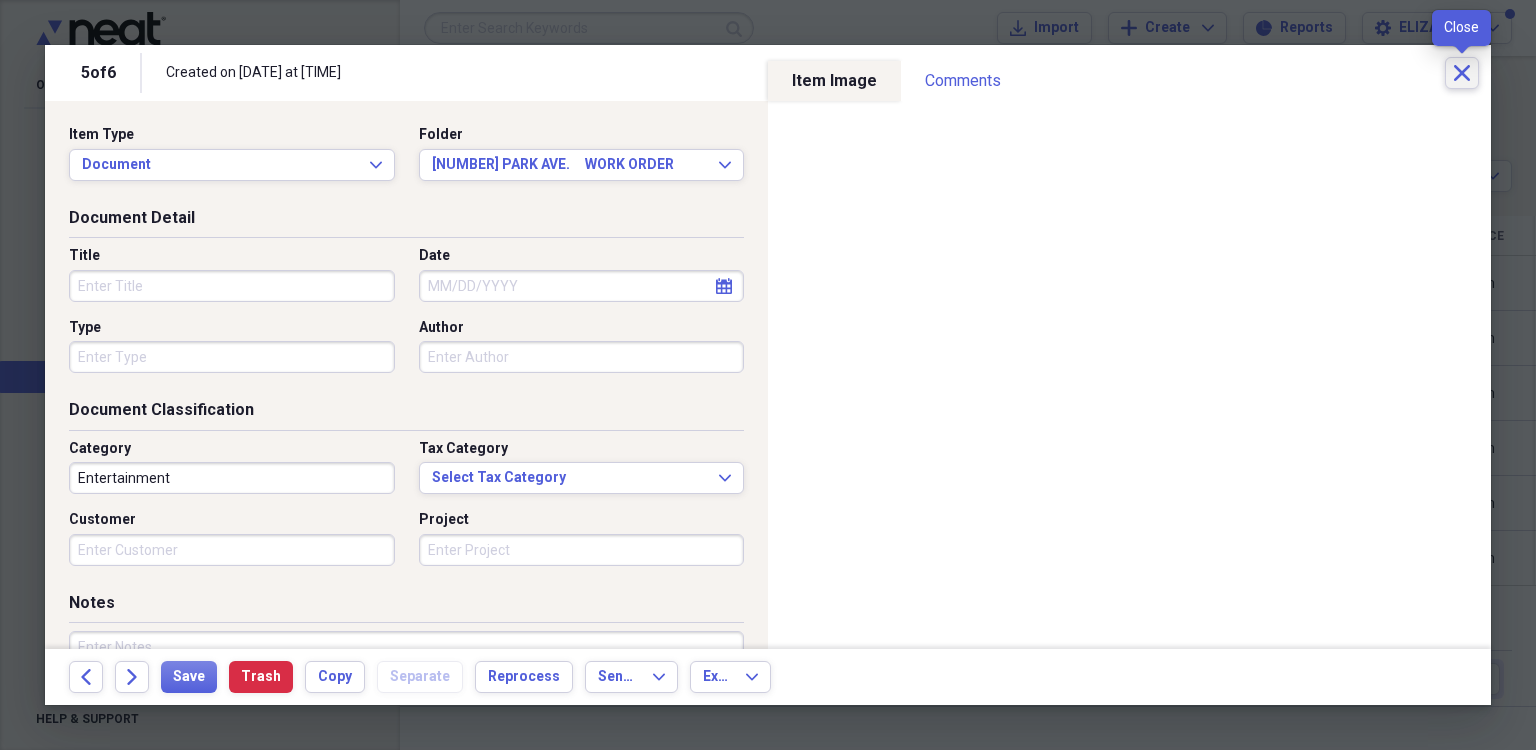 click on "Close" 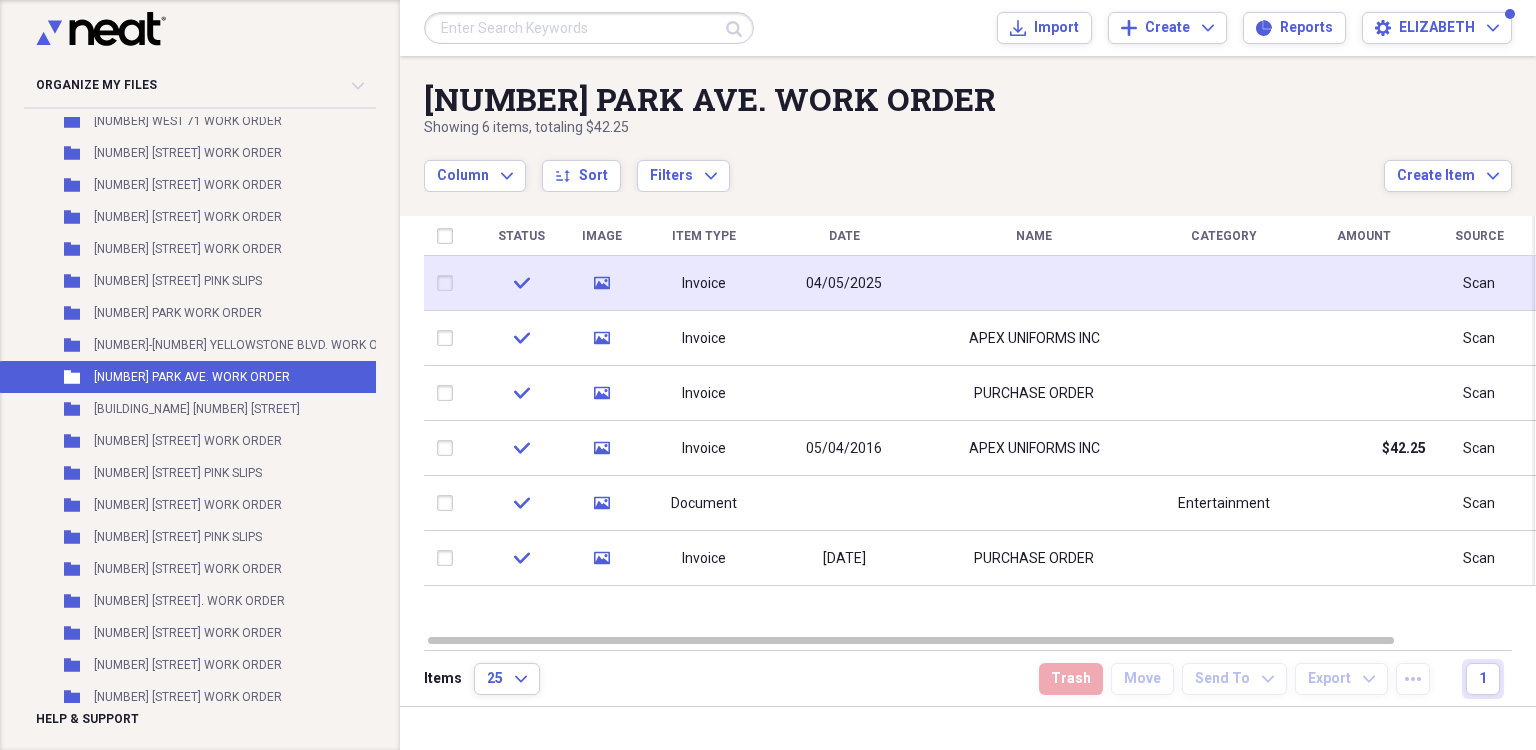 click on "04/05/2025" at bounding box center (844, 284) 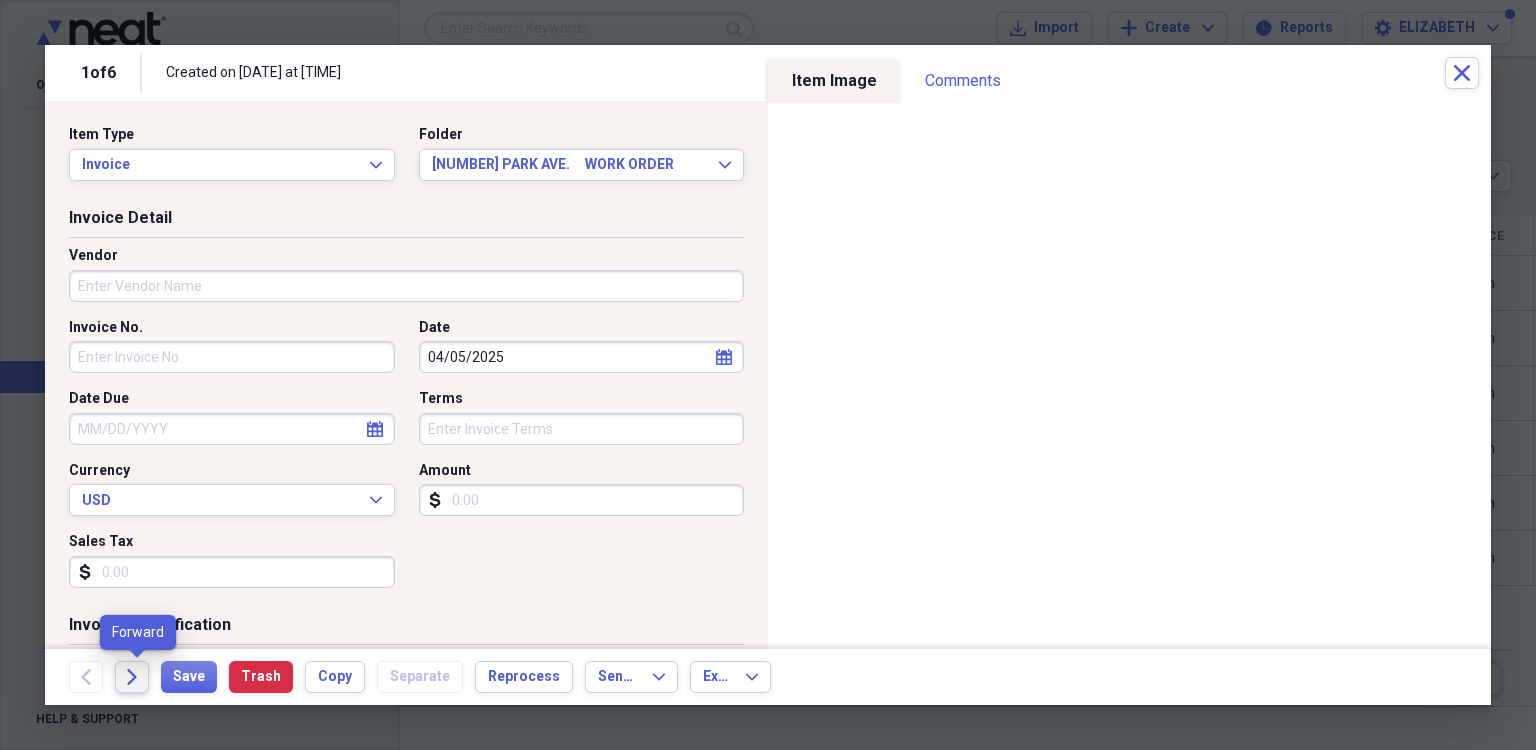 click 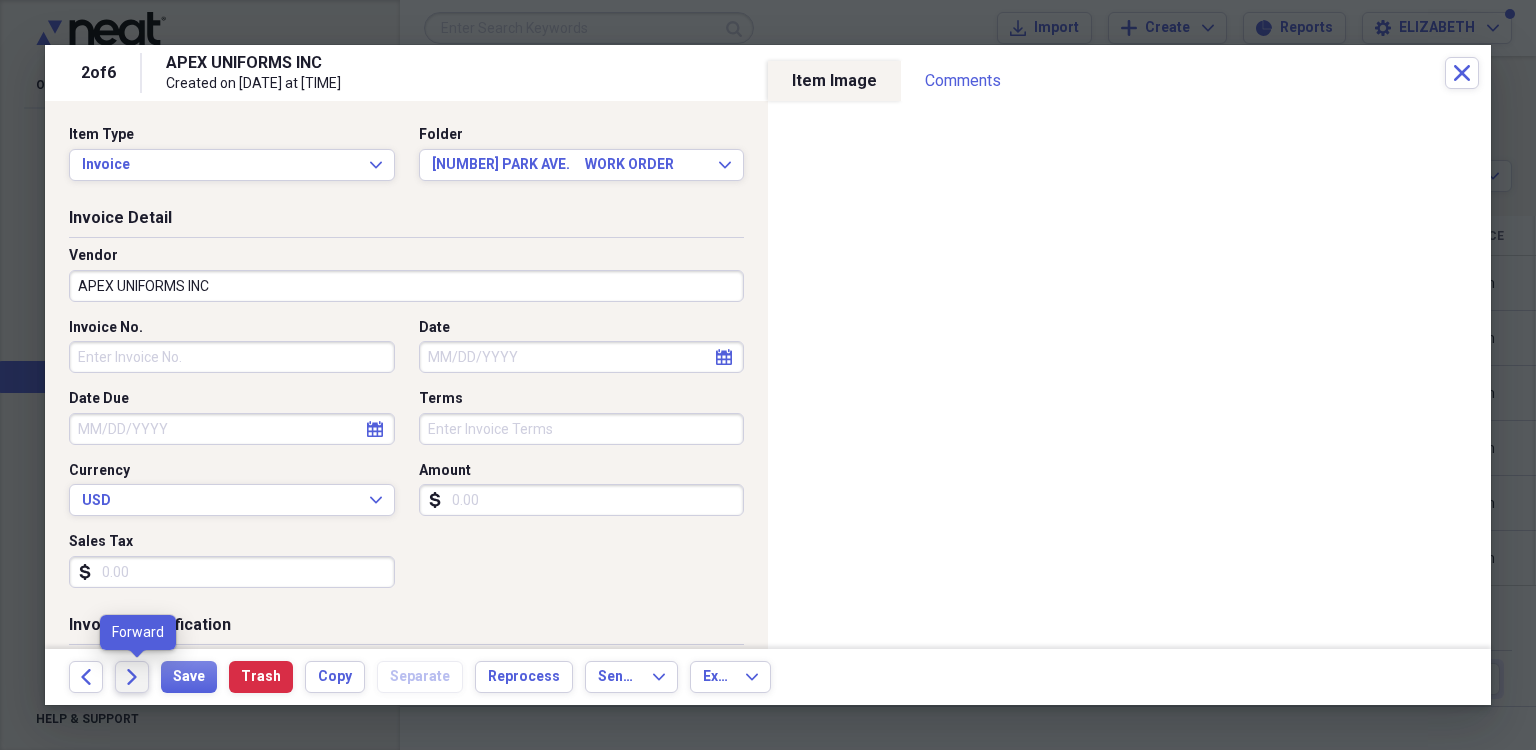 click on "Forward" 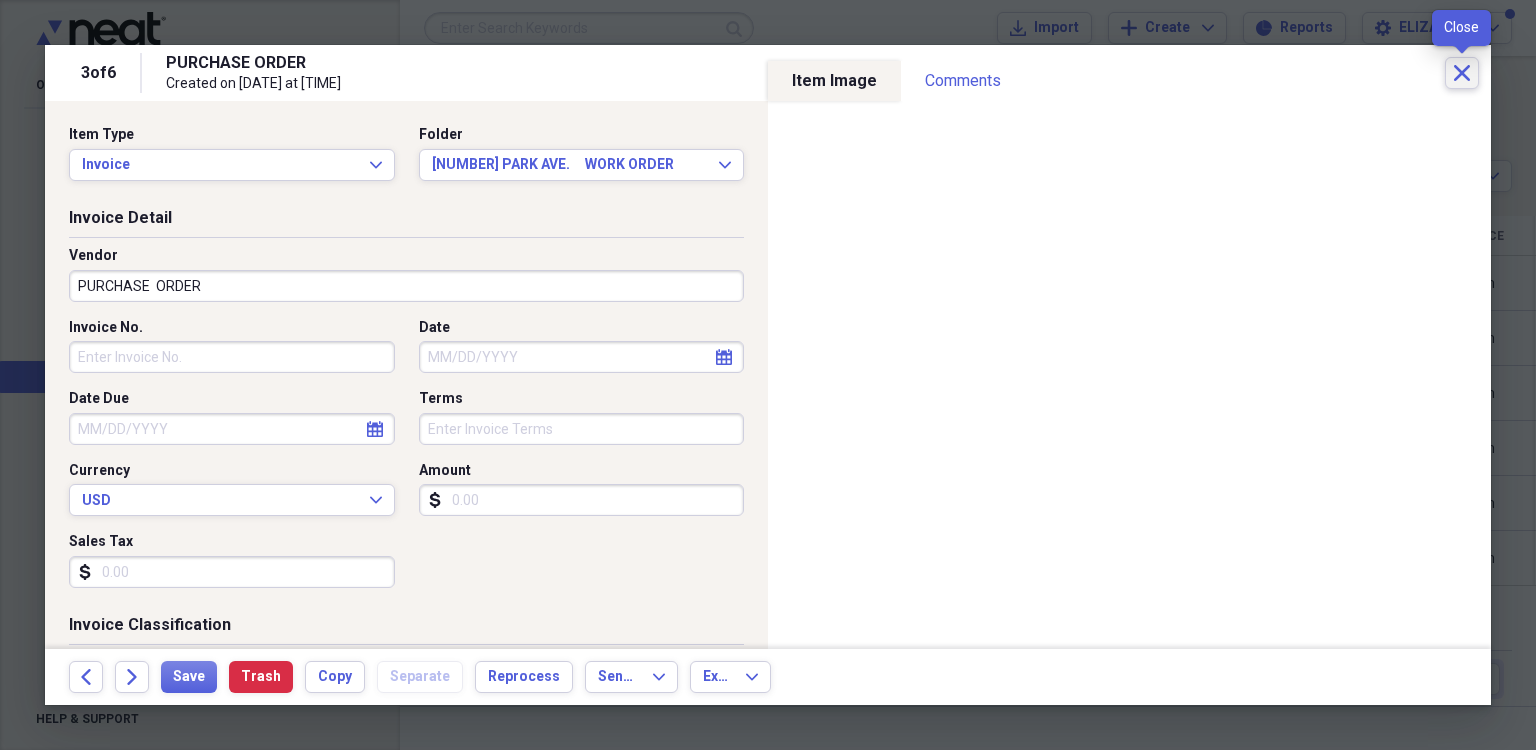 click on "Close" 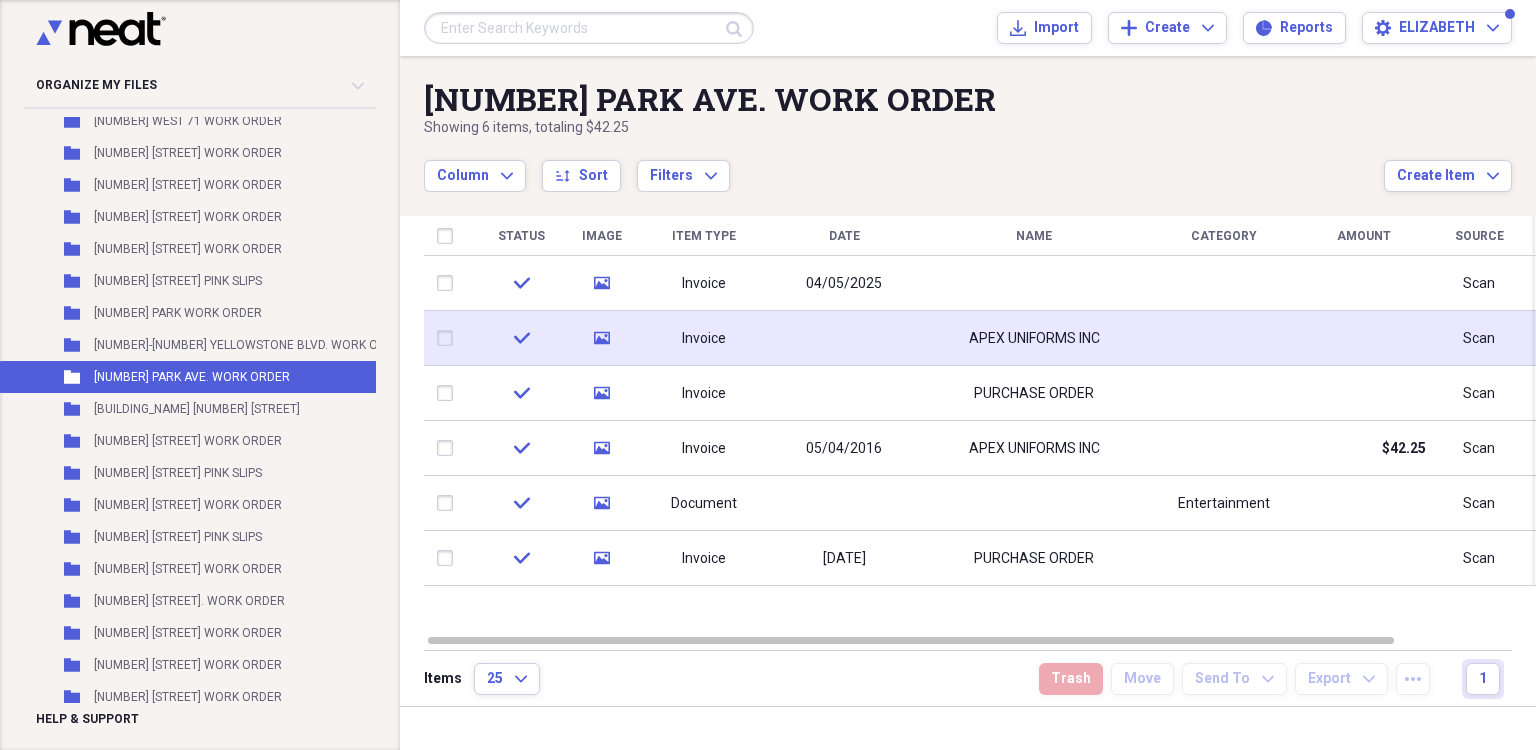 click at bounding box center [449, 338] 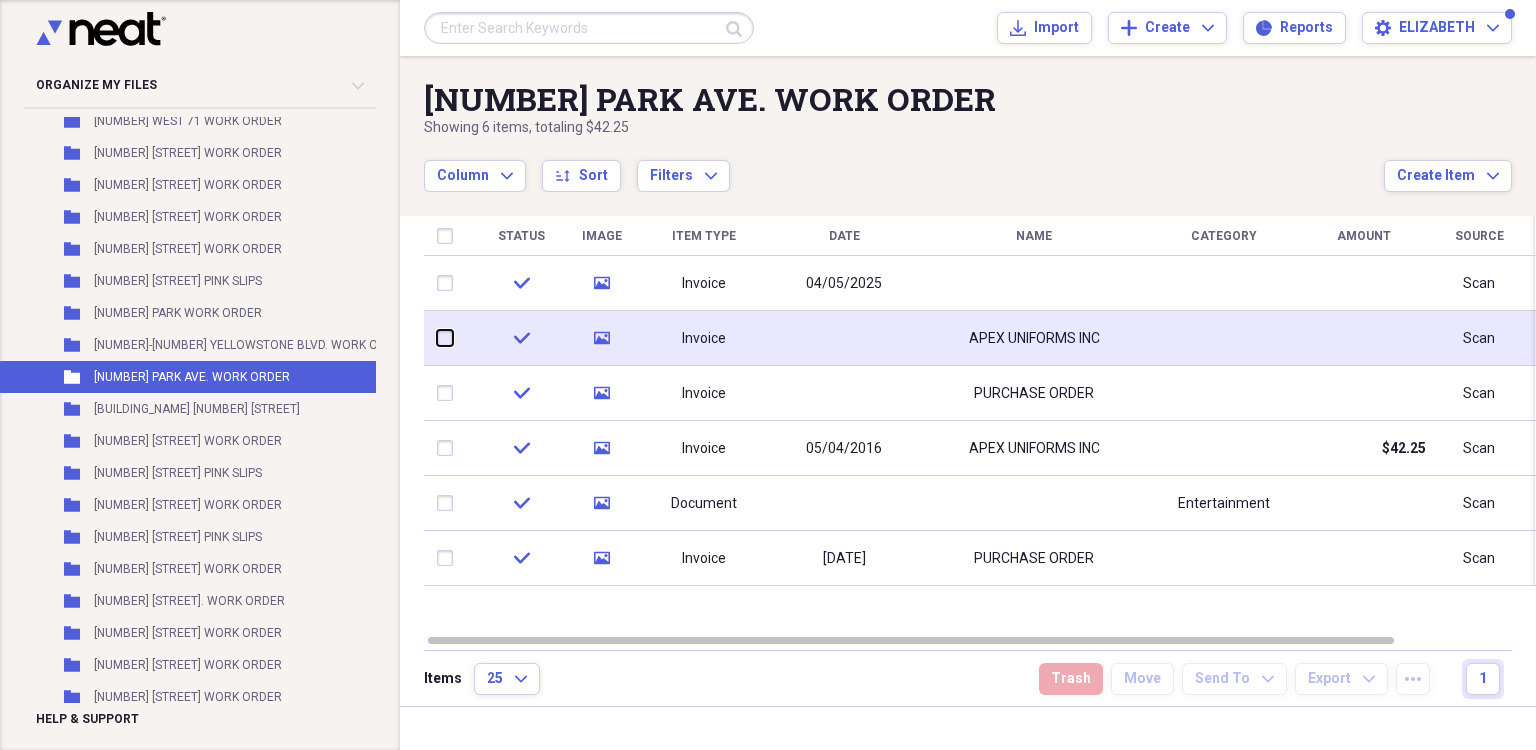 click at bounding box center (437, 338) 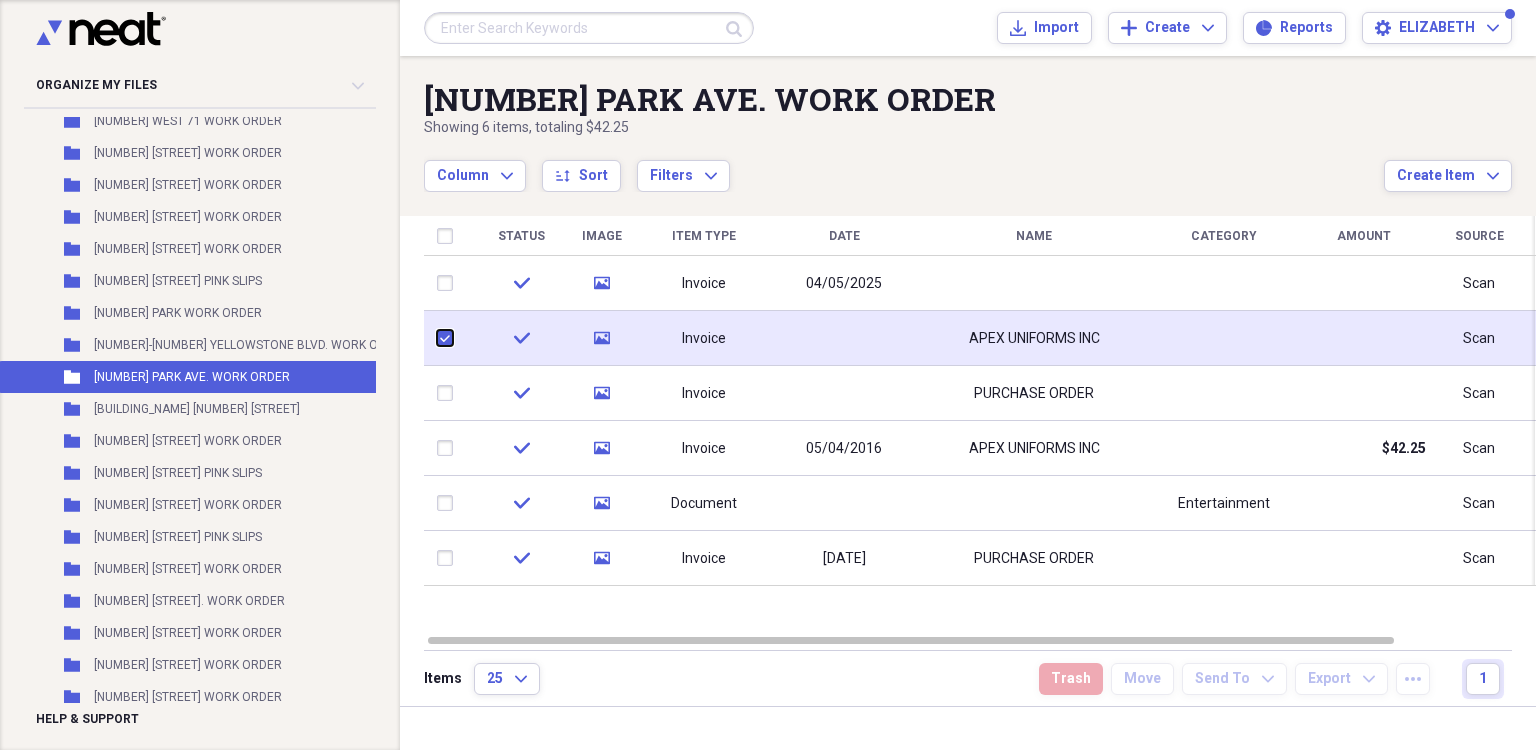 checkbox on "true" 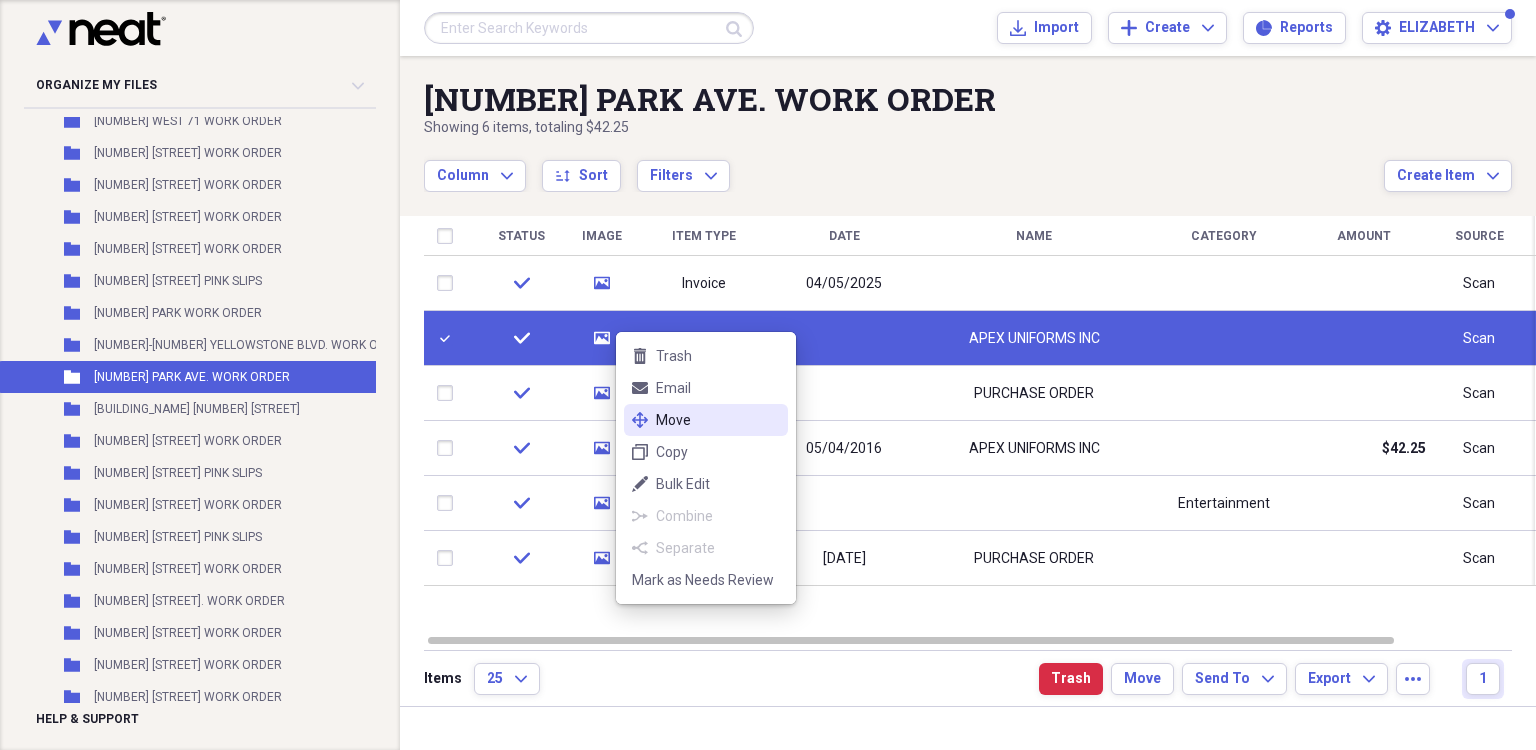 click on "move Move" at bounding box center (706, 420) 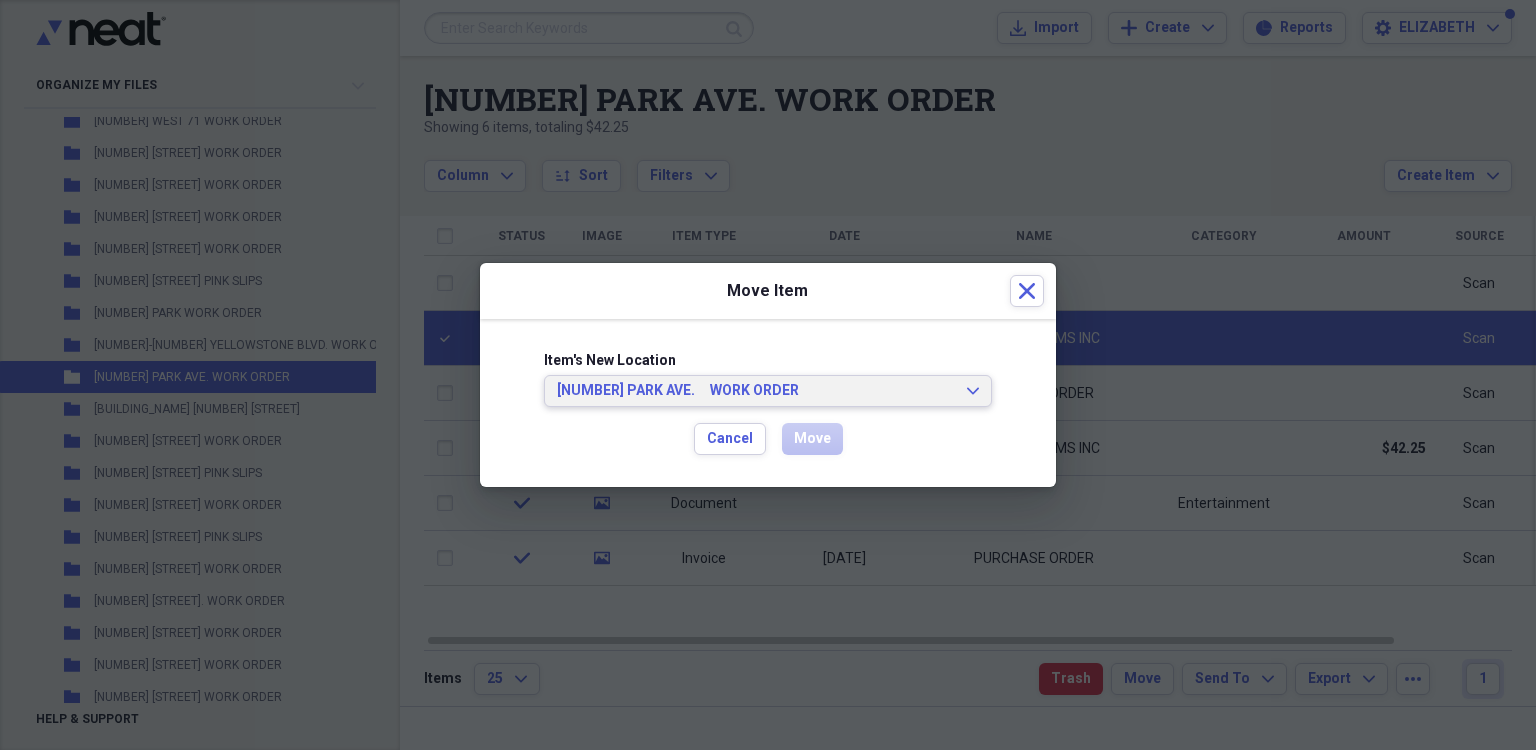 click on "[NUMBER] [STREET]     WORK ORDER" at bounding box center [756, 391] 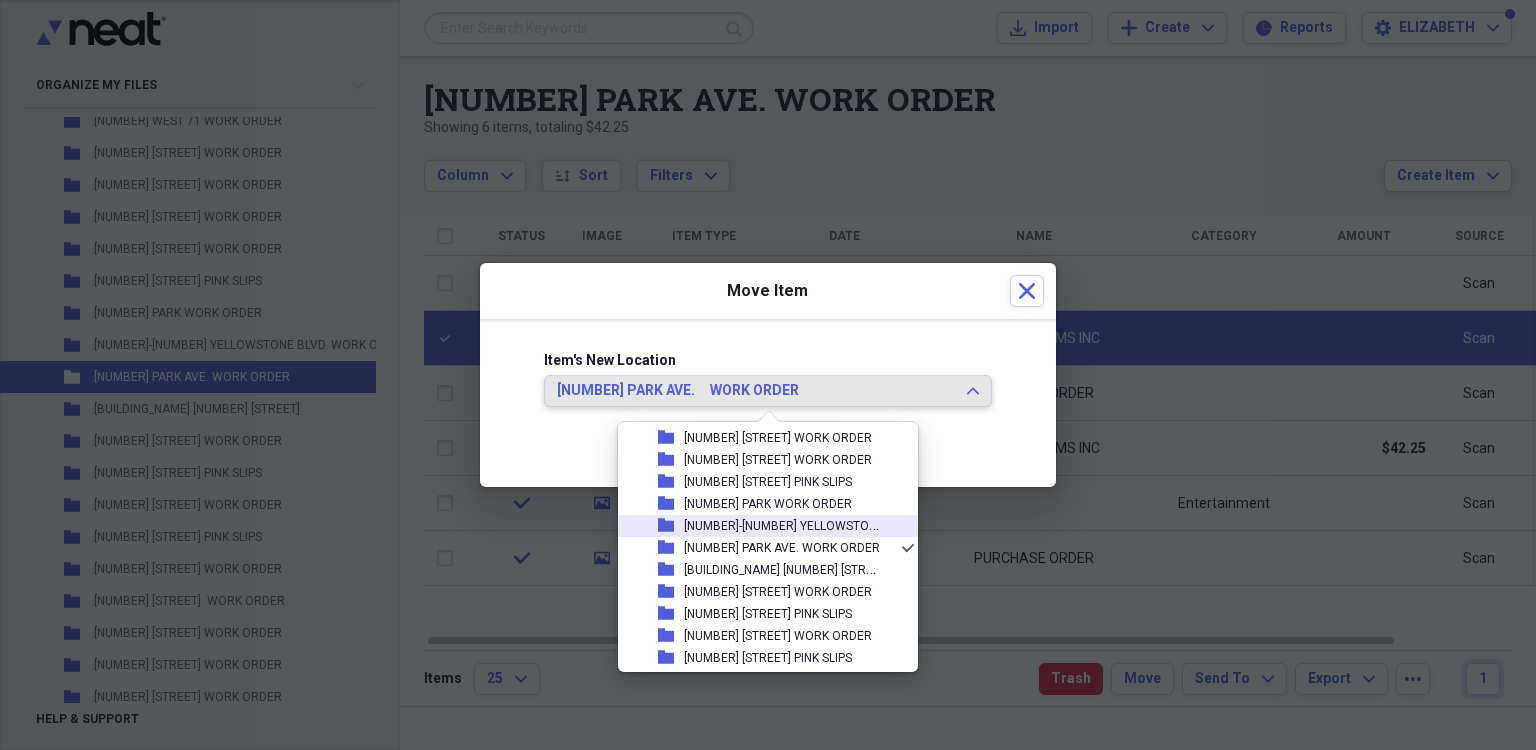 scroll, scrollTop: 30943, scrollLeft: 0, axis: vertical 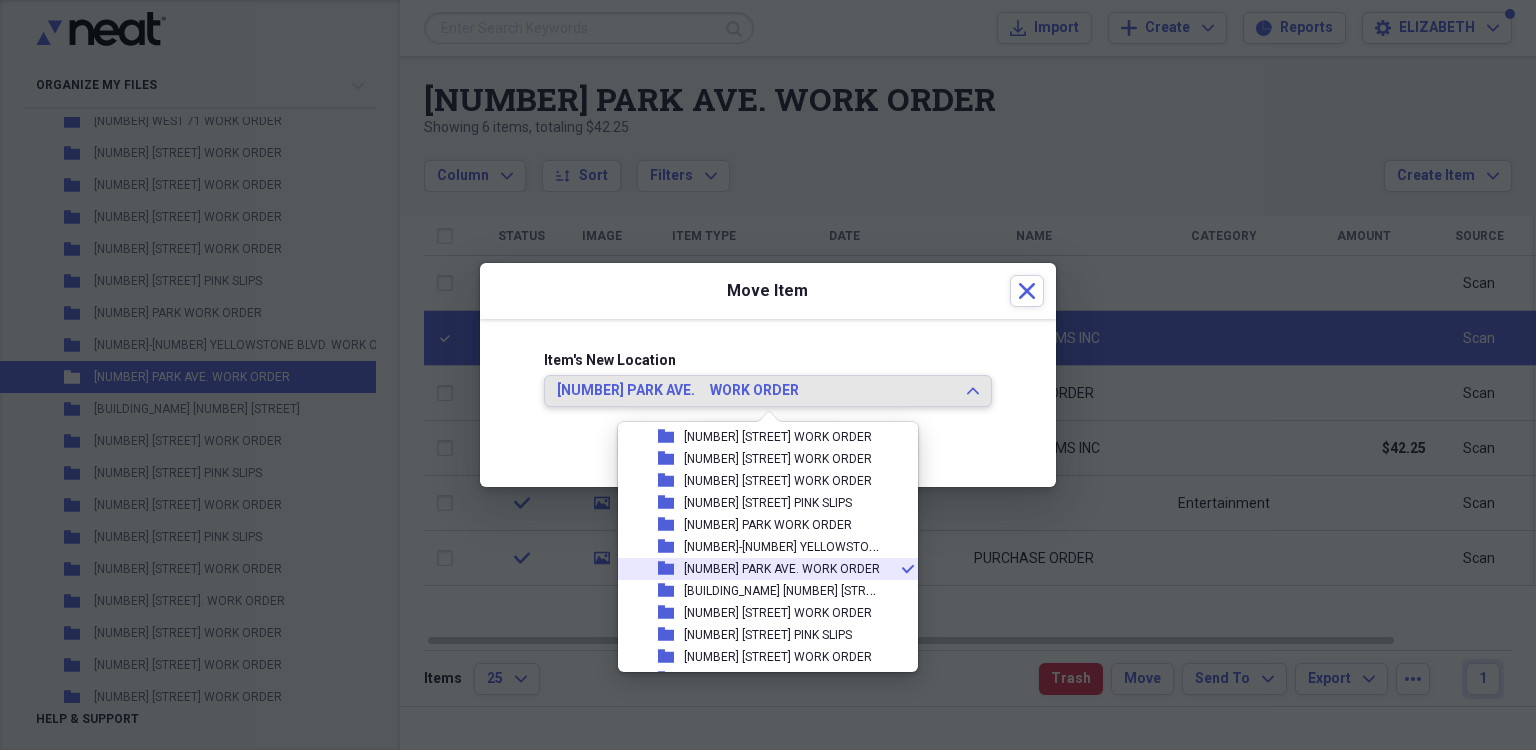 drag, startPoint x: 742, startPoint y: 566, endPoint x: 767, endPoint y: 401, distance: 166.8832 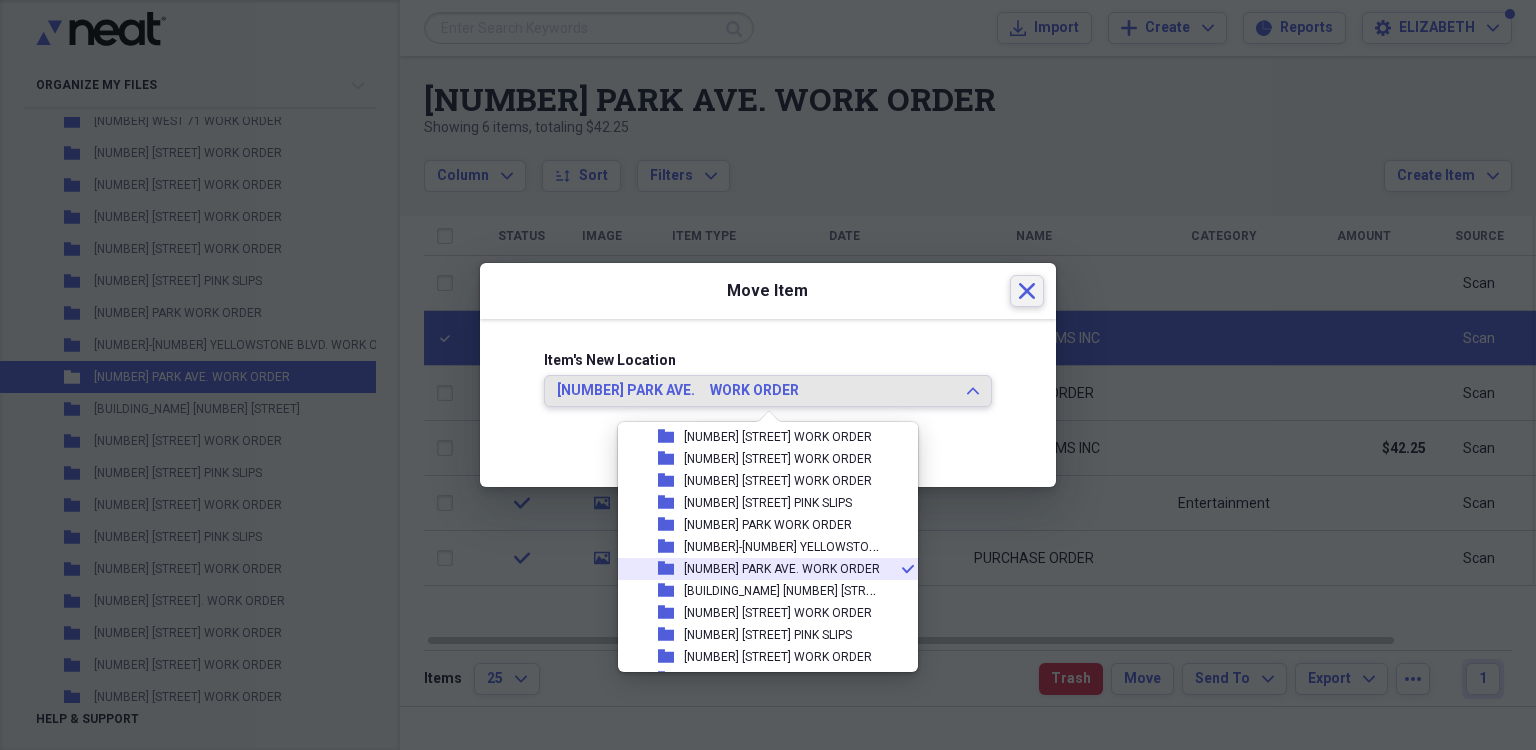 click on "Close" 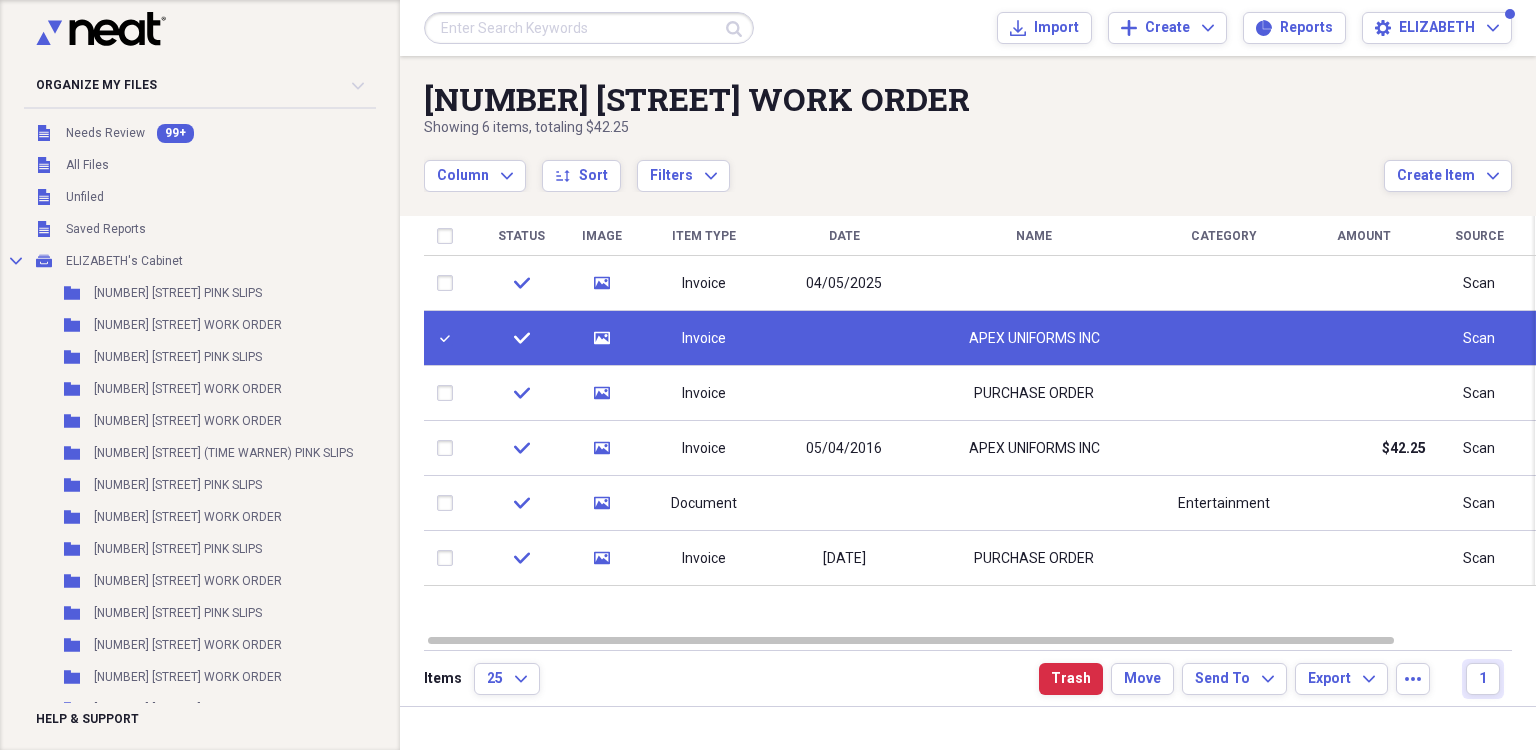 scroll, scrollTop: 0, scrollLeft: 0, axis: both 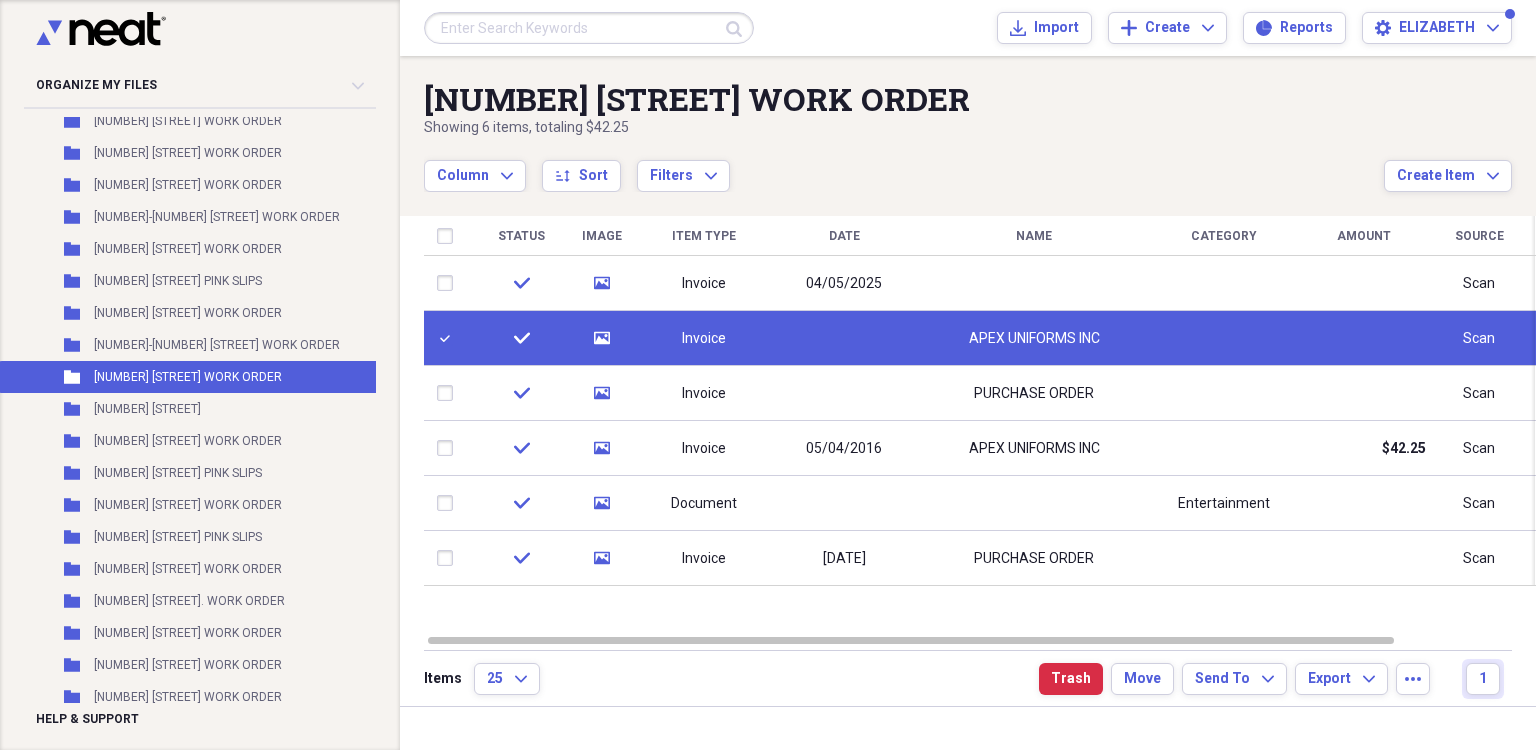 click at bounding box center [449, 338] 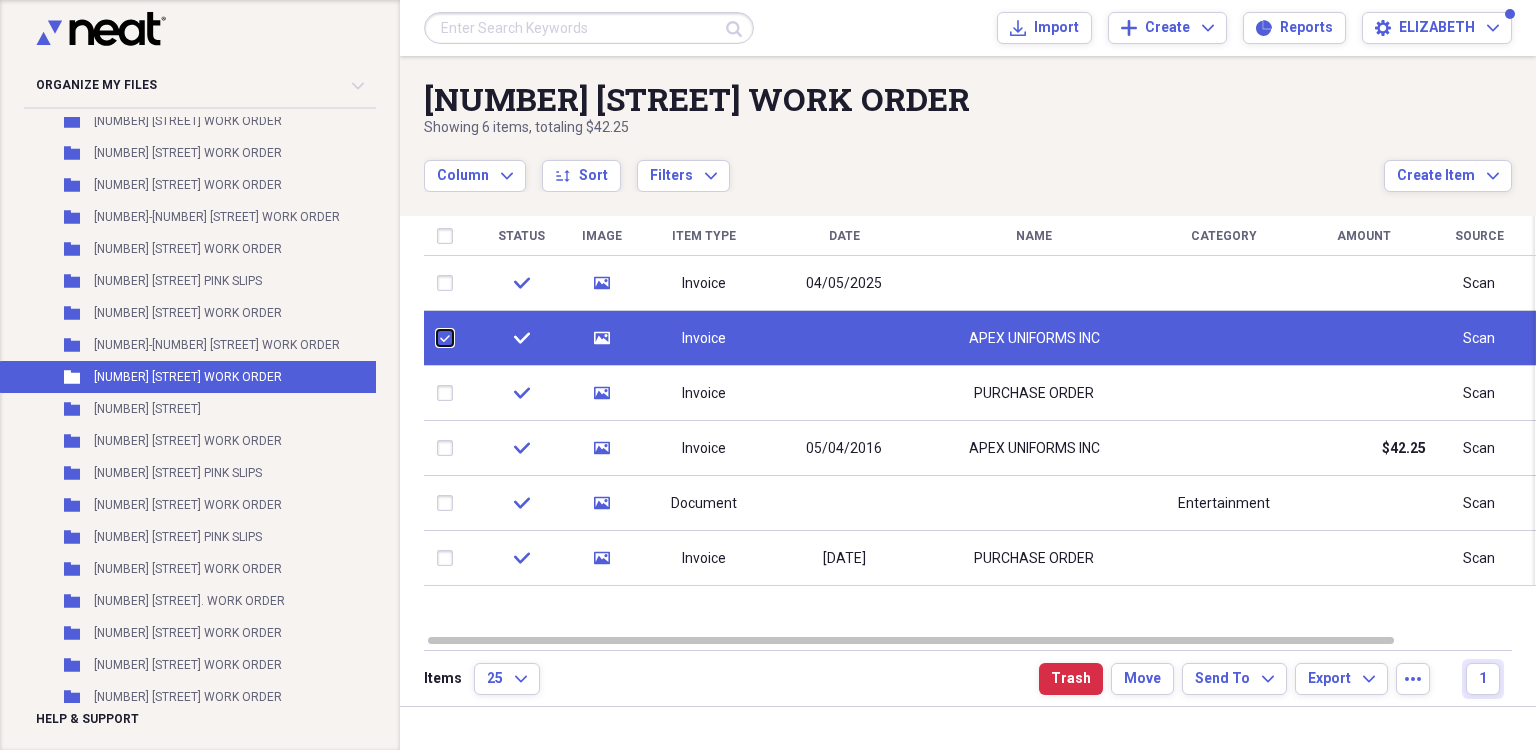 click at bounding box center [437, 338] 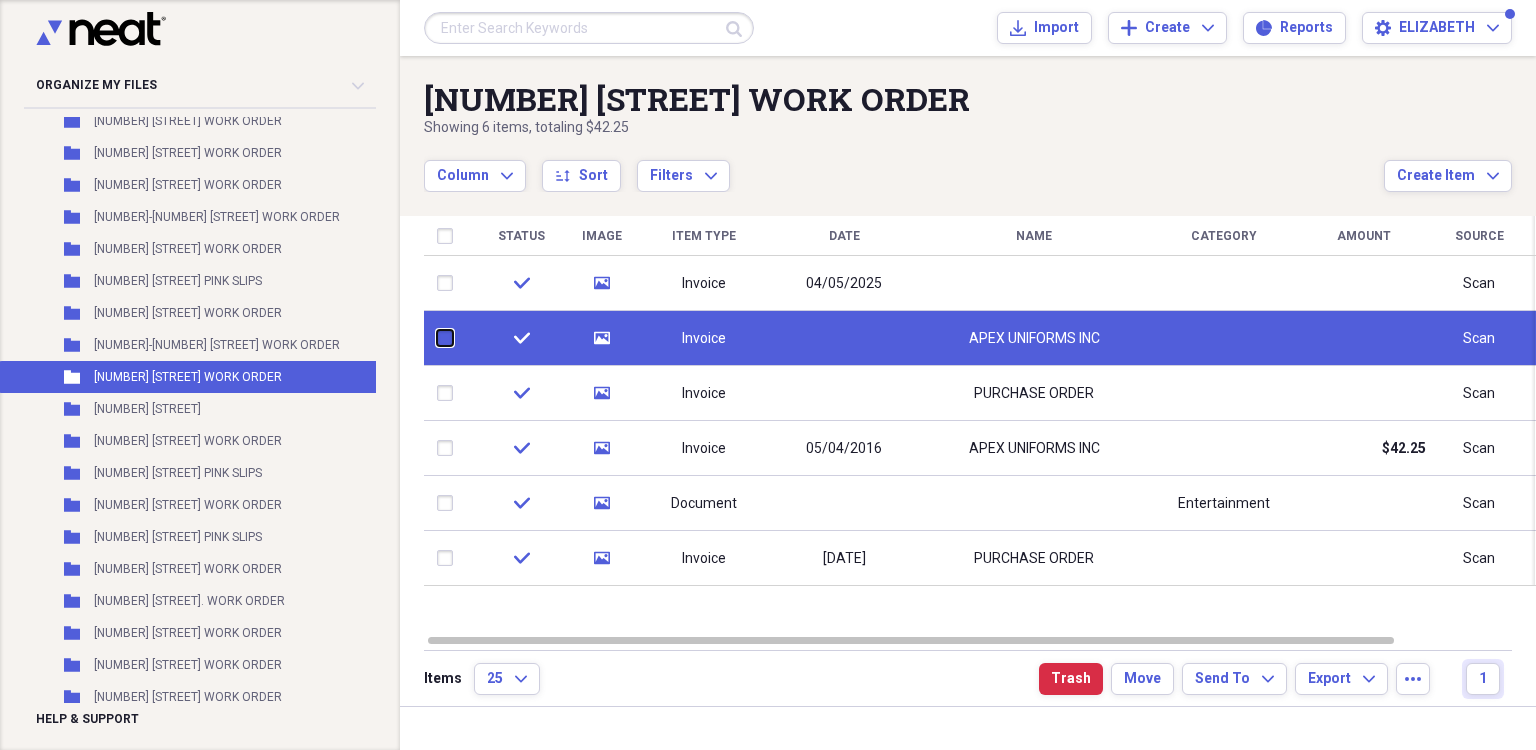 checkbox on "false" 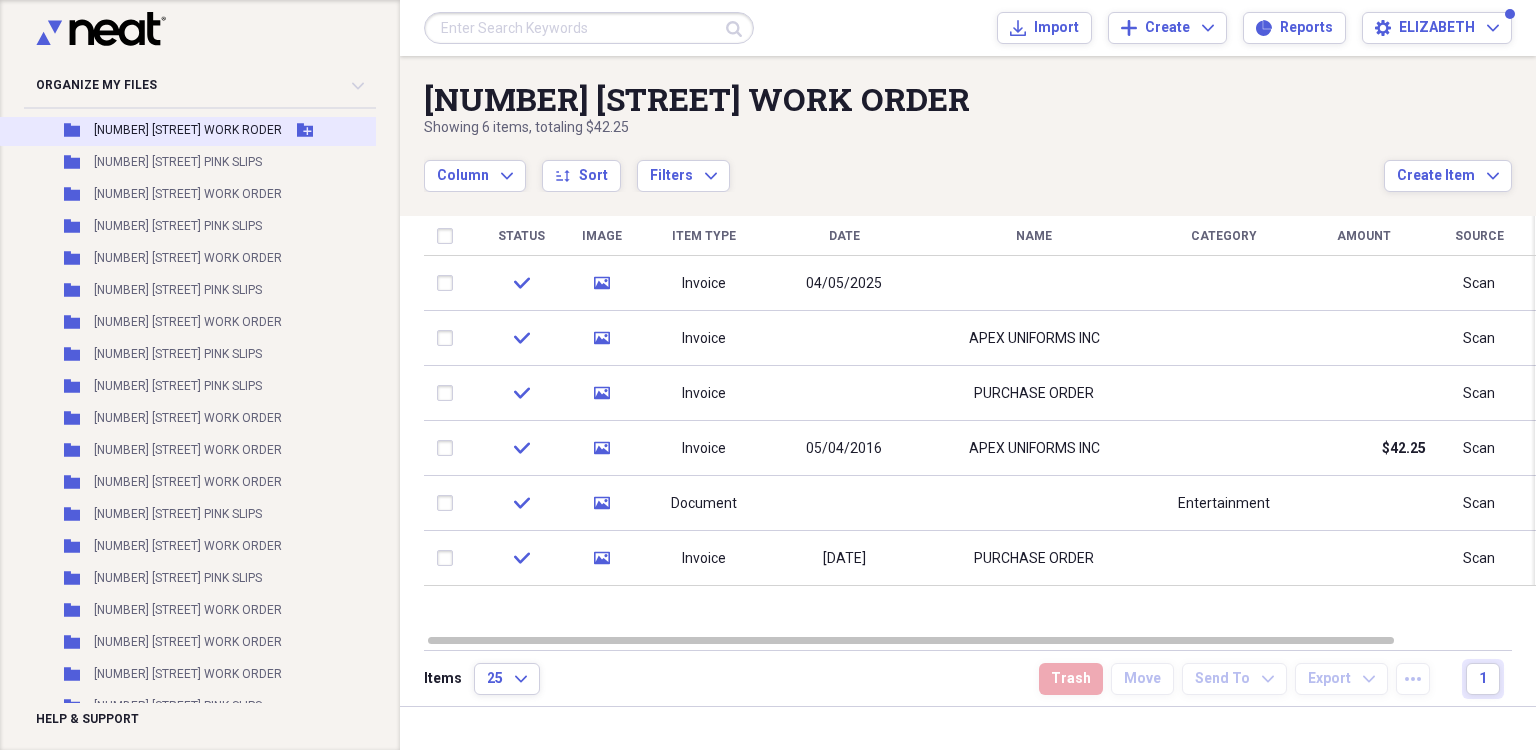 scroll, scrollTop: 15666, scrollLeft: 0, axis: vertical 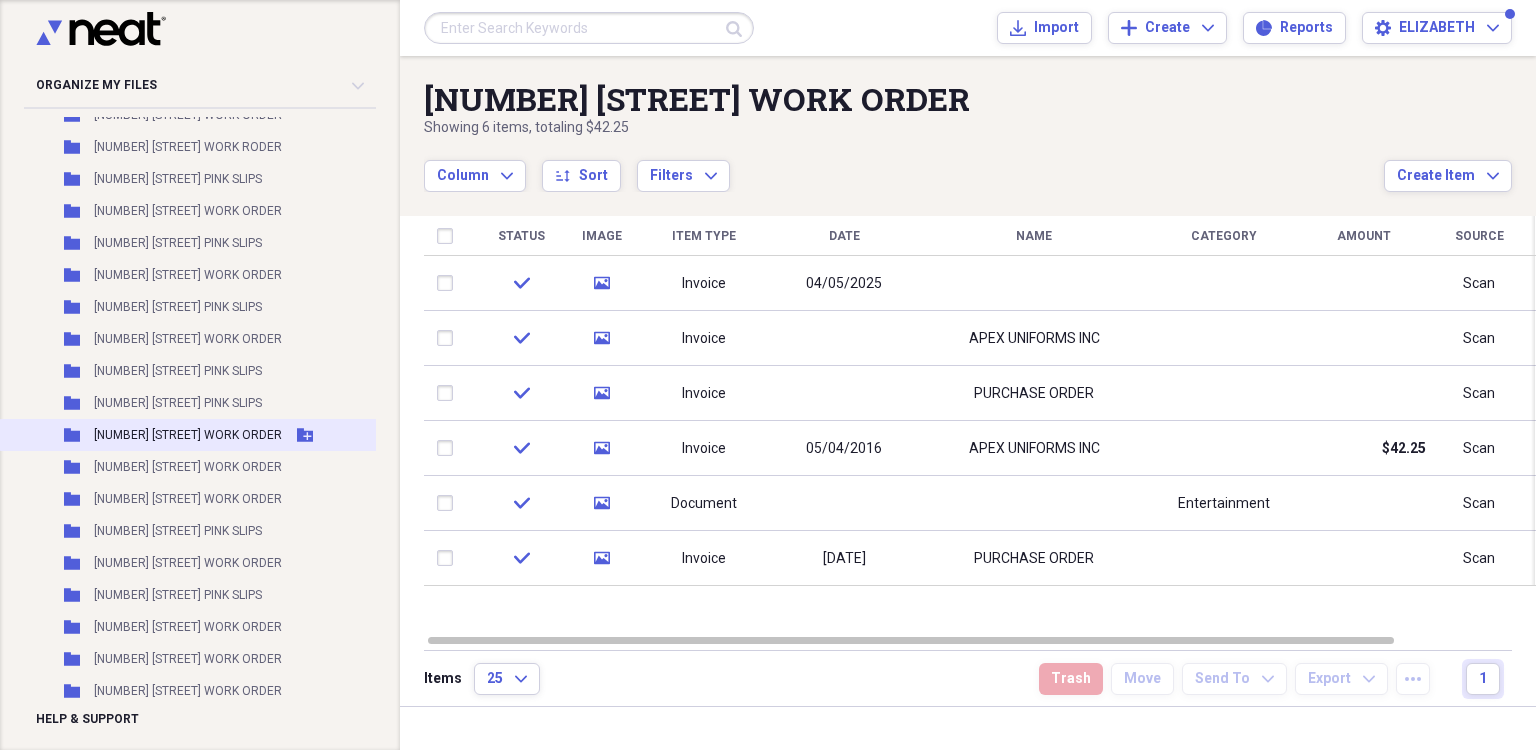 click on "[NUMBER] EAST [NUMBER]     WORK ORDER" at bounding box center [188, 435] 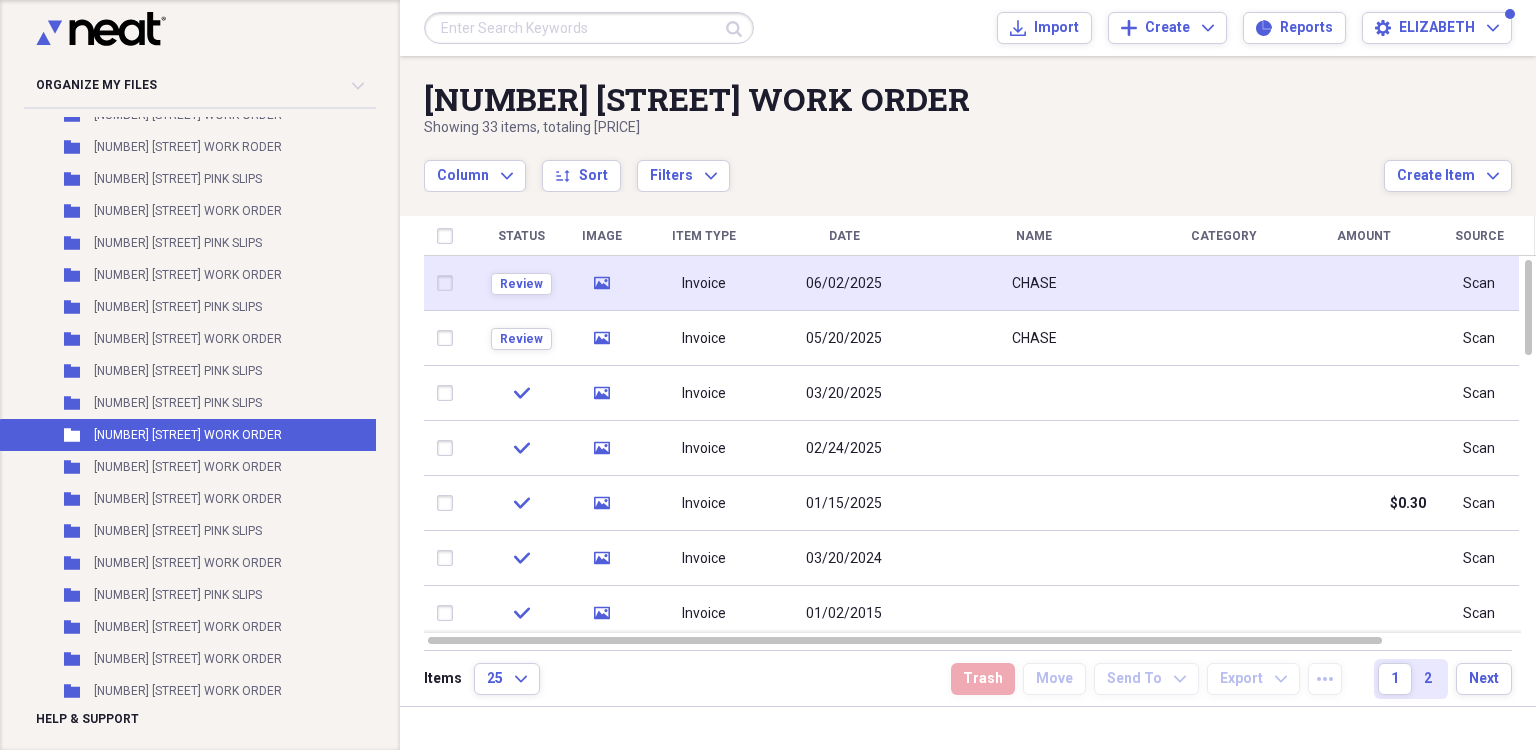 click on "06/02/2025" at bounding box center [844, 283] 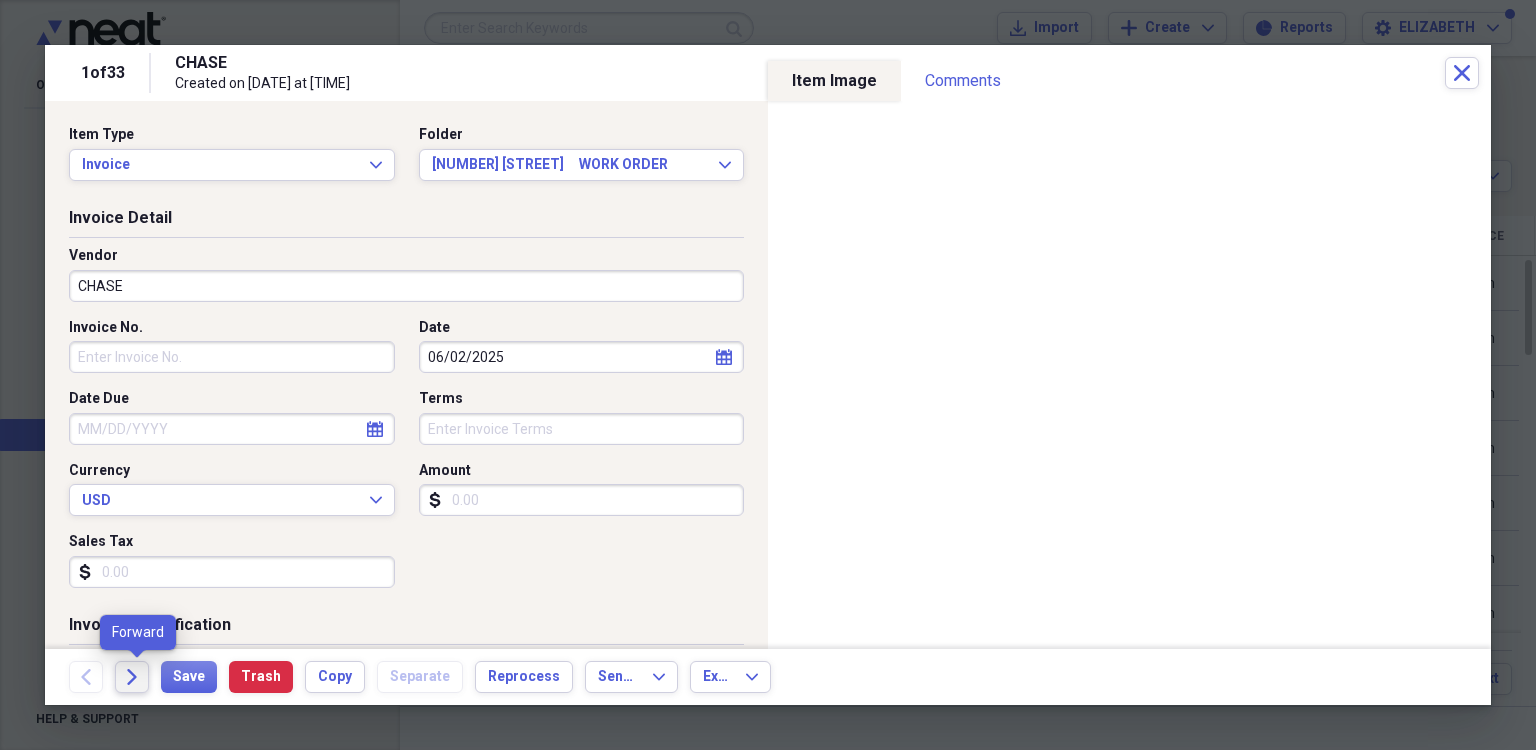 click on "Forward" 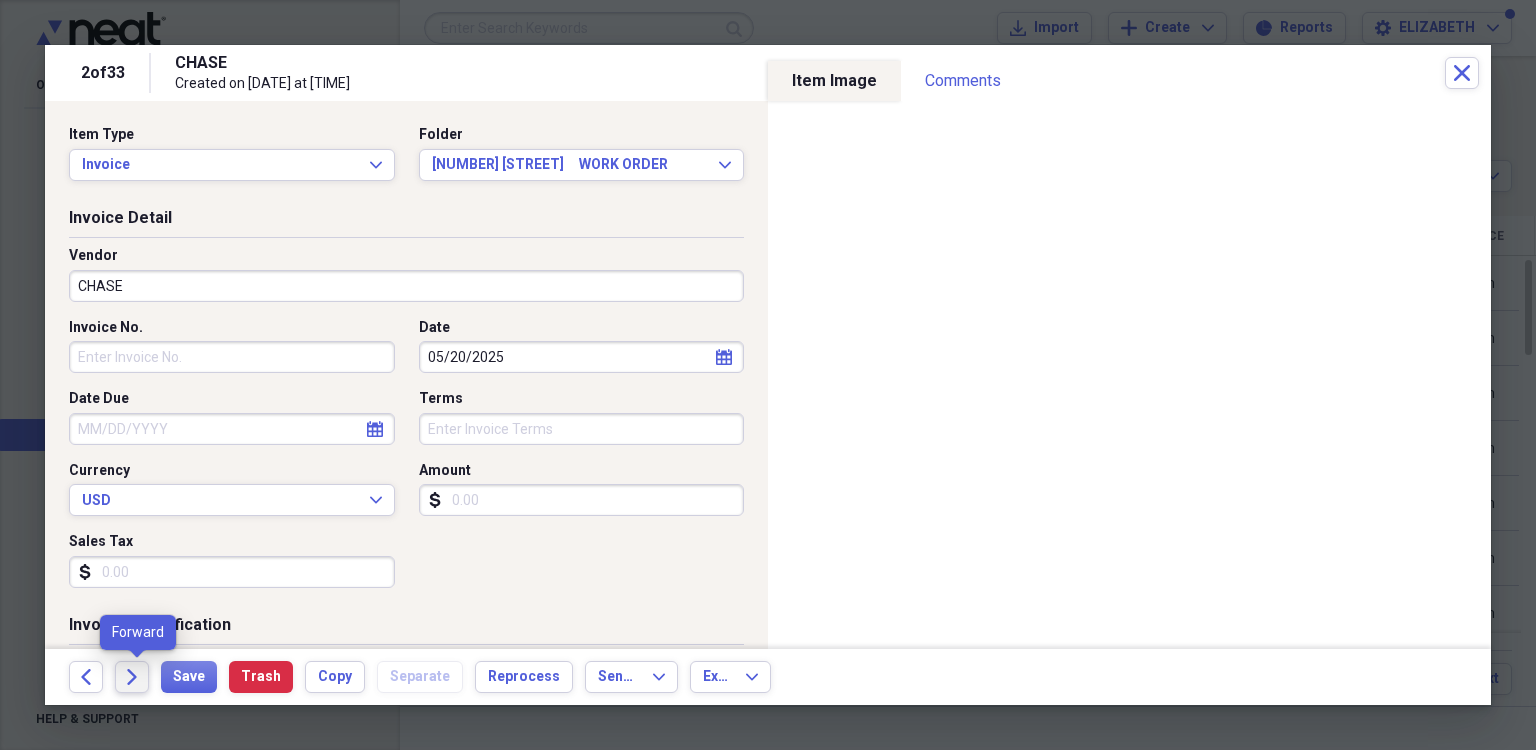 click 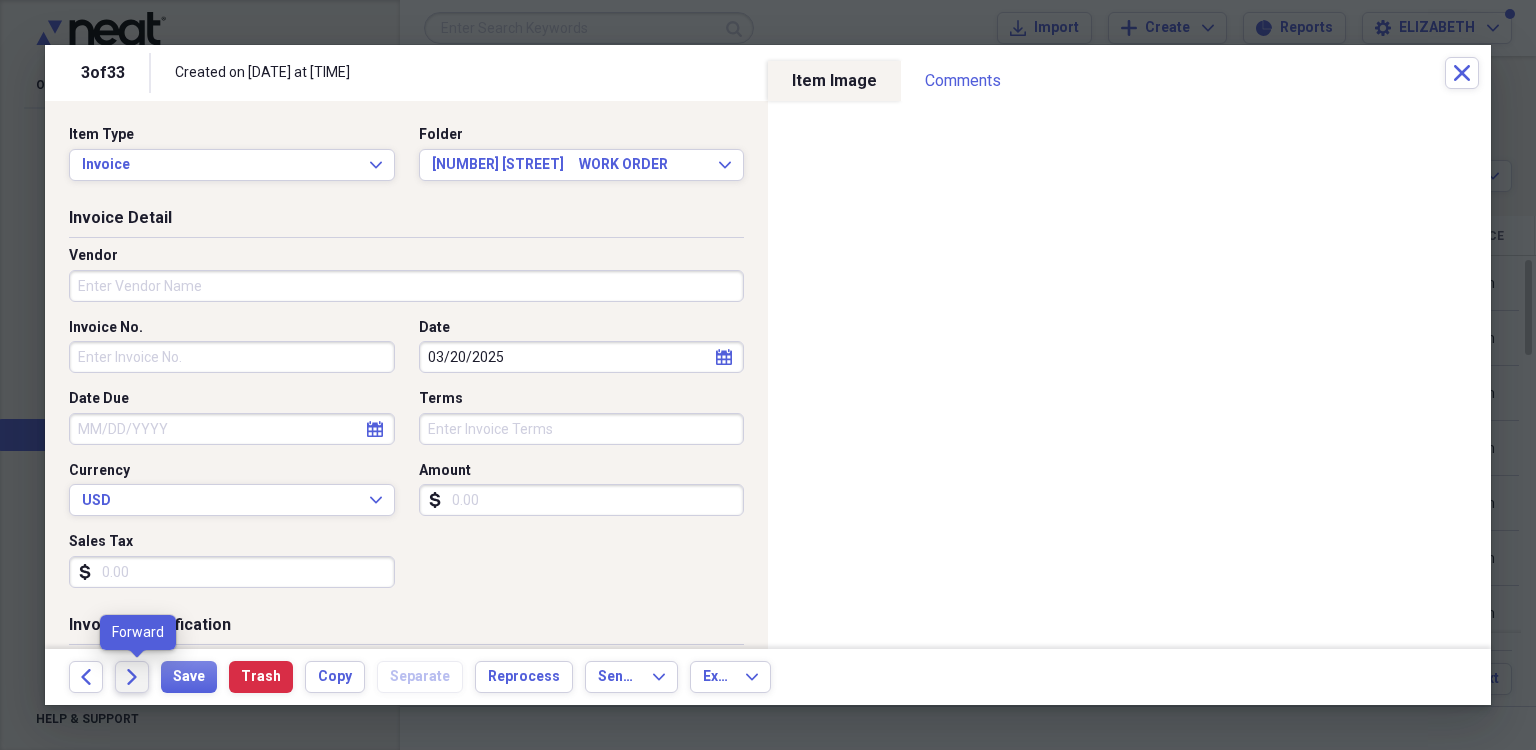 click on "Forward" 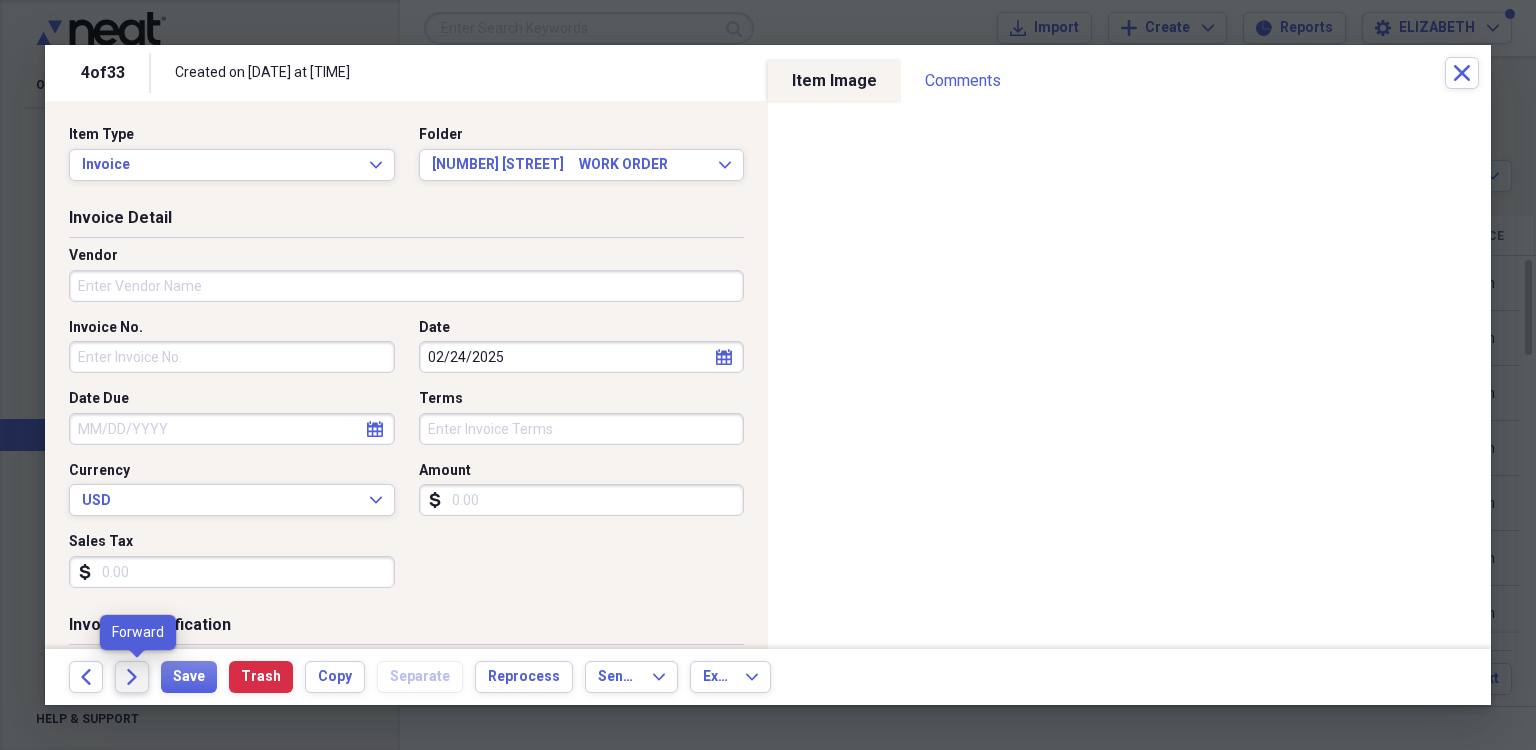 click on "Forward" 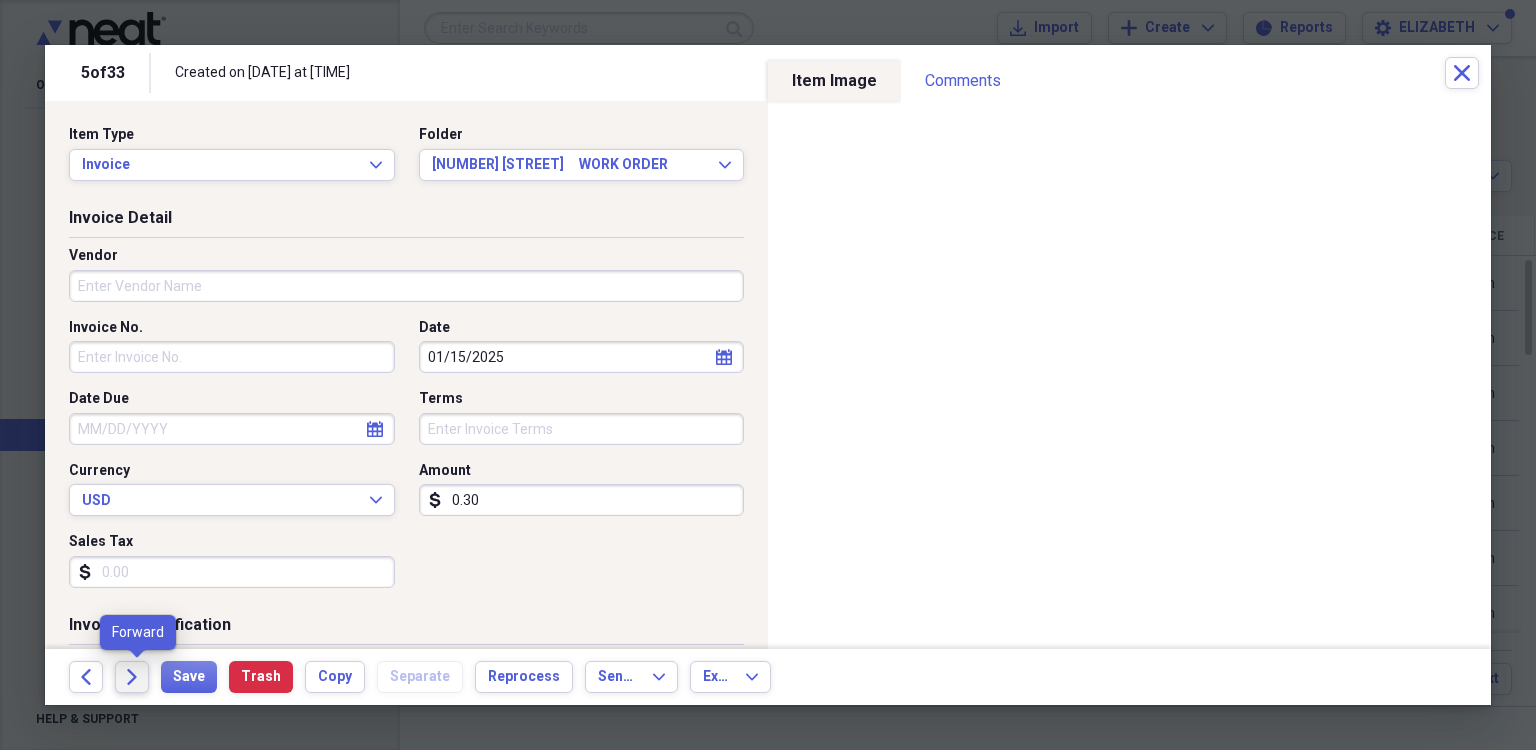click 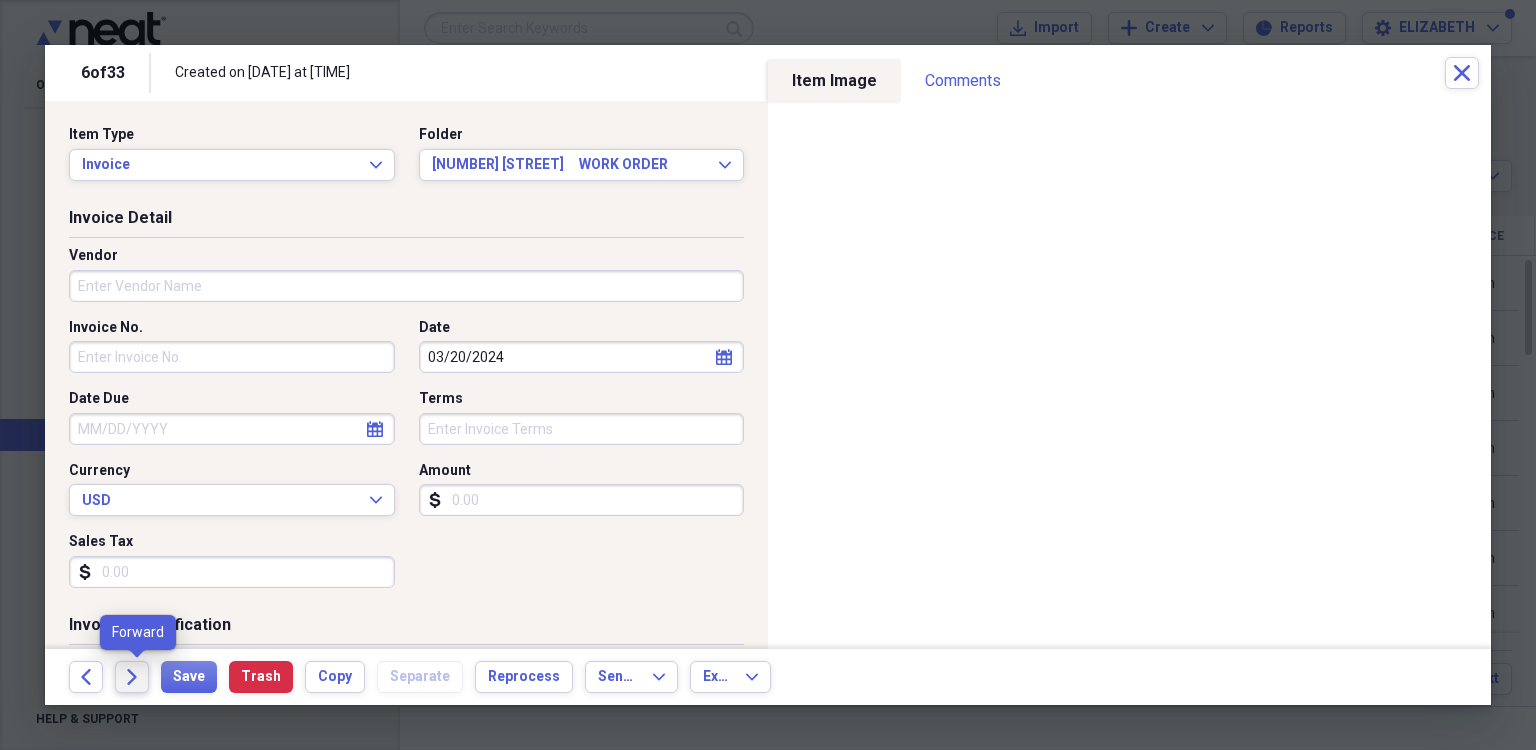 click on "Forward" 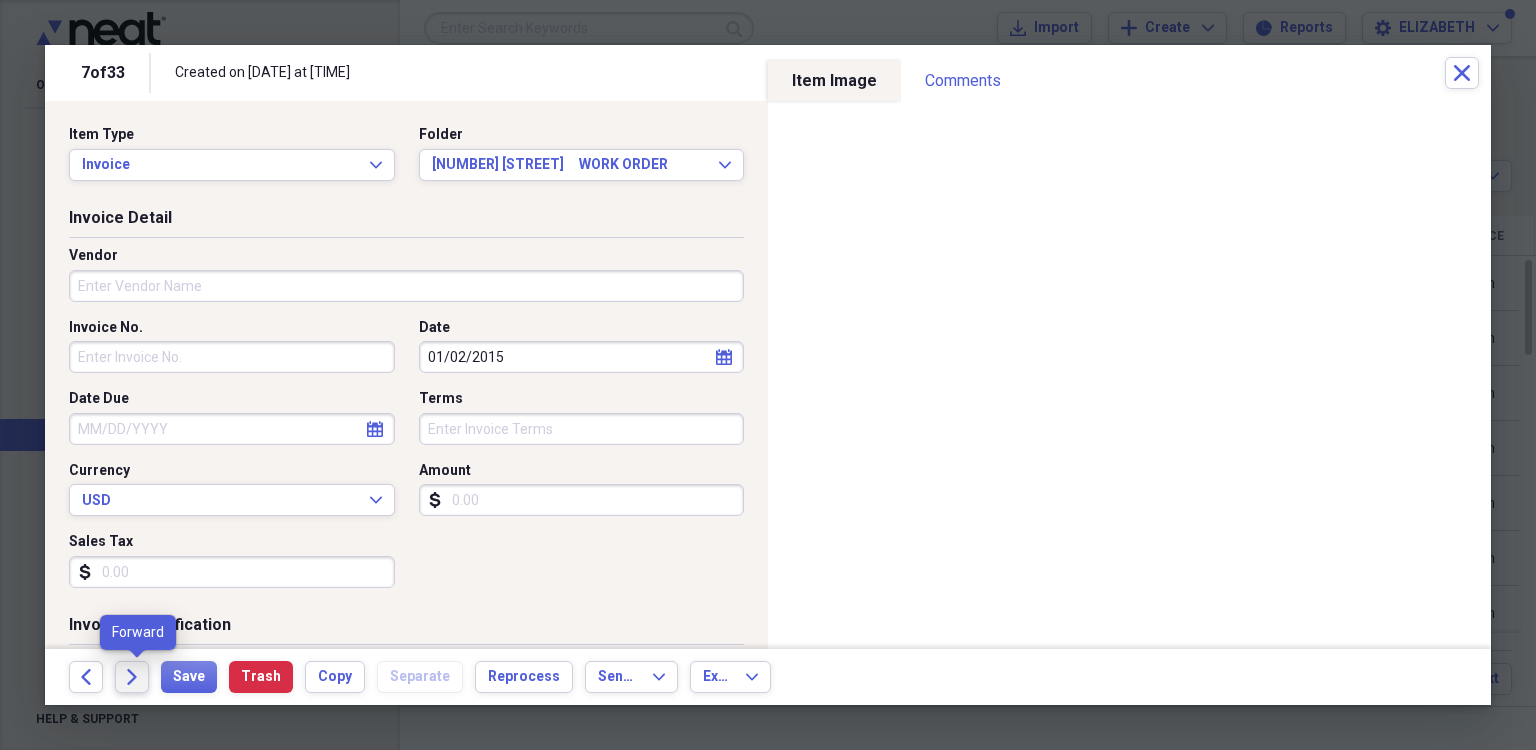 click on "Forward" 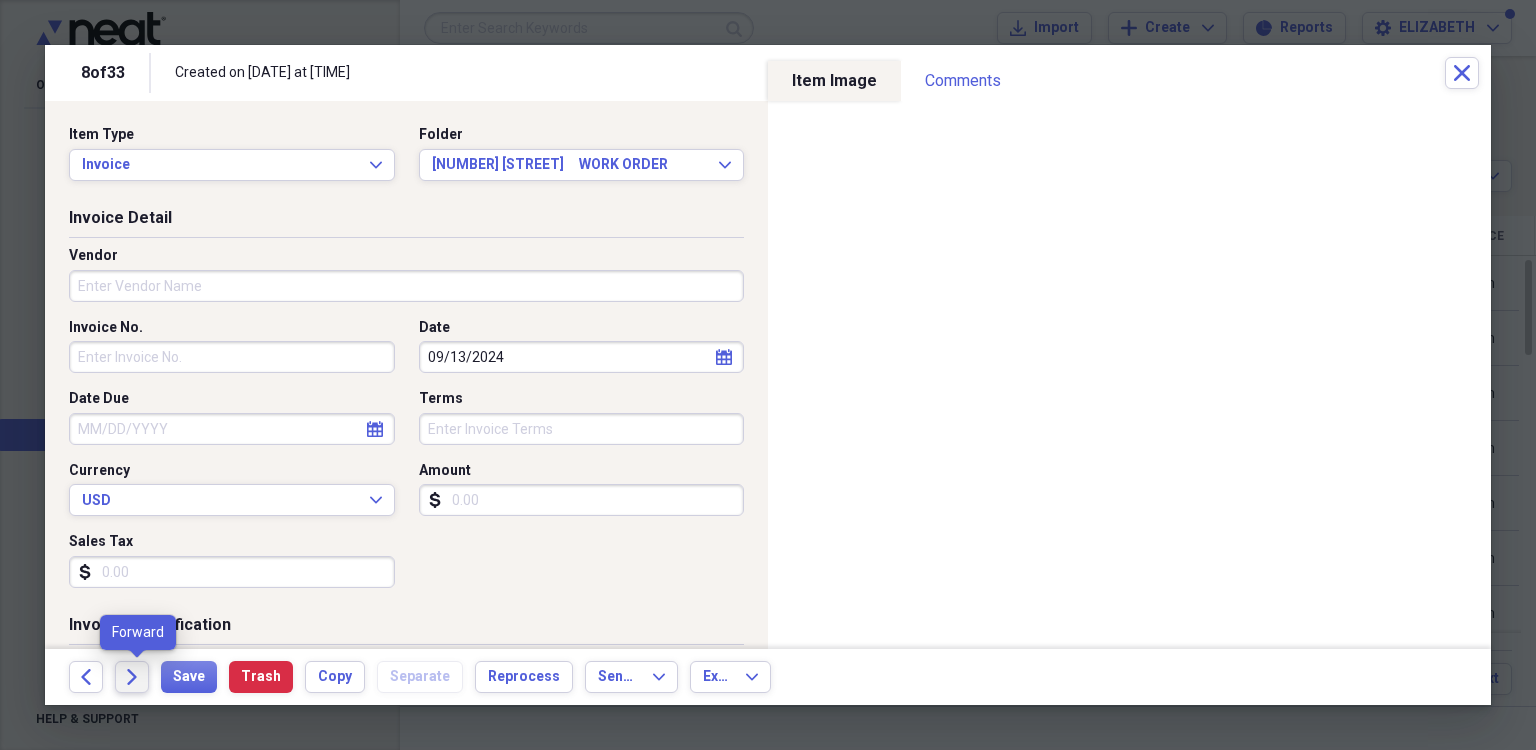 click on "Forward" 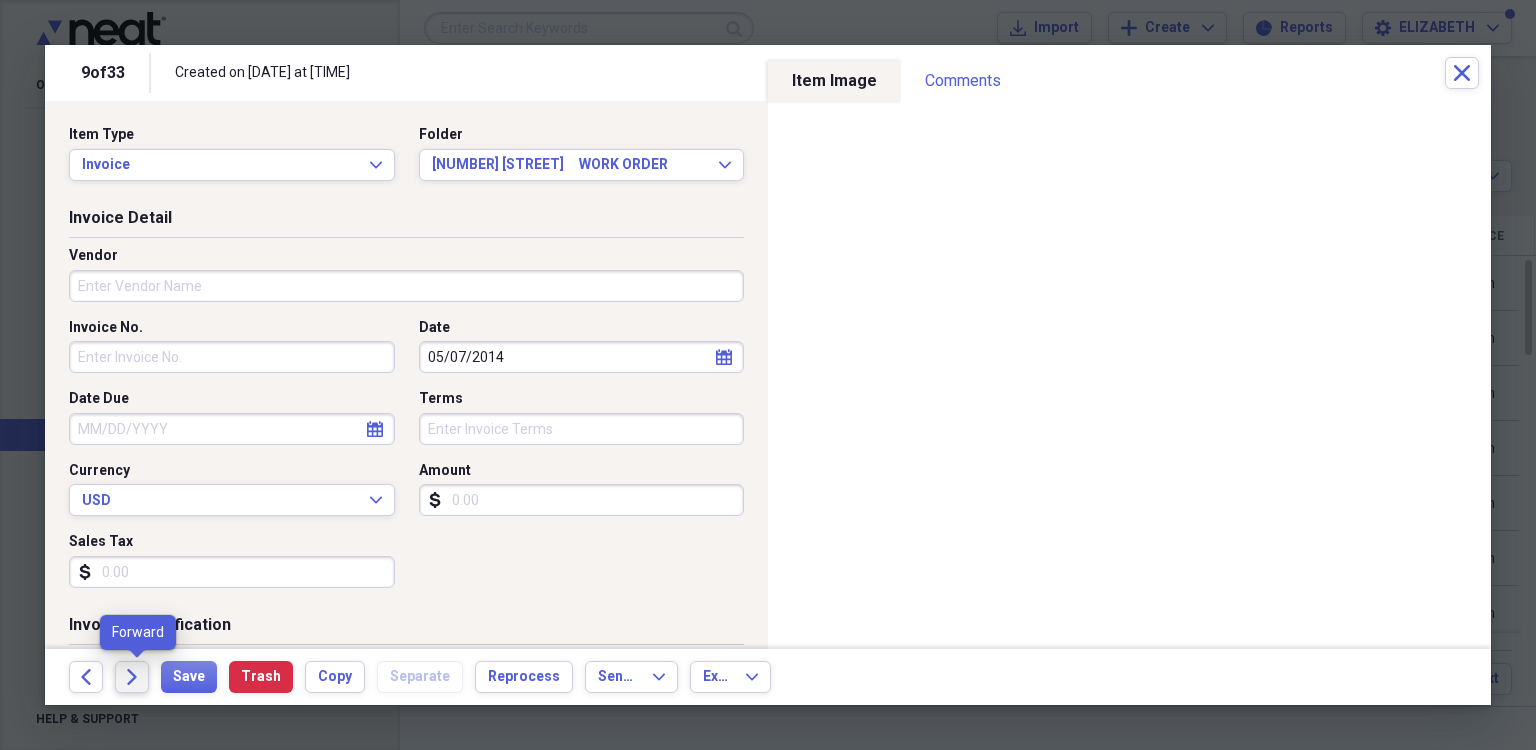click on "Forward" 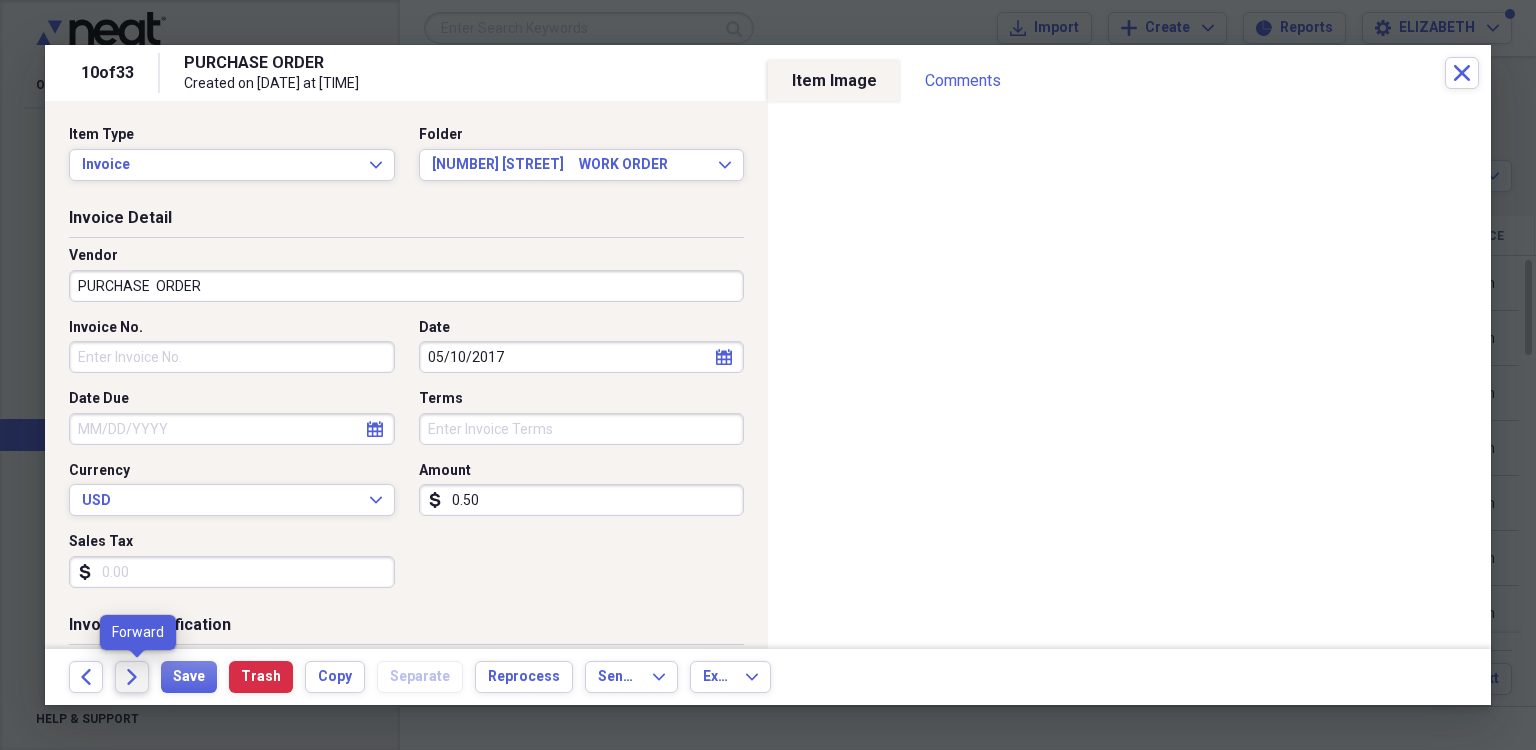 click on "Forward" 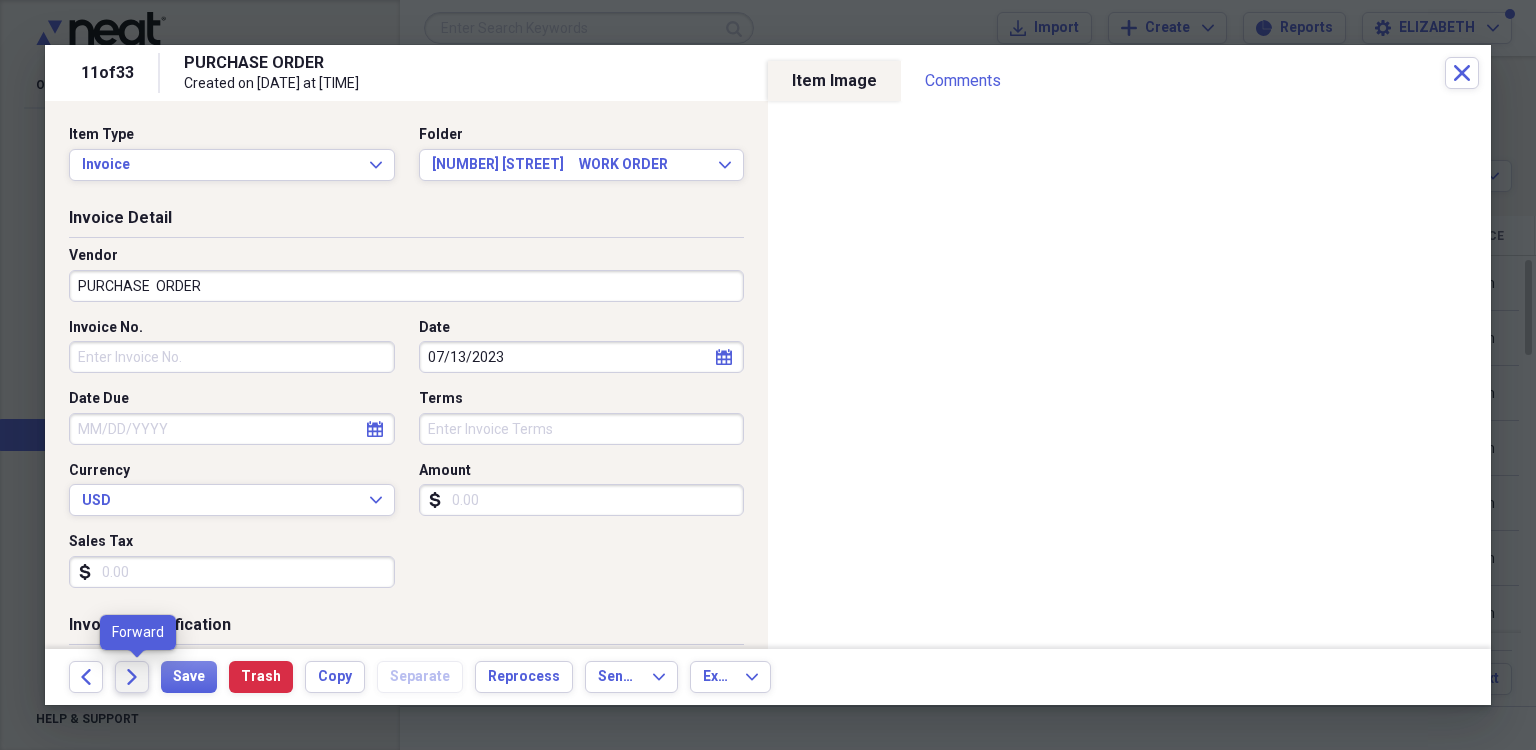click on "Forward" 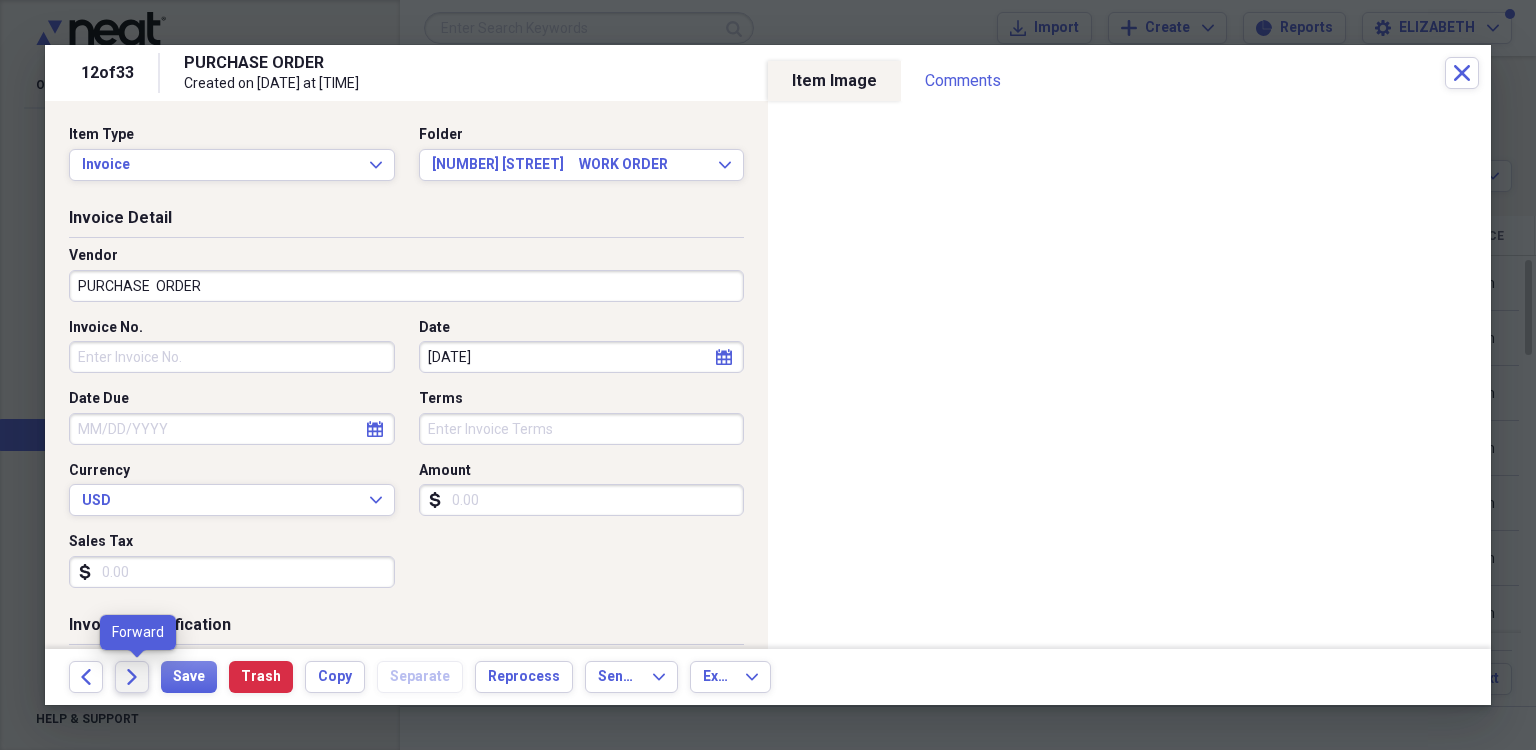 click 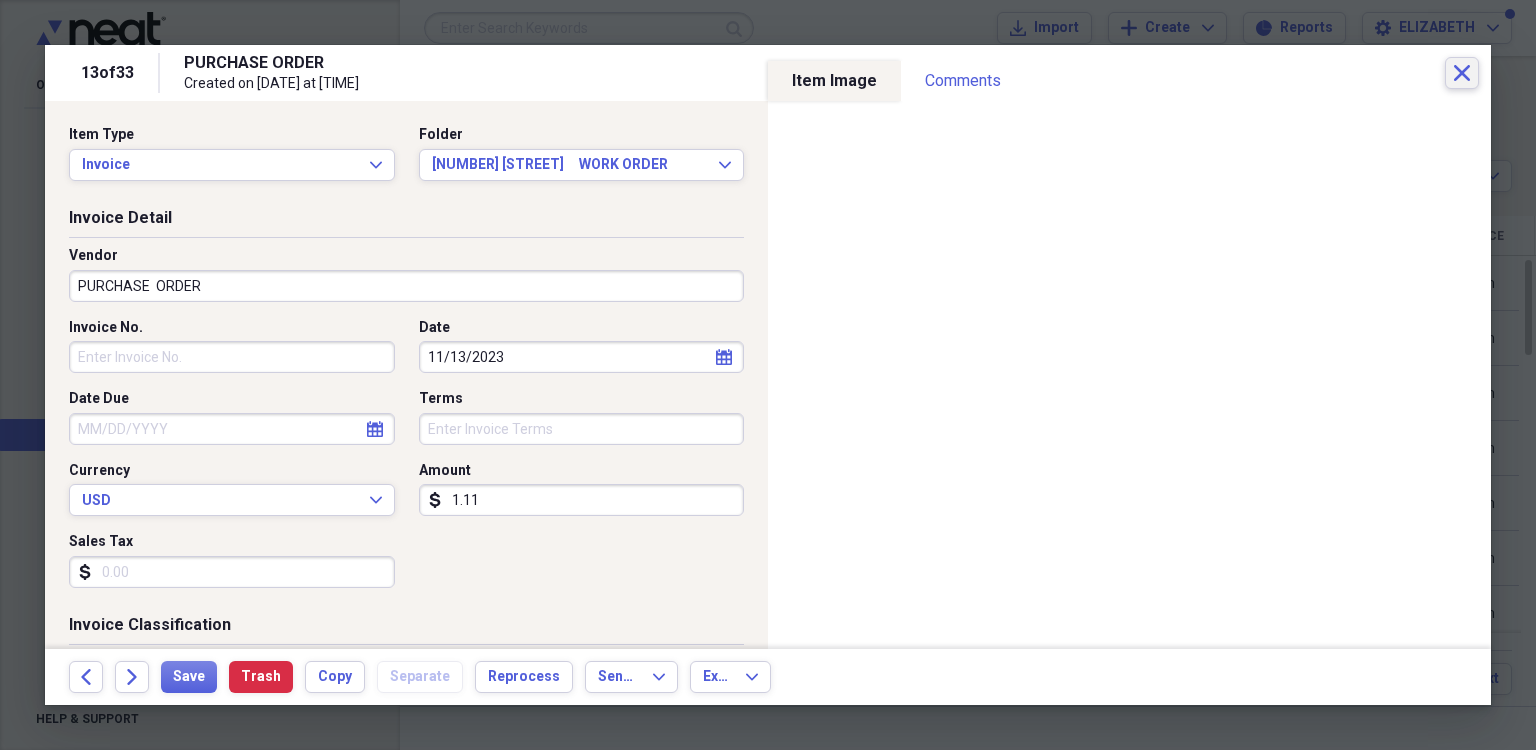 click 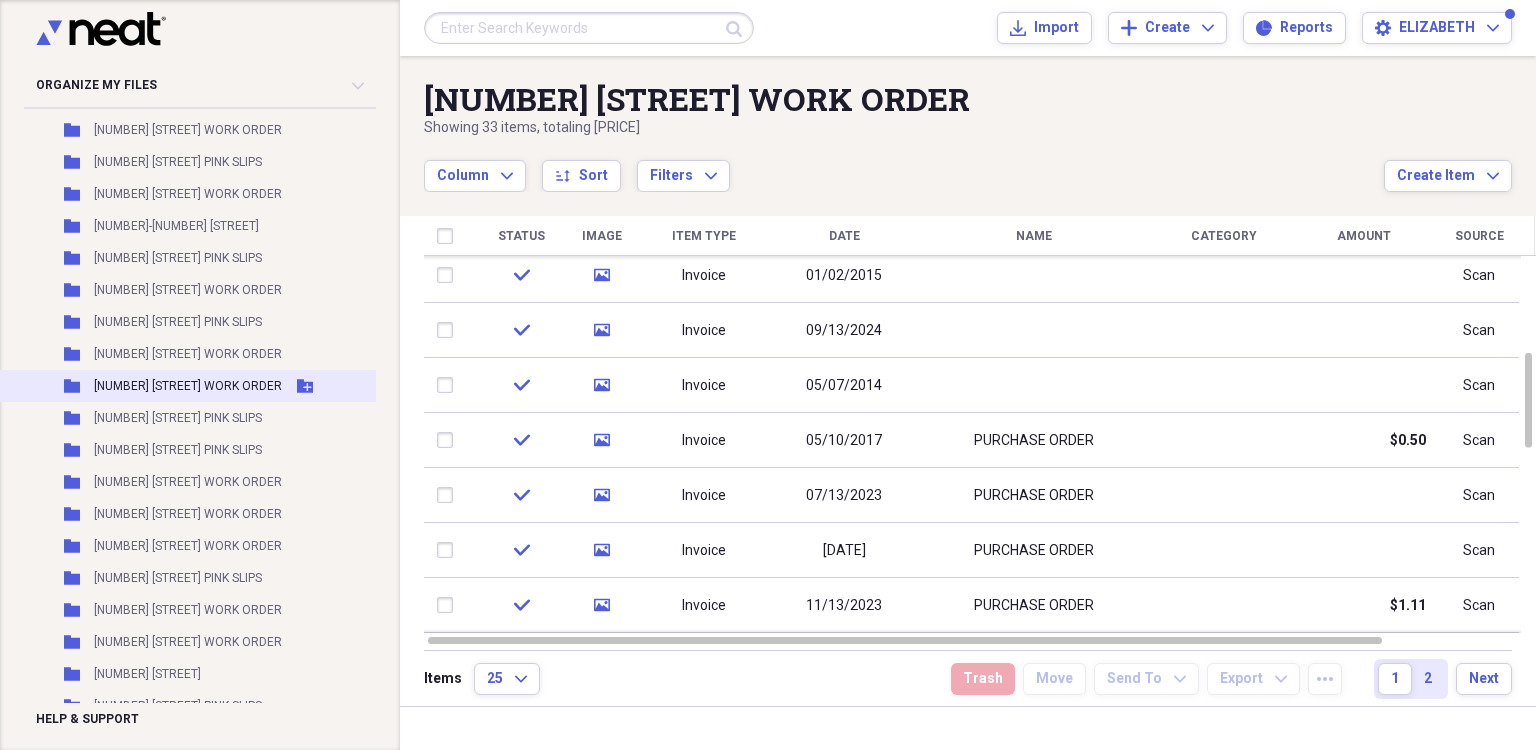 scroll, scrollTop: 1003, scrollLeft: 0, axis: vertical 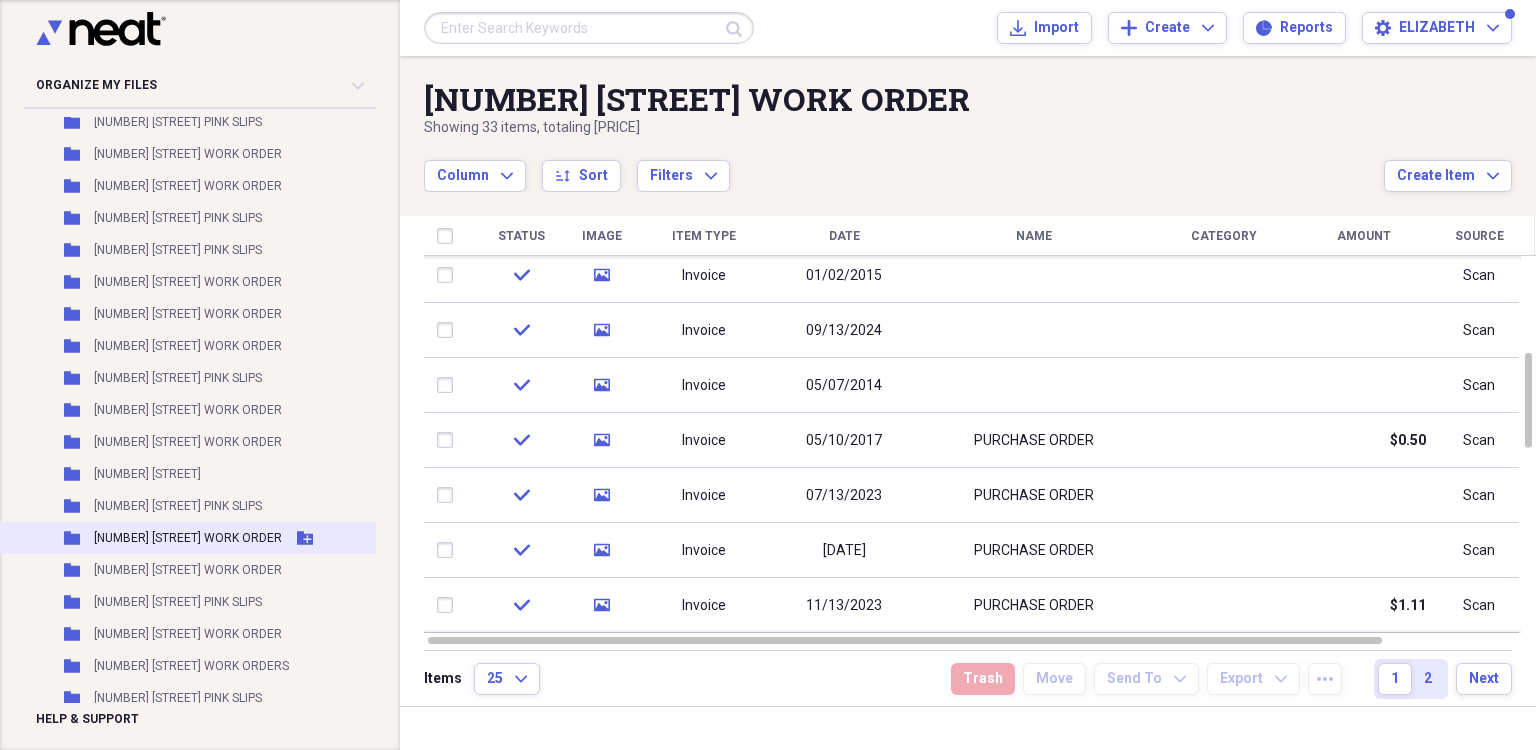 click on "[NUMBER] UN PLAZA     WORK ORDER" at bounding box center (188, 538) 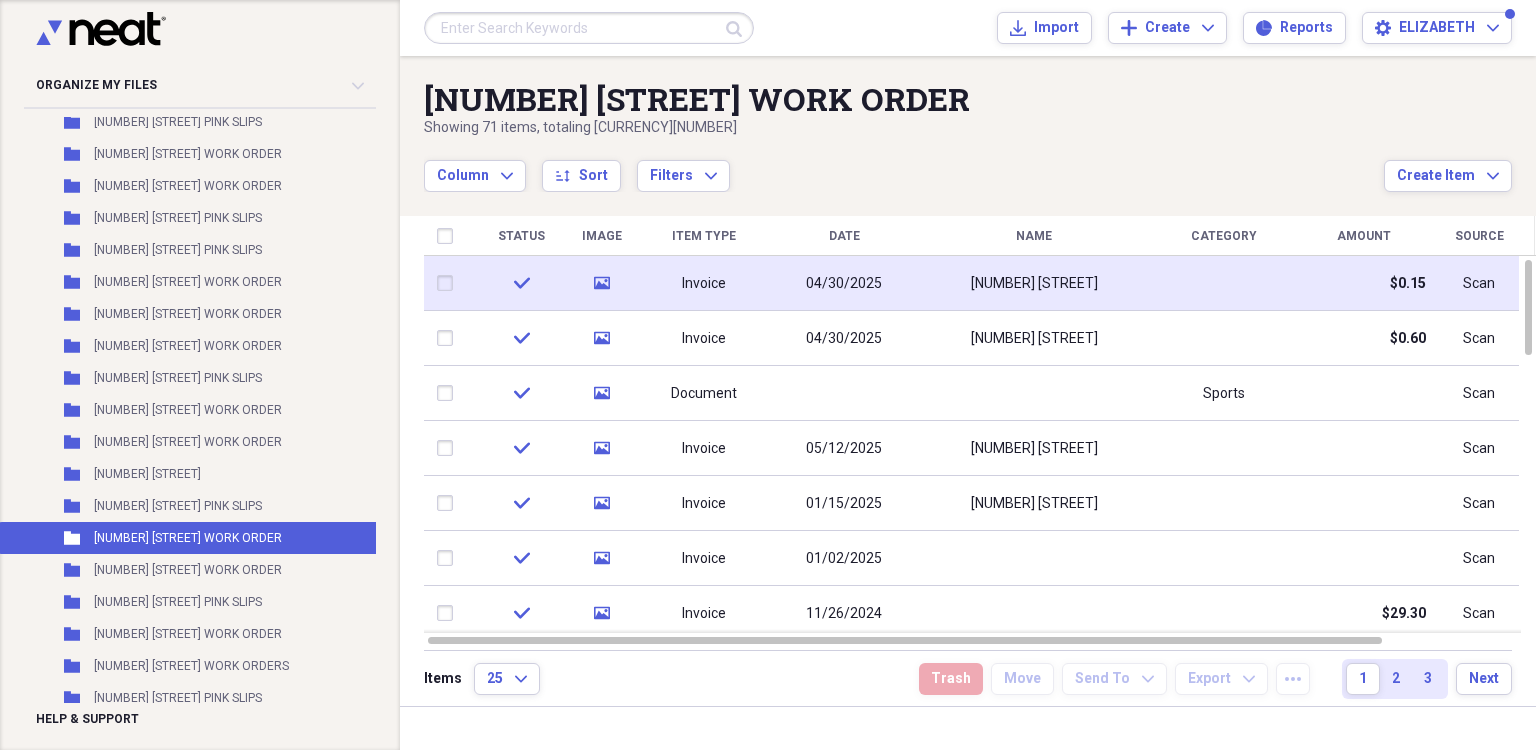 click on "04/30/2025" at bounding box center [844, 284] 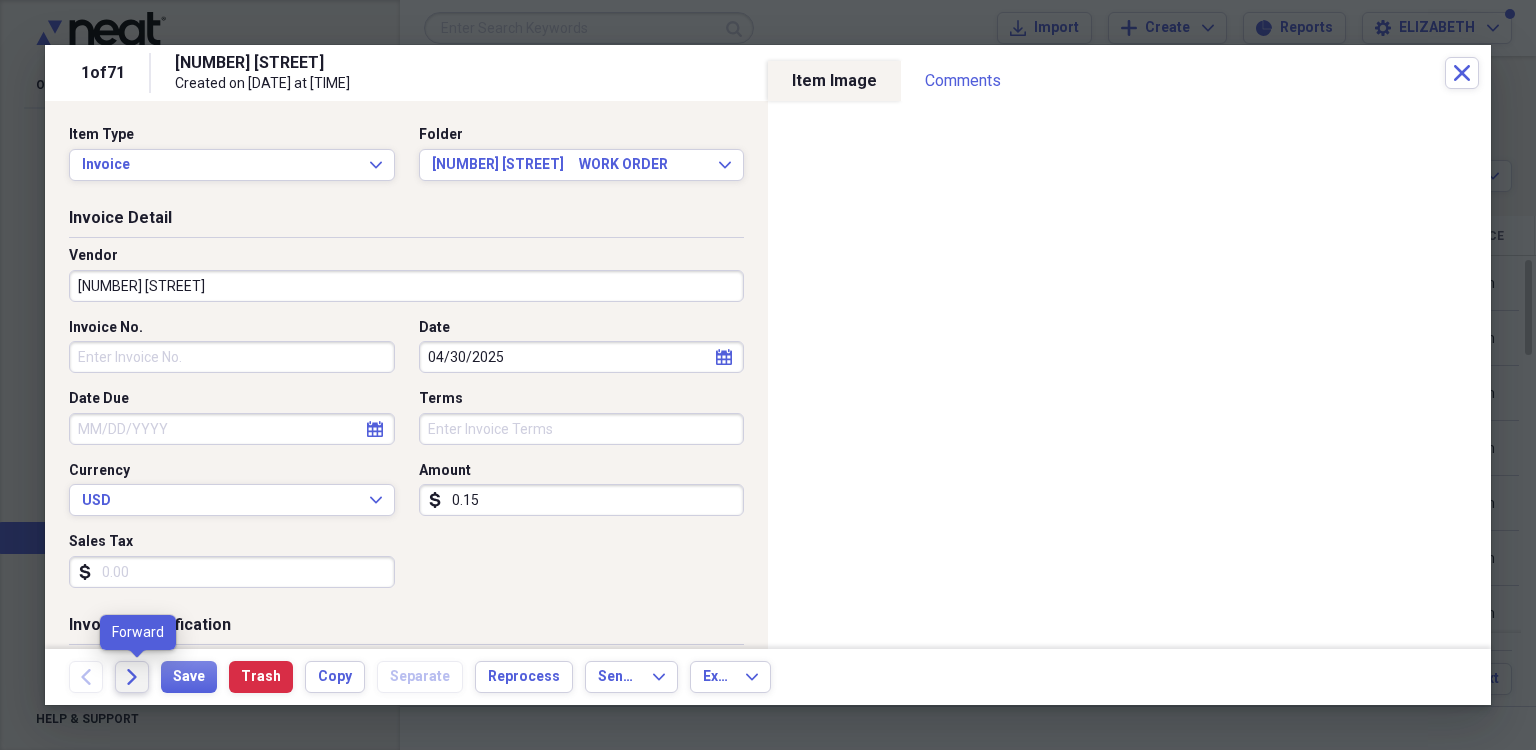 click on "Forward" 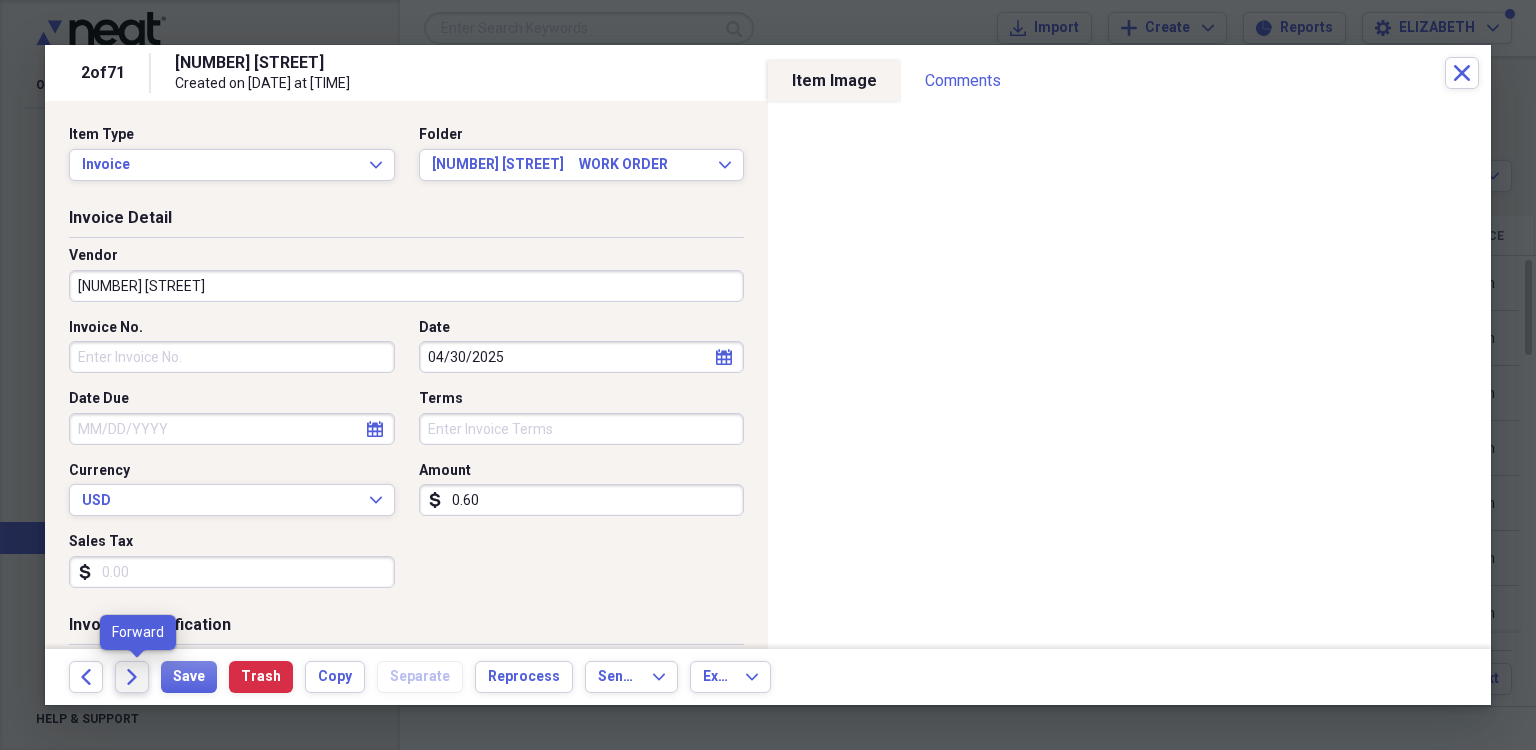 click on "Forward" 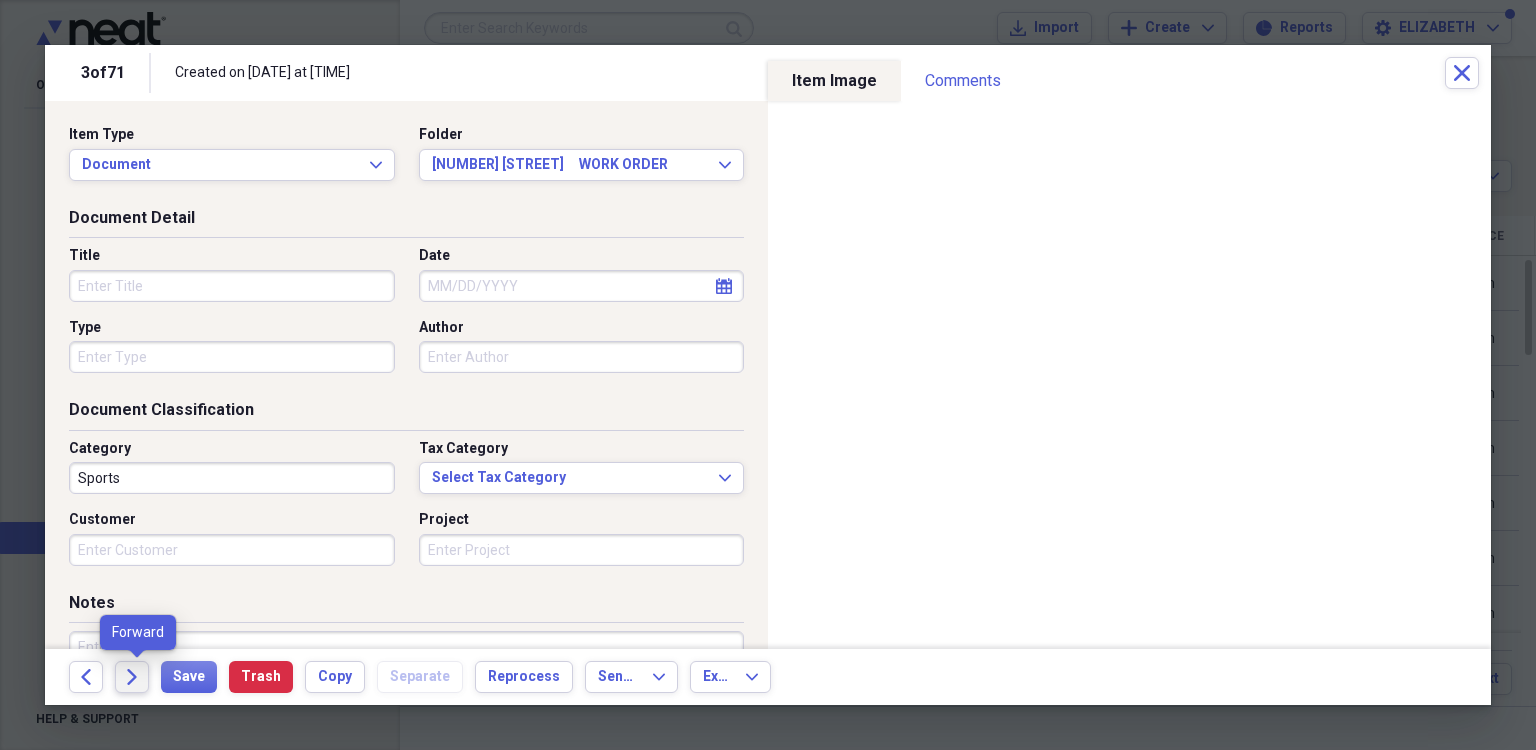 click on "Forward" 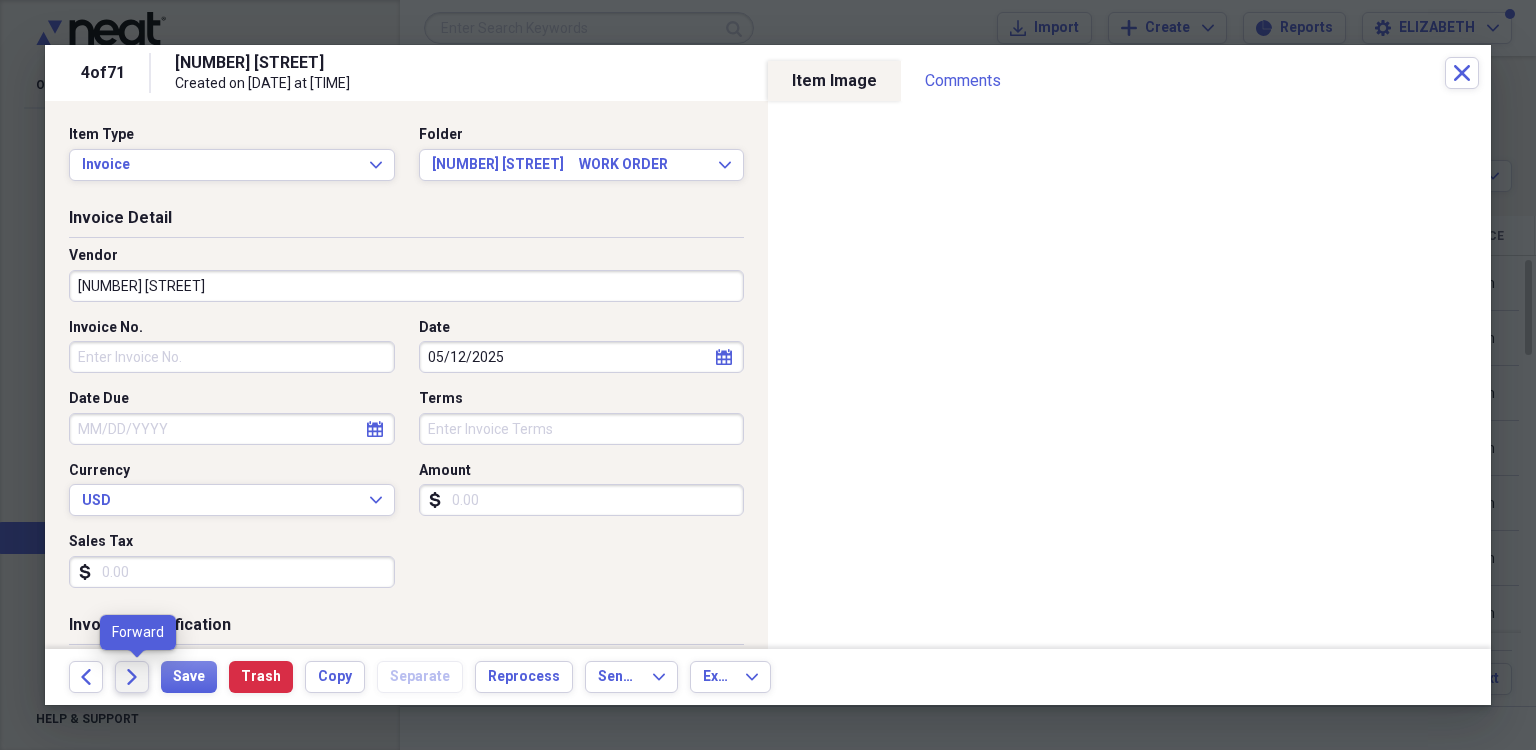 click on "Forward" at bounding box center [132, 677] 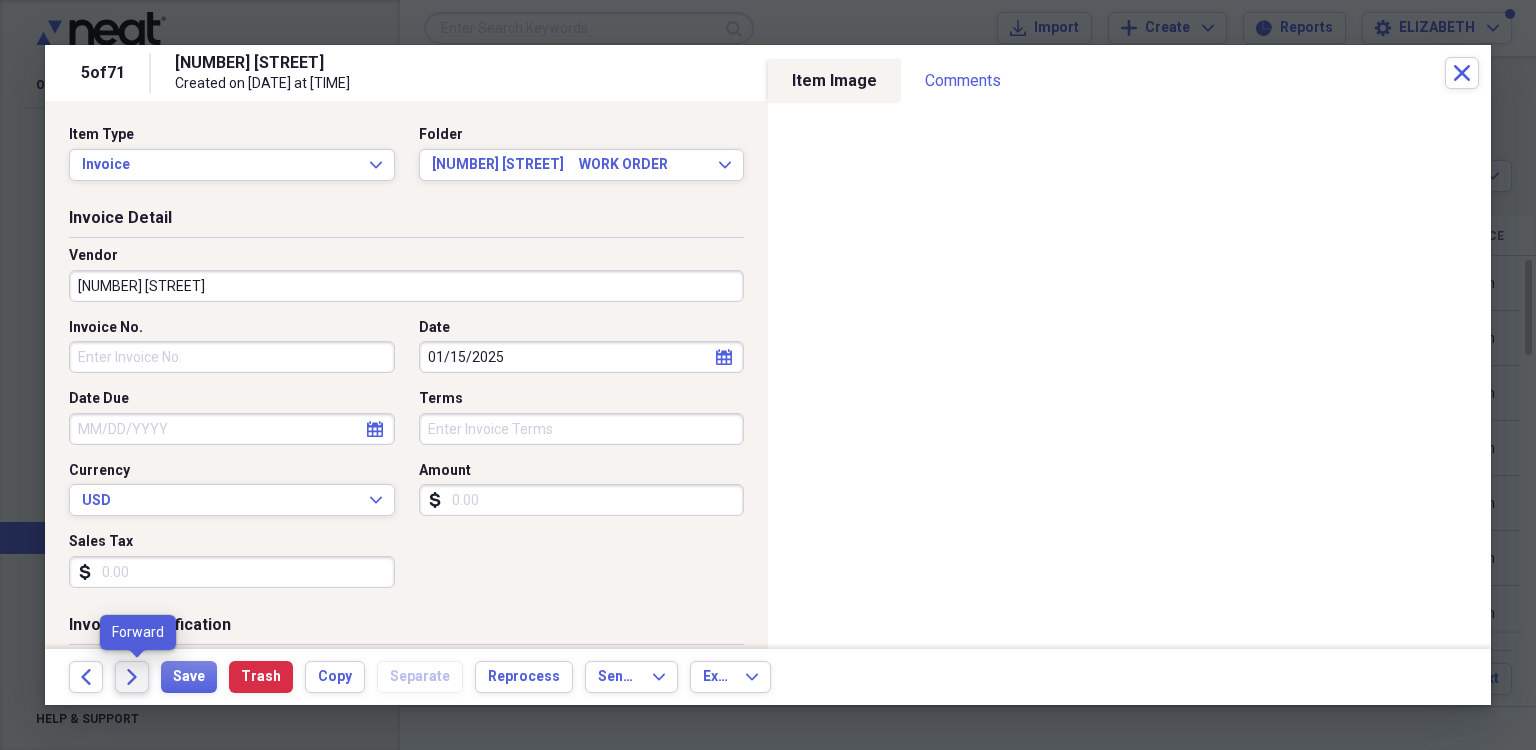 click 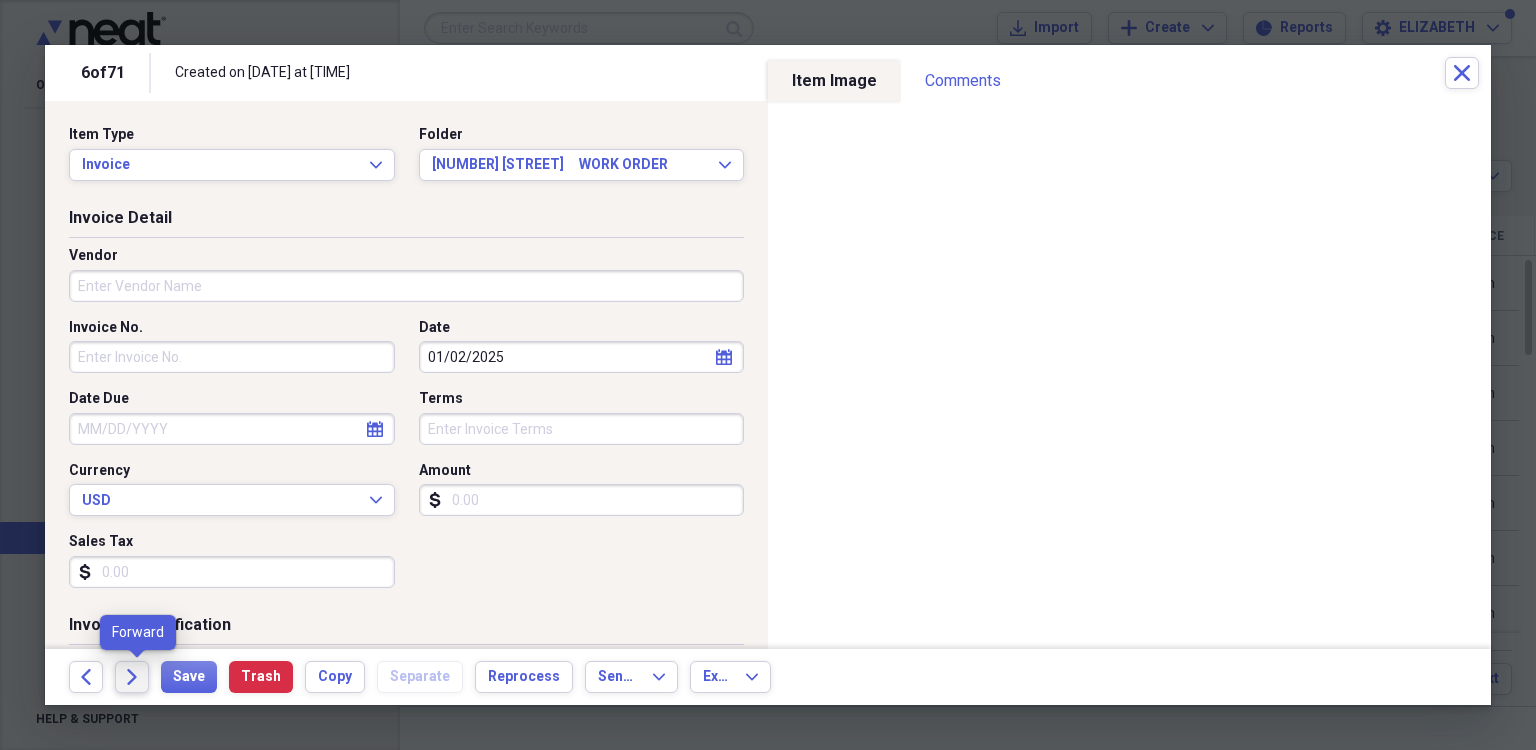 click 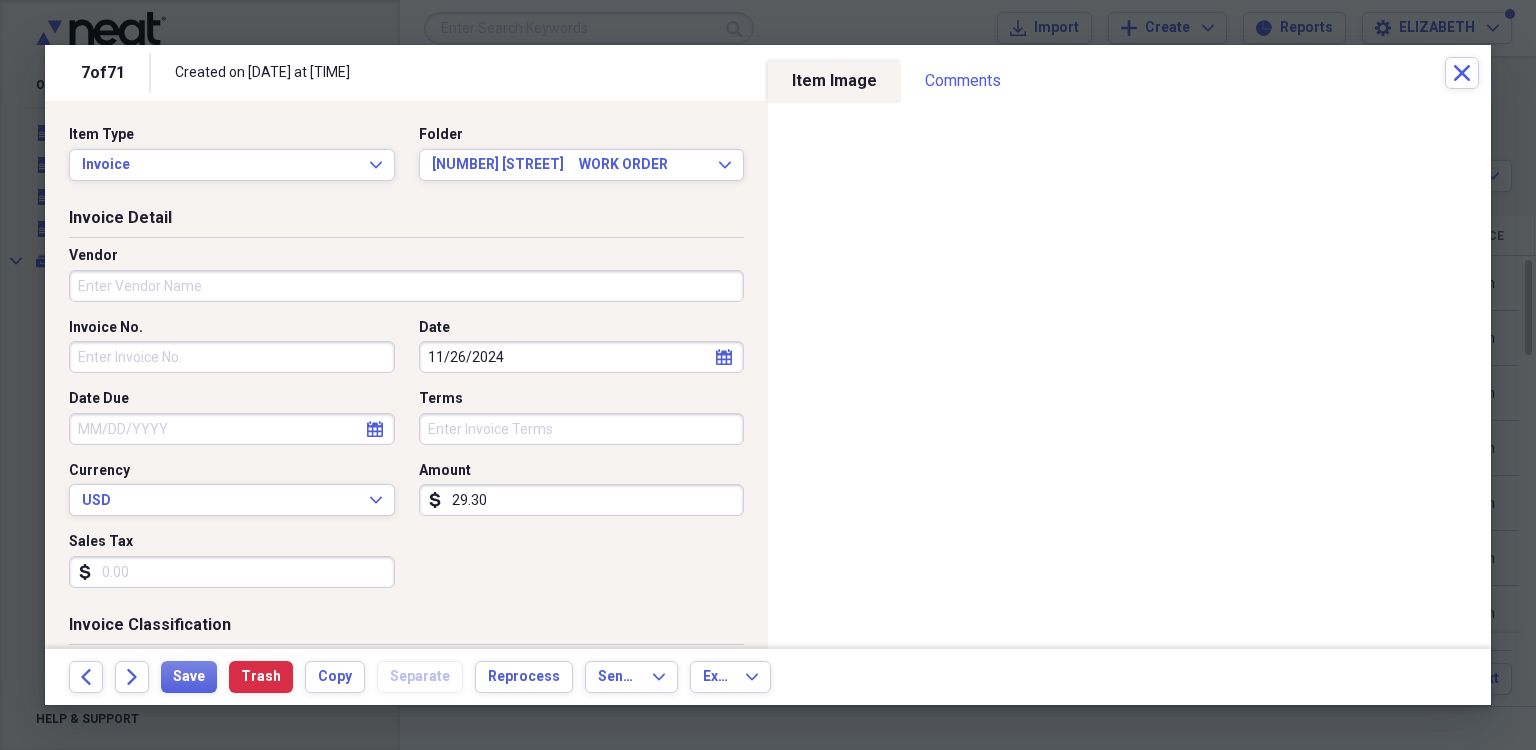 scroll, scrollTop: 0, scrollLeft: 0, axis: both 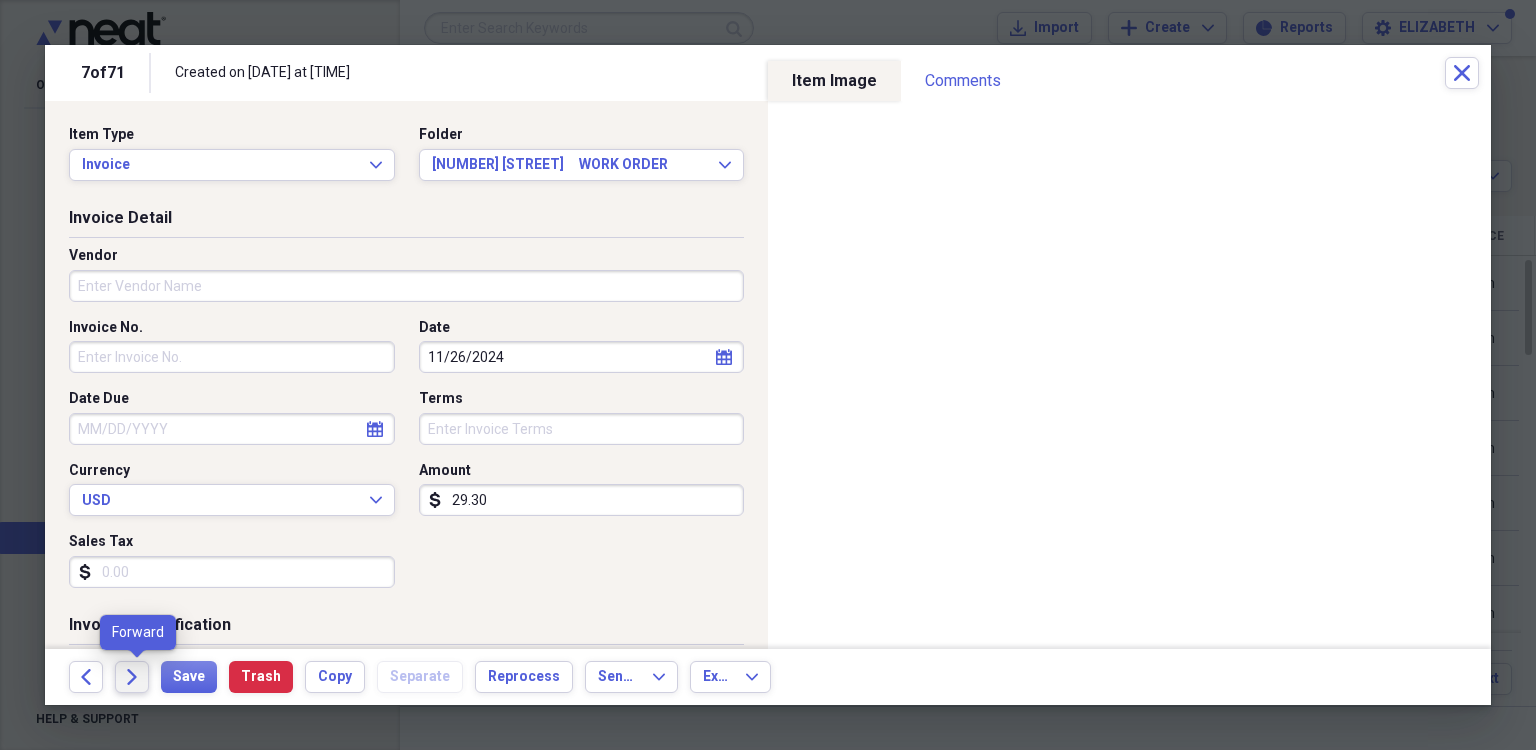 click 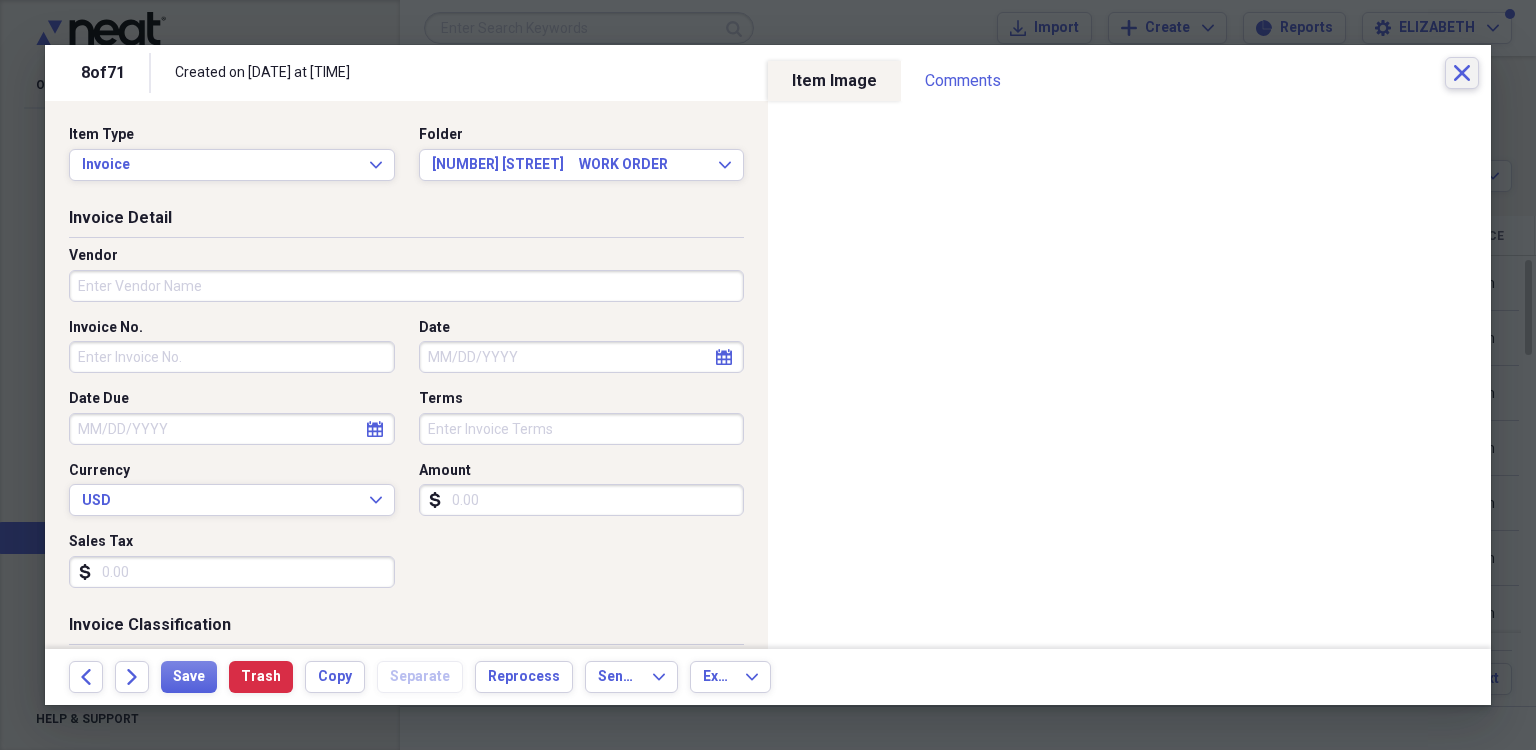 click on "Close" at bounding box center (1462, 73) 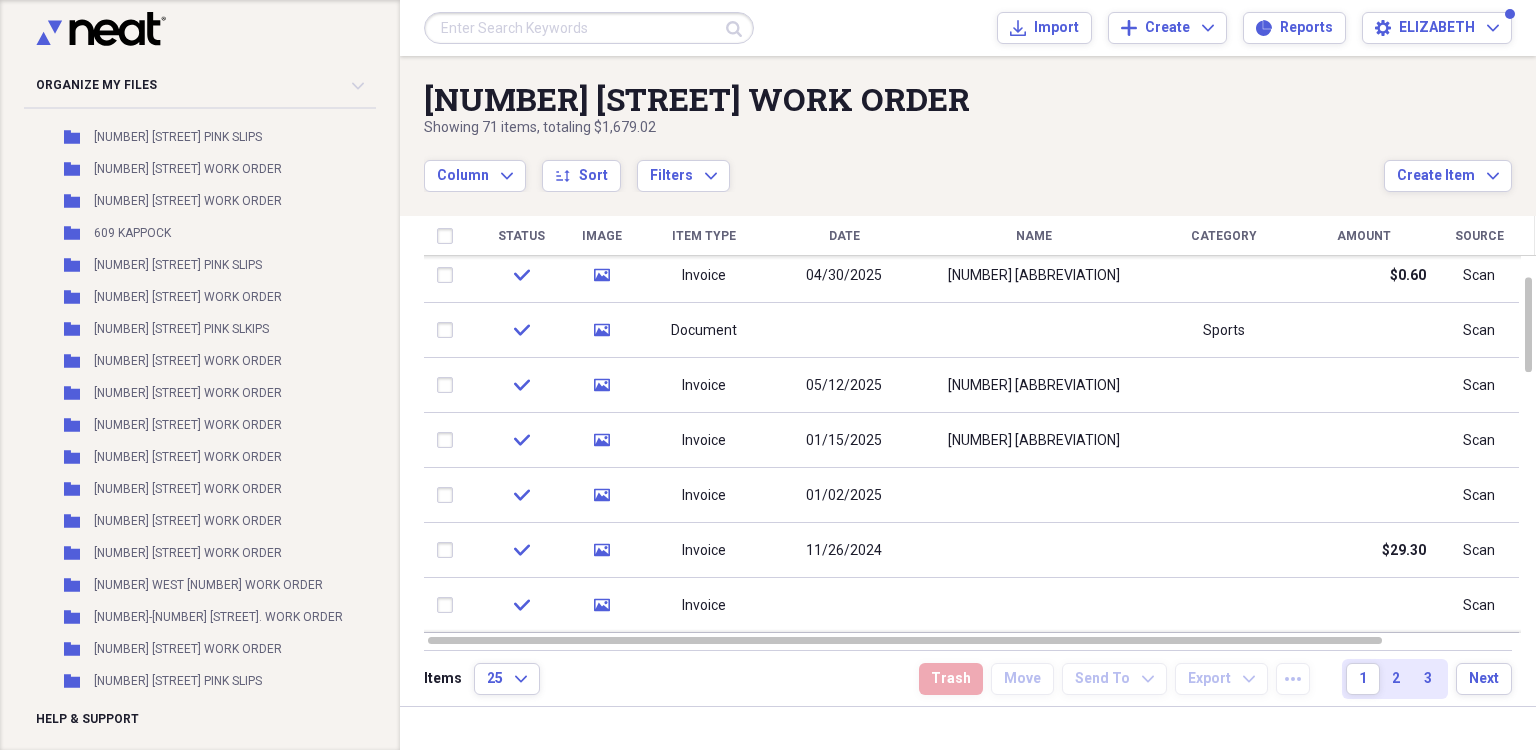 scroll, scrollTop: 45261, scrollLeft: 0, axis: vertical 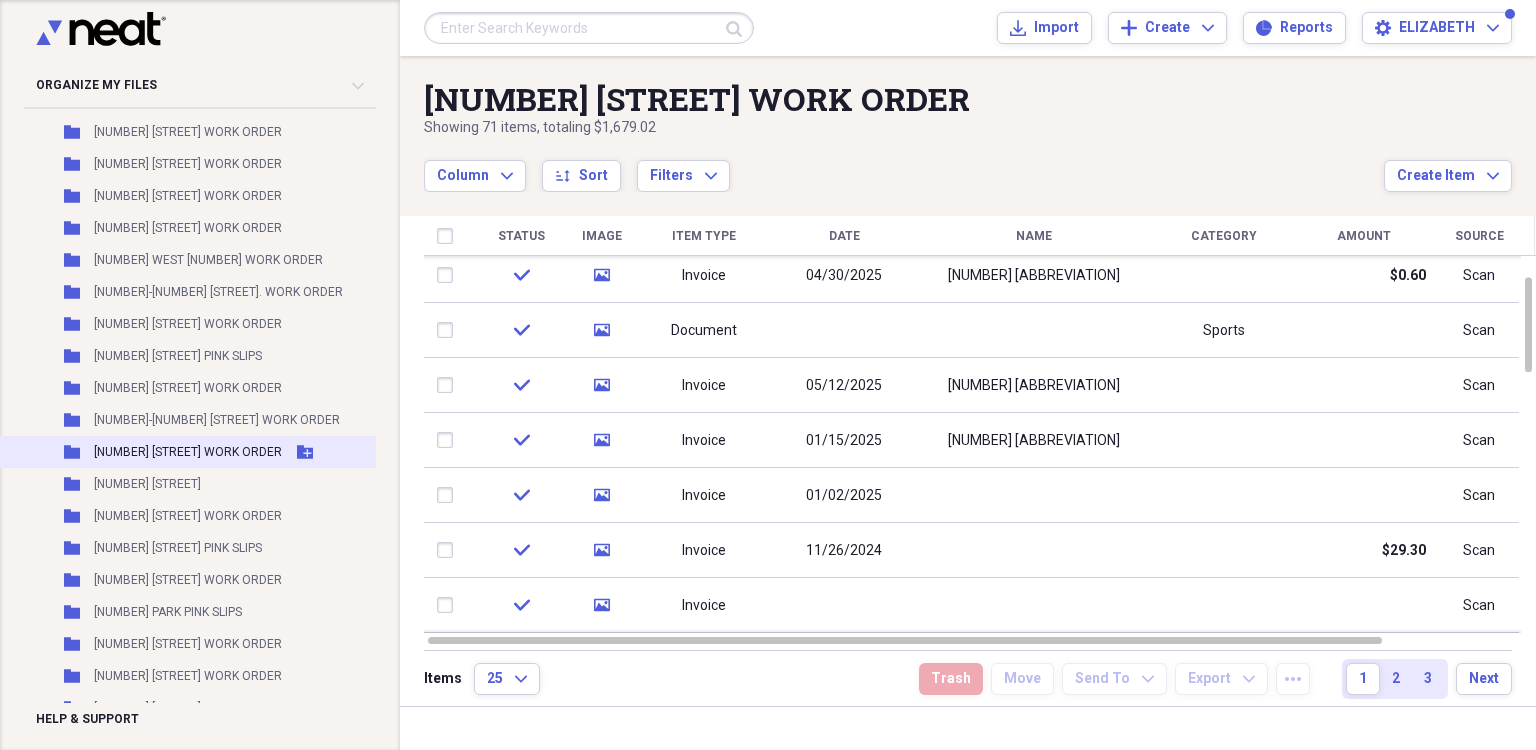 click on "[NUMBER] [STREET]     WORK ORDER" at bounding box center (188, 452) 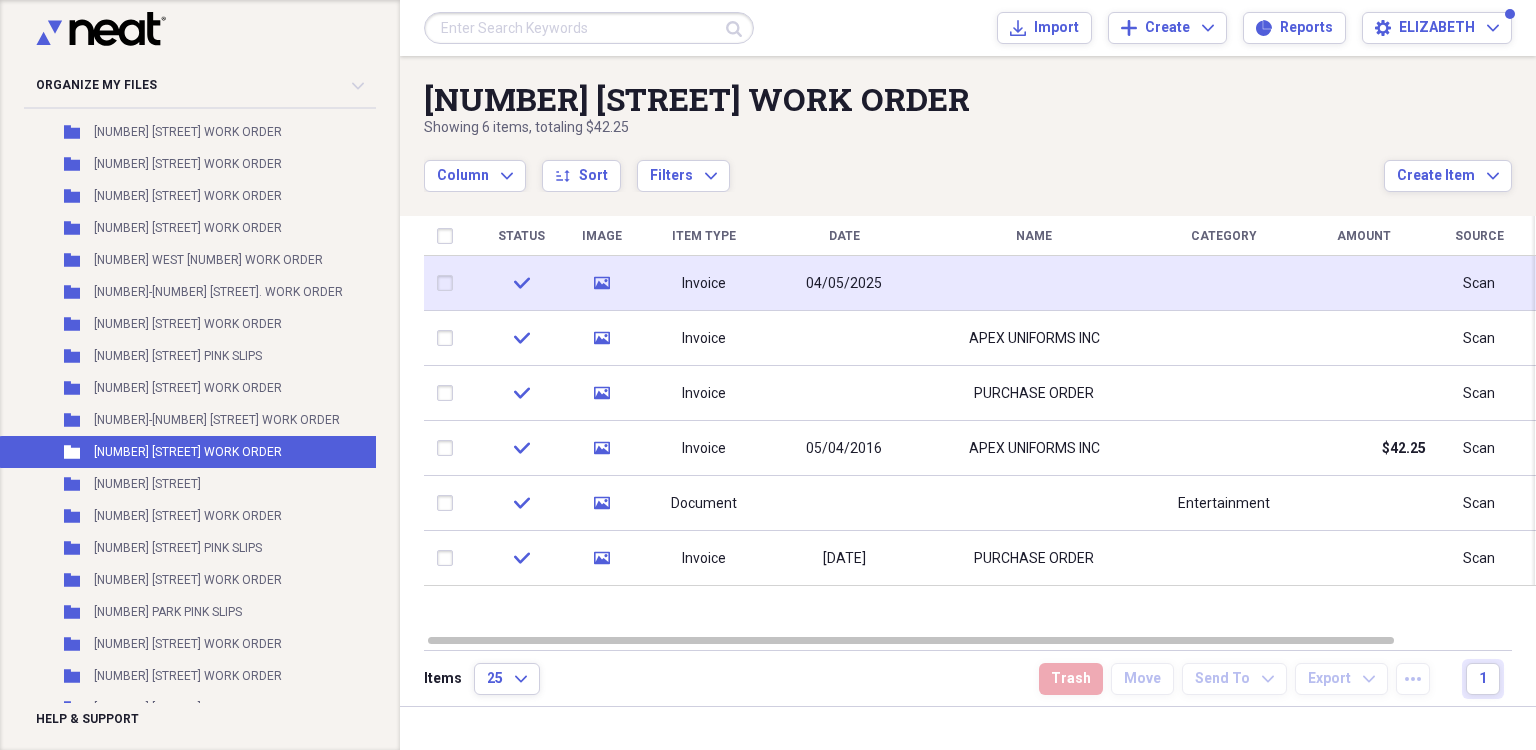 click on "04/05/2025" at bounding box center (844, 284) 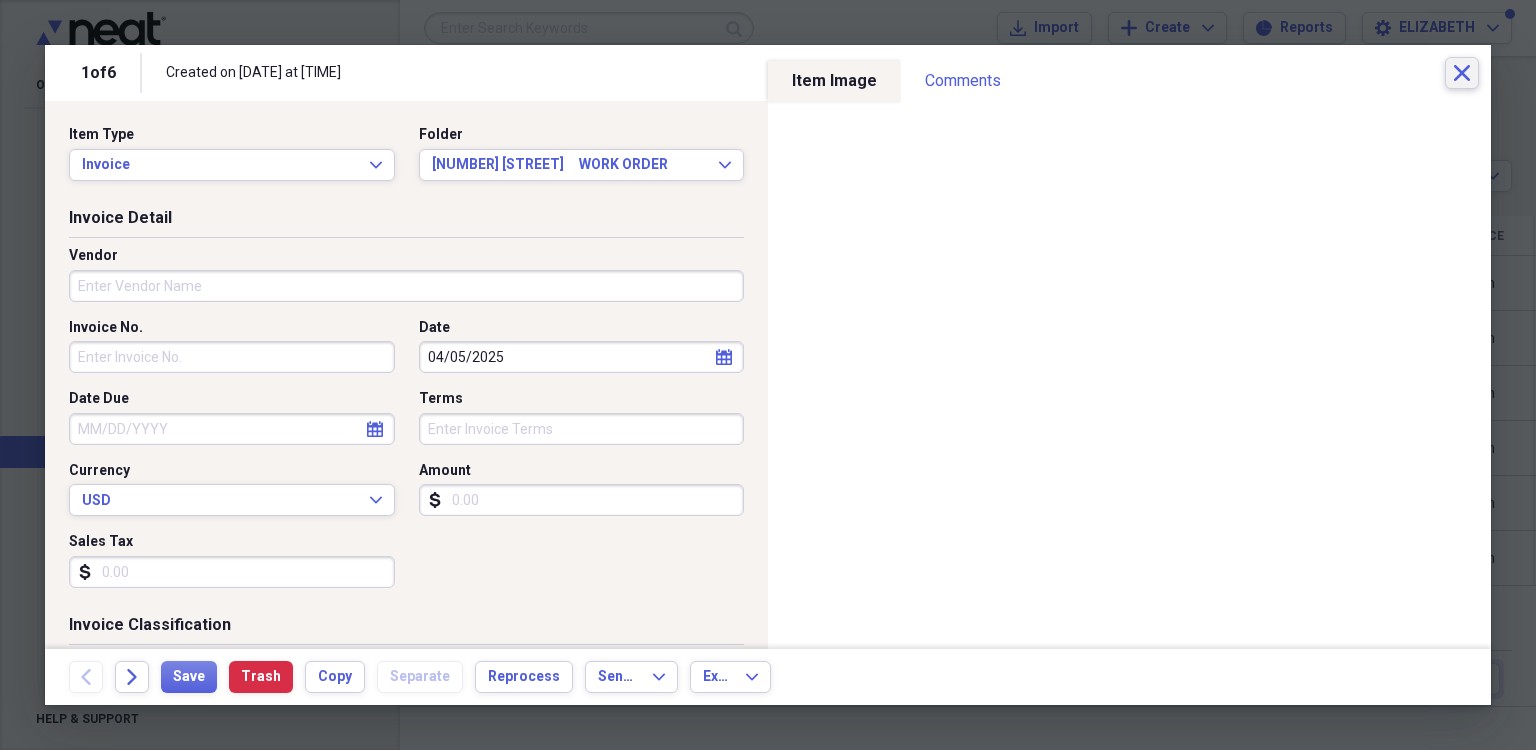 click on "Close" 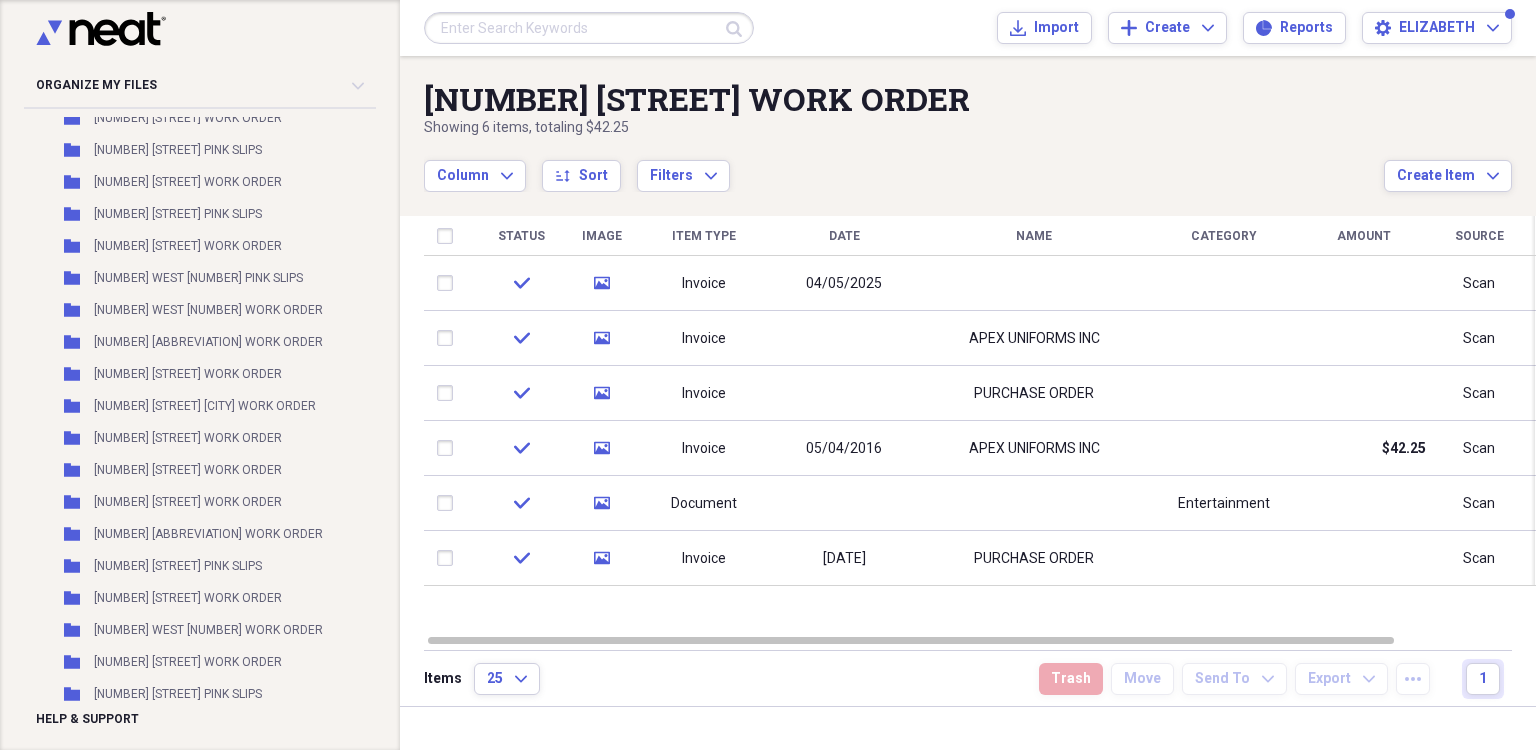scroll, scrollTop: 42419, scrollLeft: 0, axis: vertical 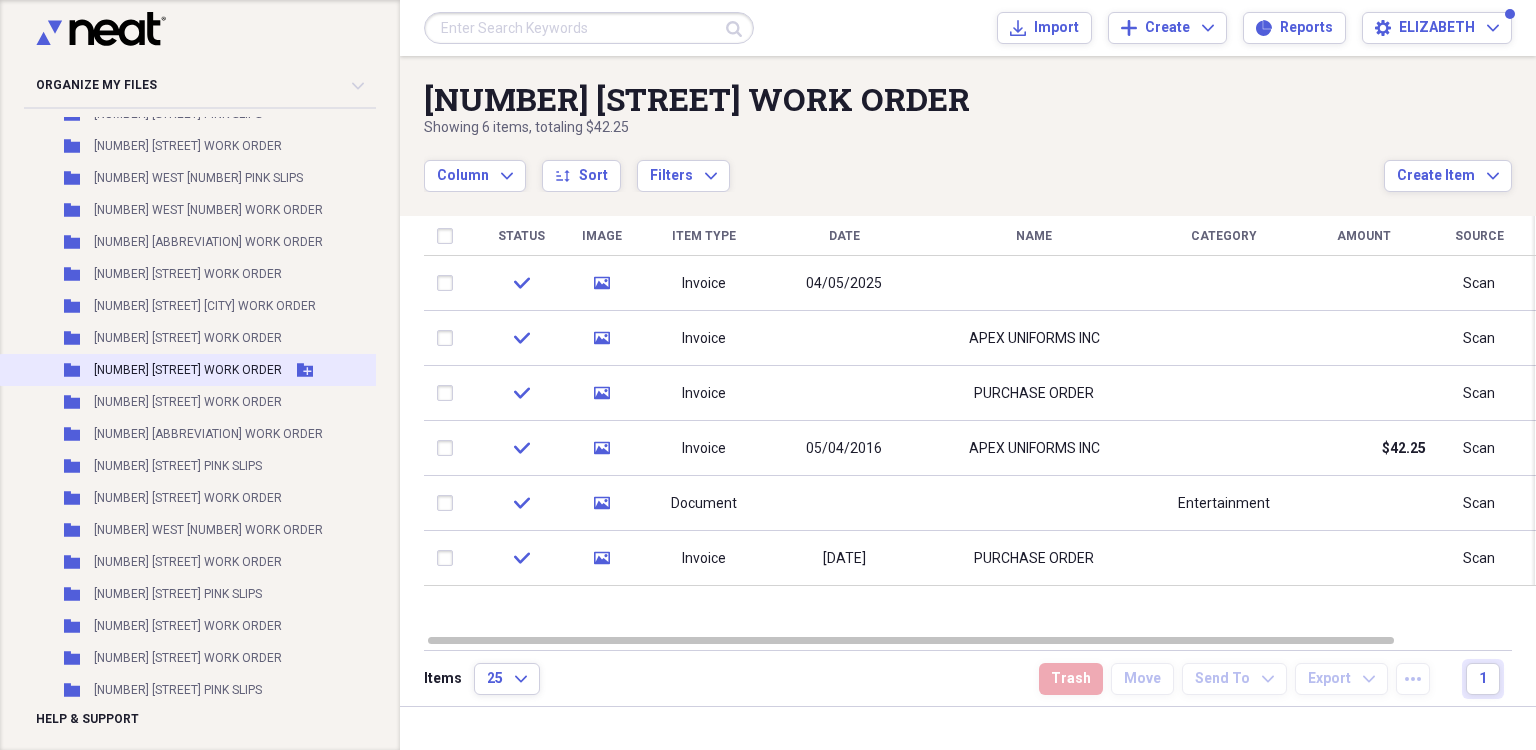 click on "[NUMBER] [STREET]     WORK ORDER" at bounding box center (188, 370) 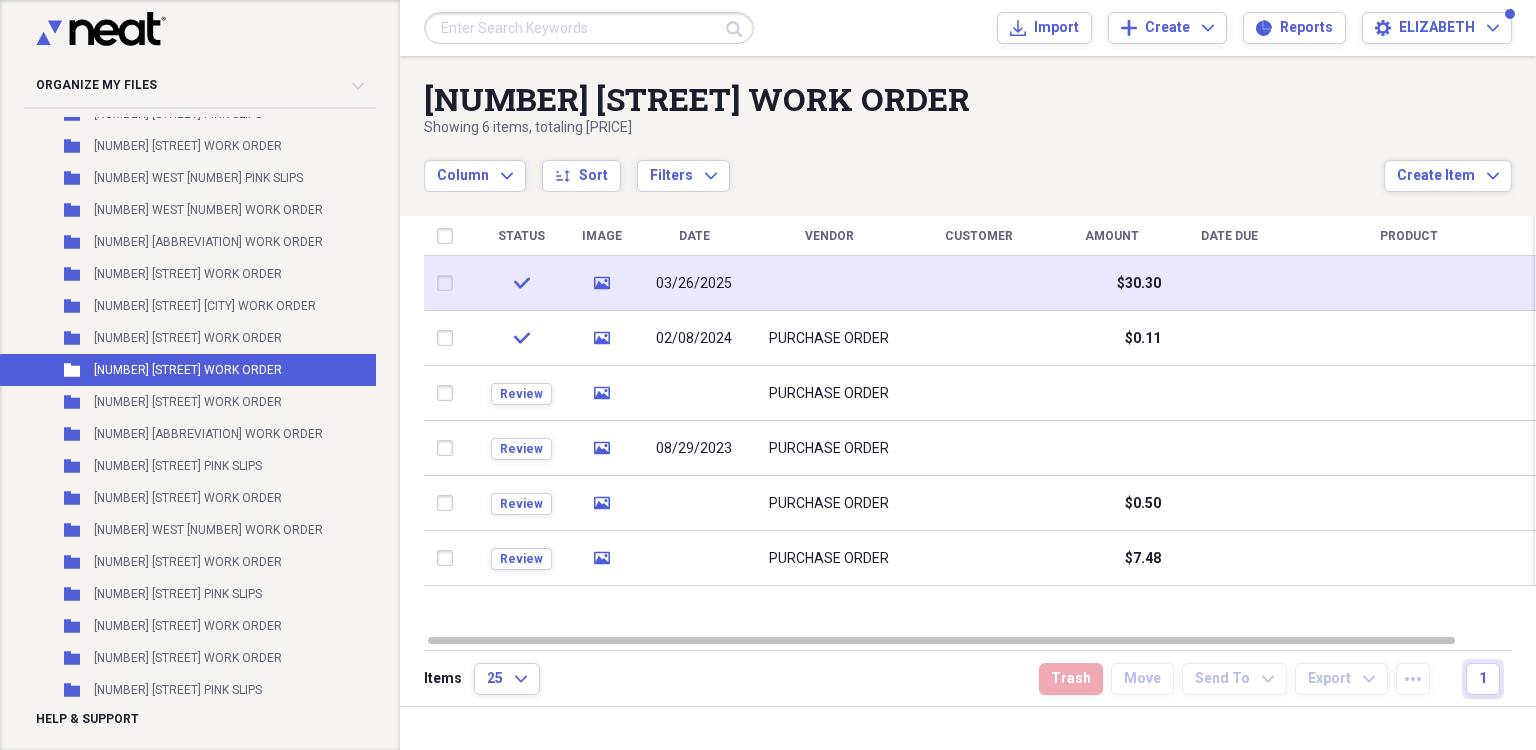 click at bounding box center (829, 283) 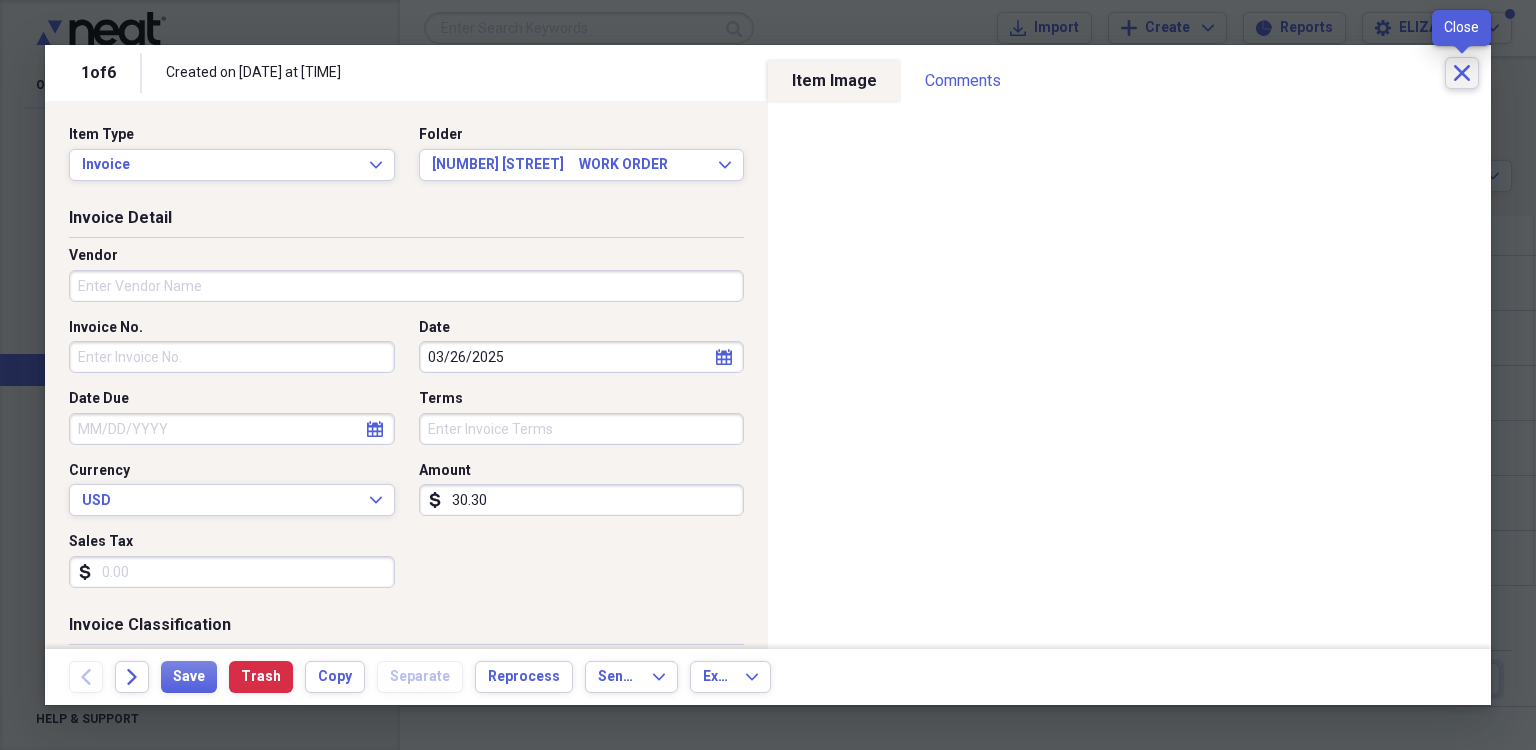 click on "Close" 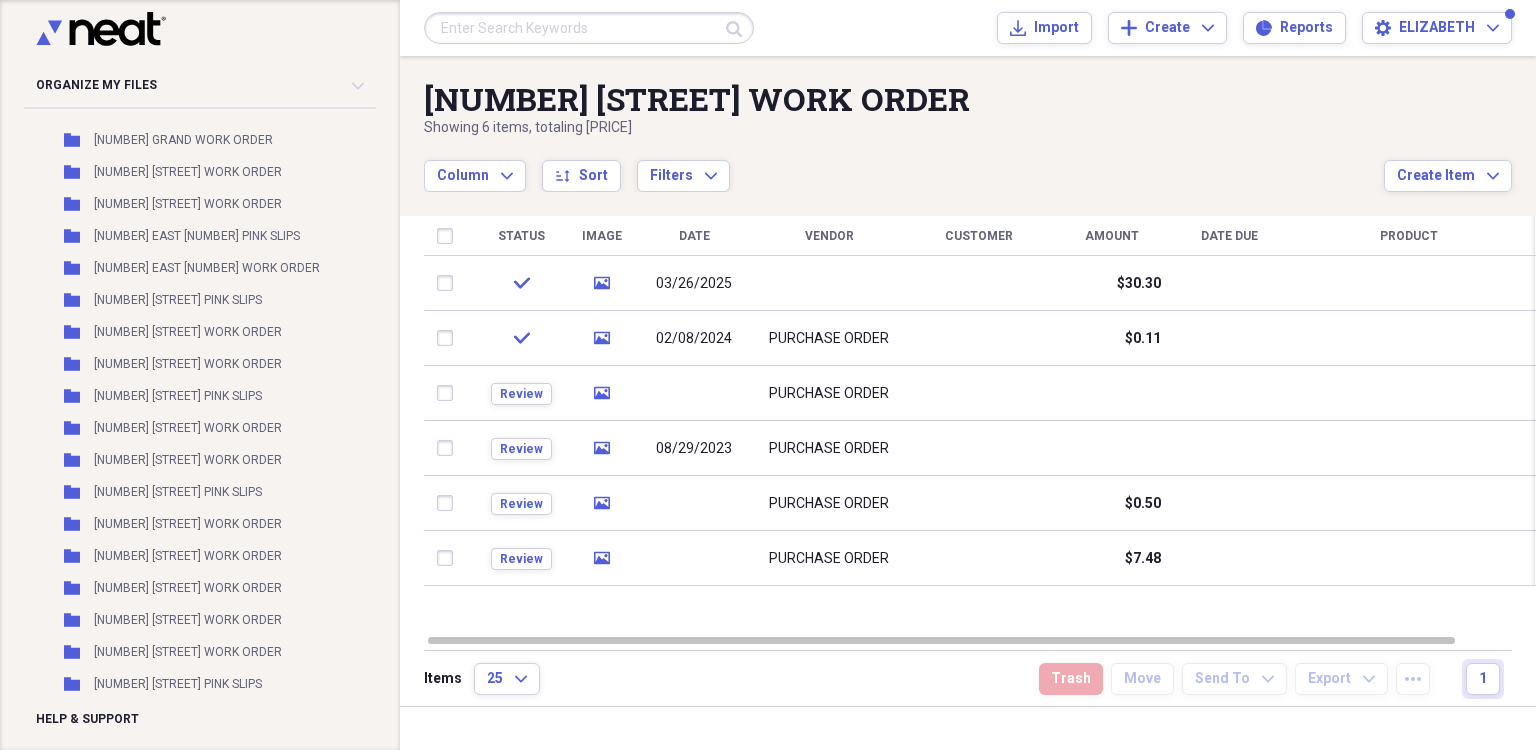 scroll, scrollTop: 19015, scrollLeft: 0, axis: vertical 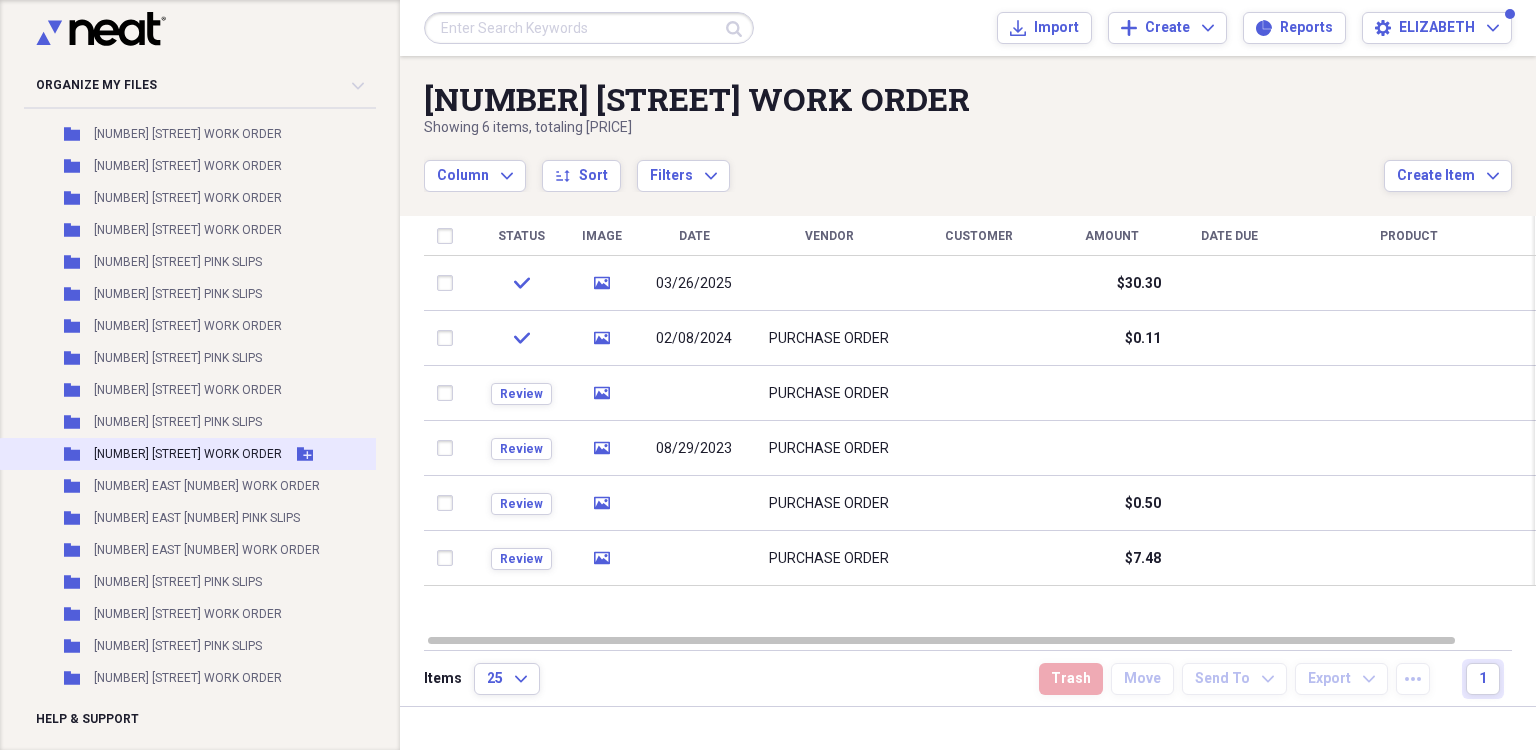 click on "[NUMBER]     WORK ORDER" at bounding box center [188, 454] 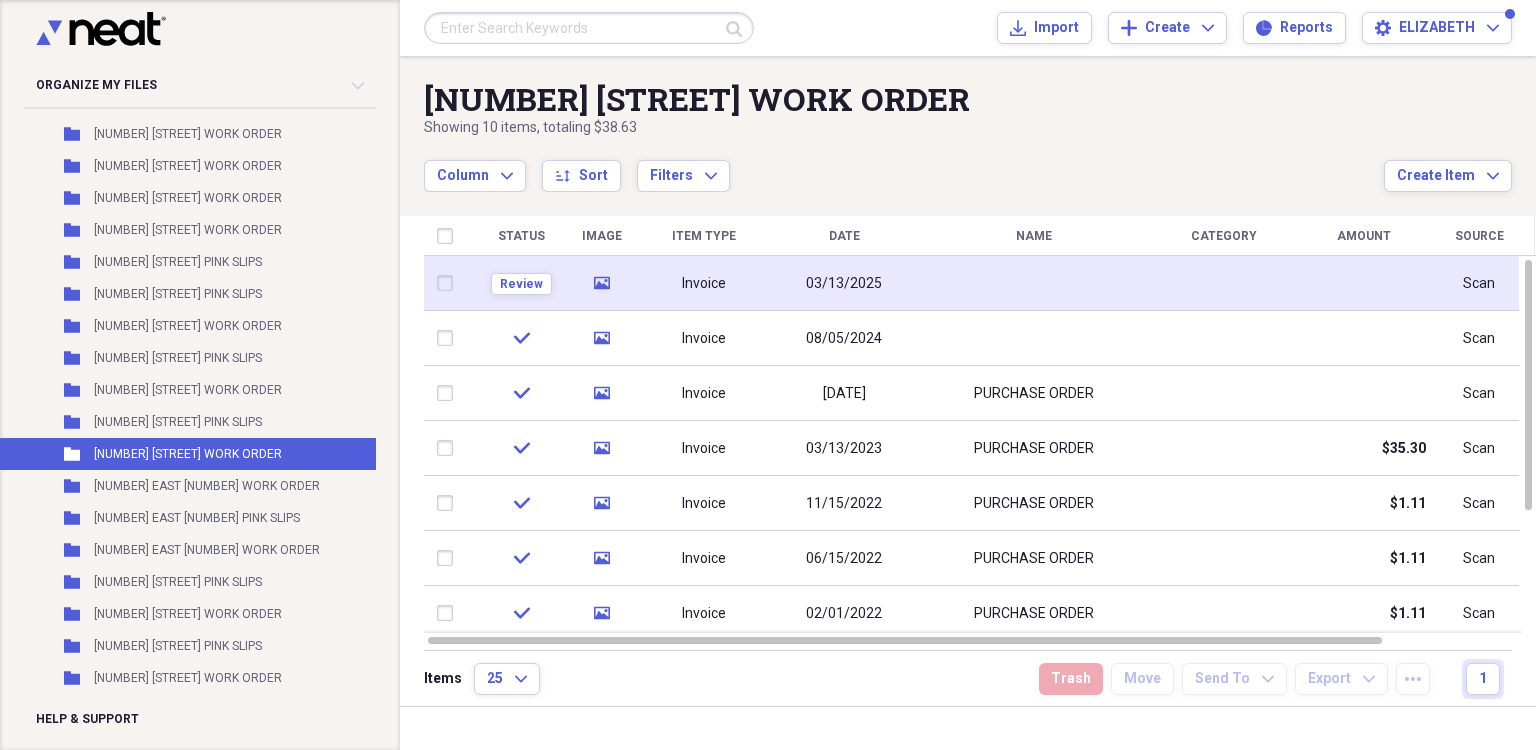 click on "03/13/2025" at bounding box center [844, 283] 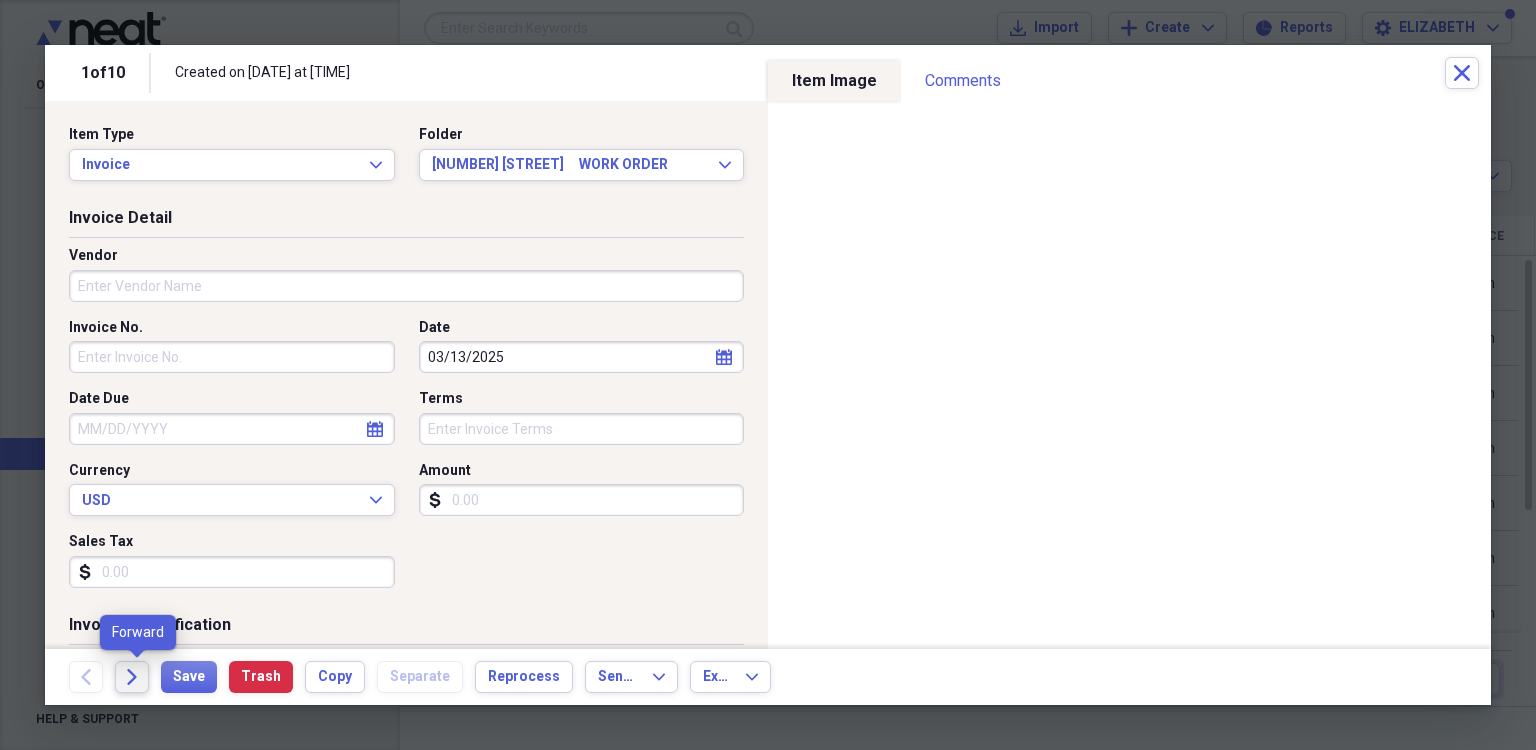 click on "Forward" 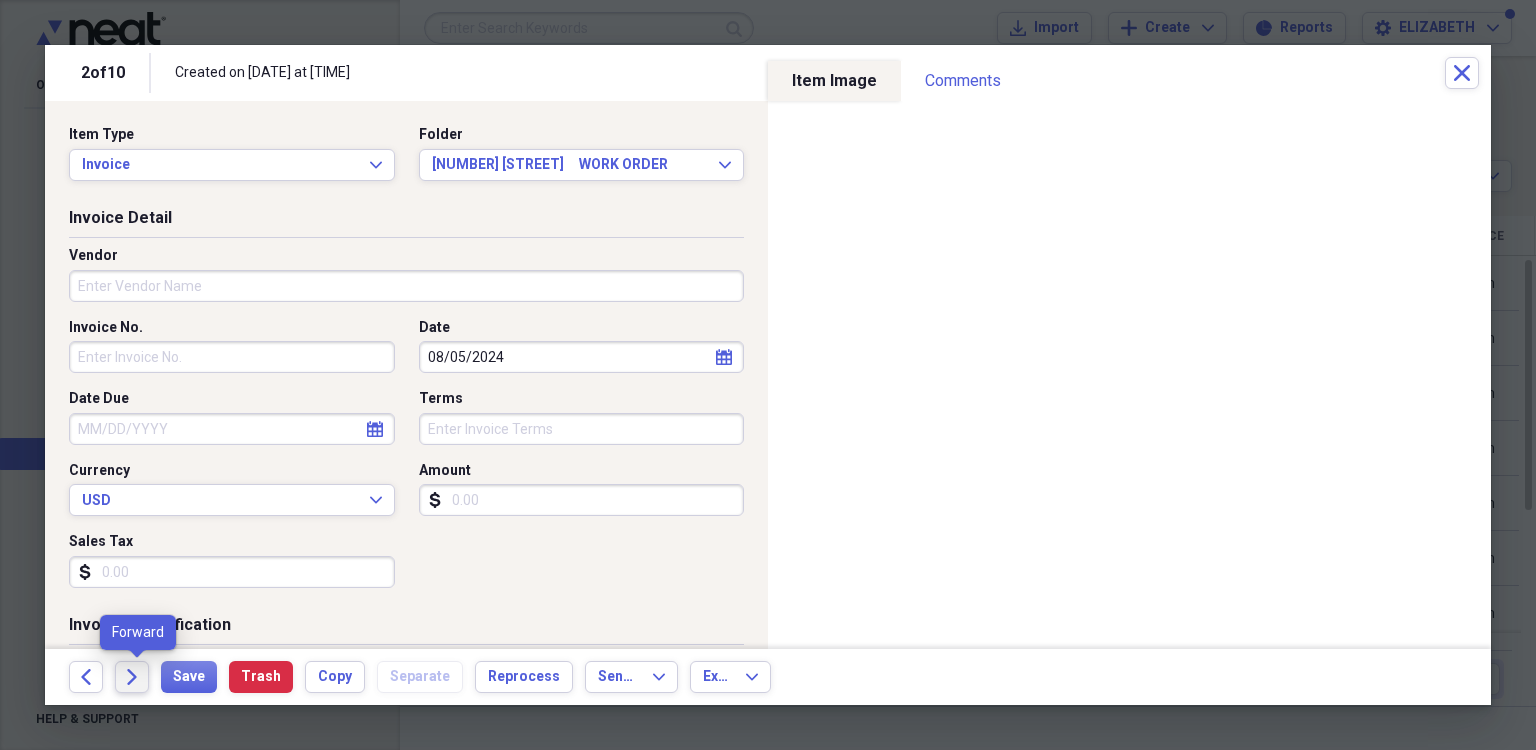 click 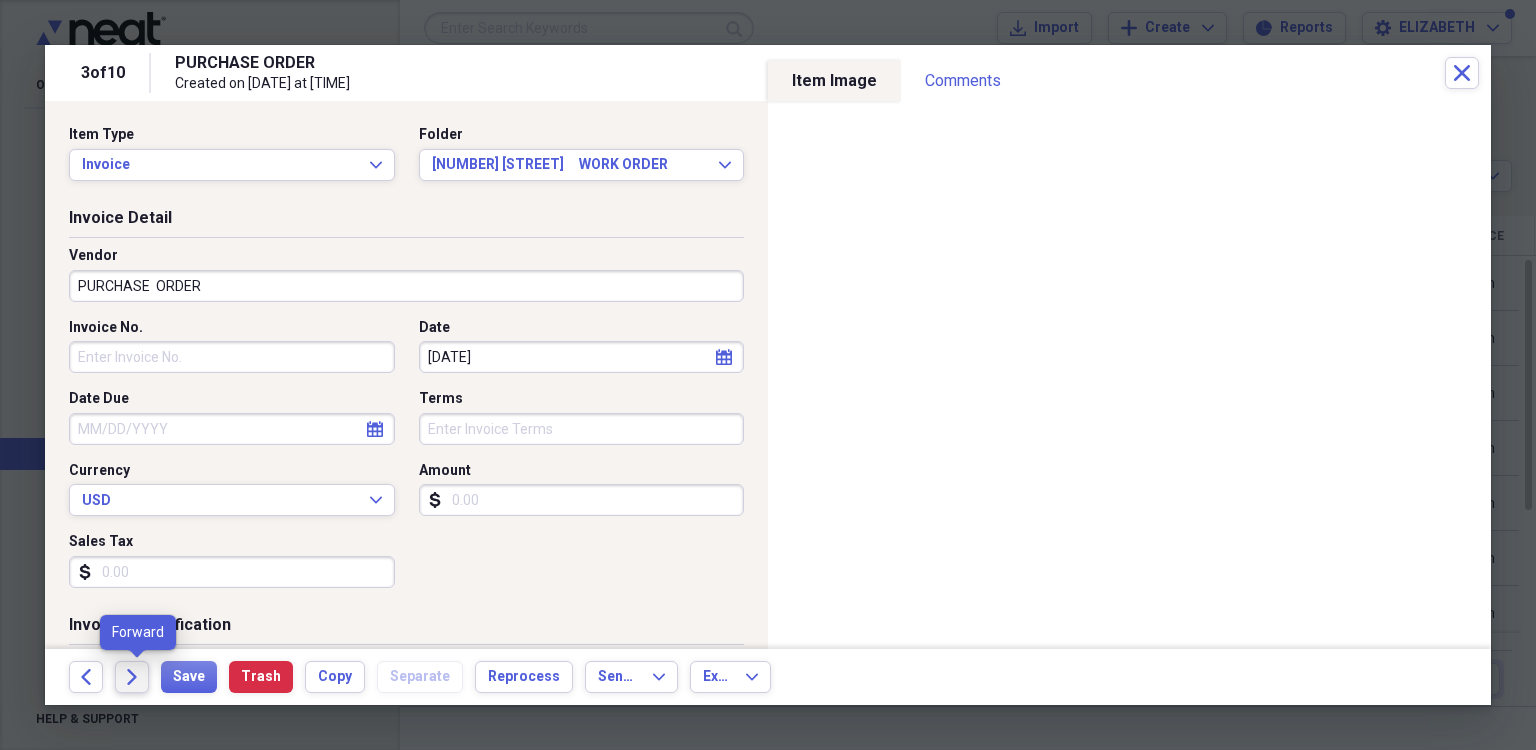 click on "Forward" at bounding box center [132, 677] 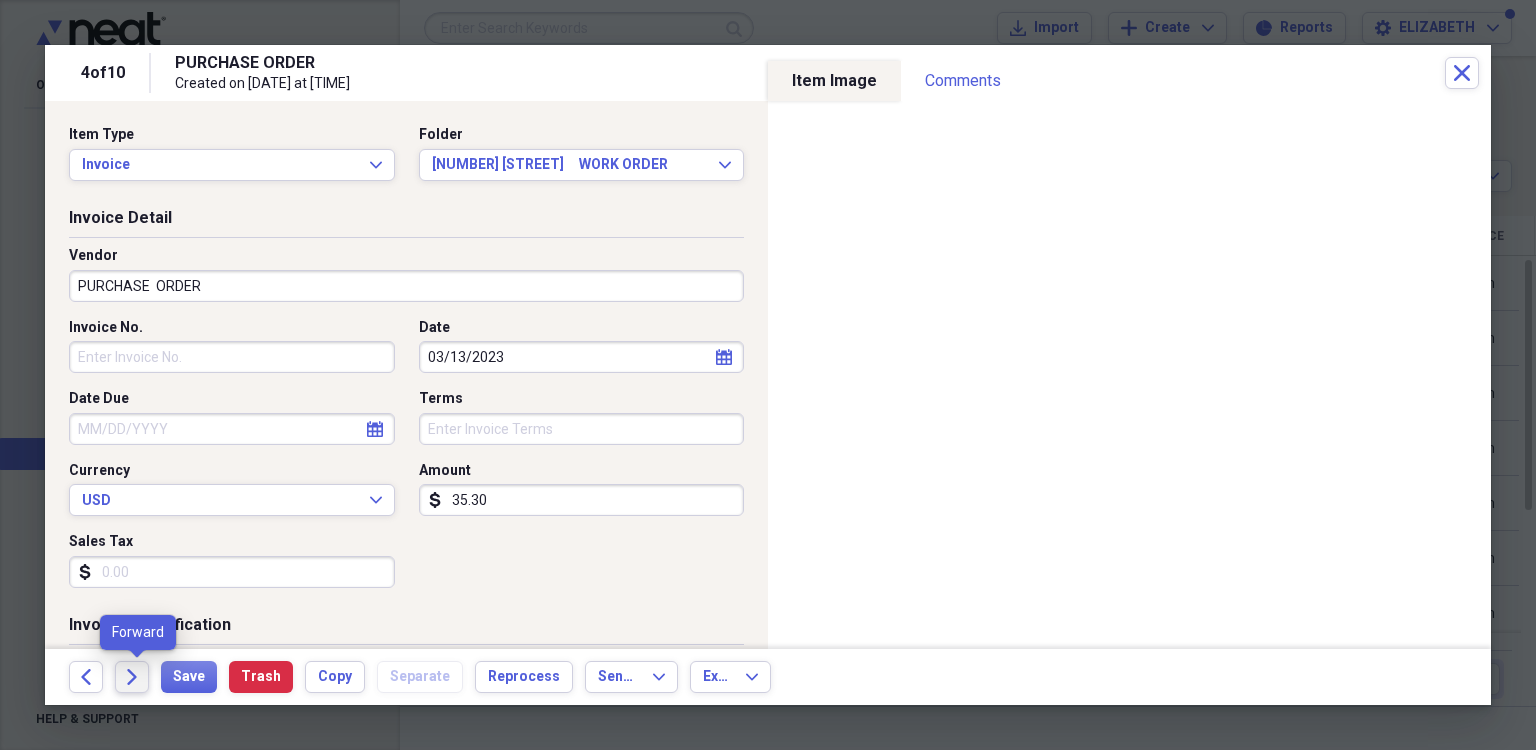 click 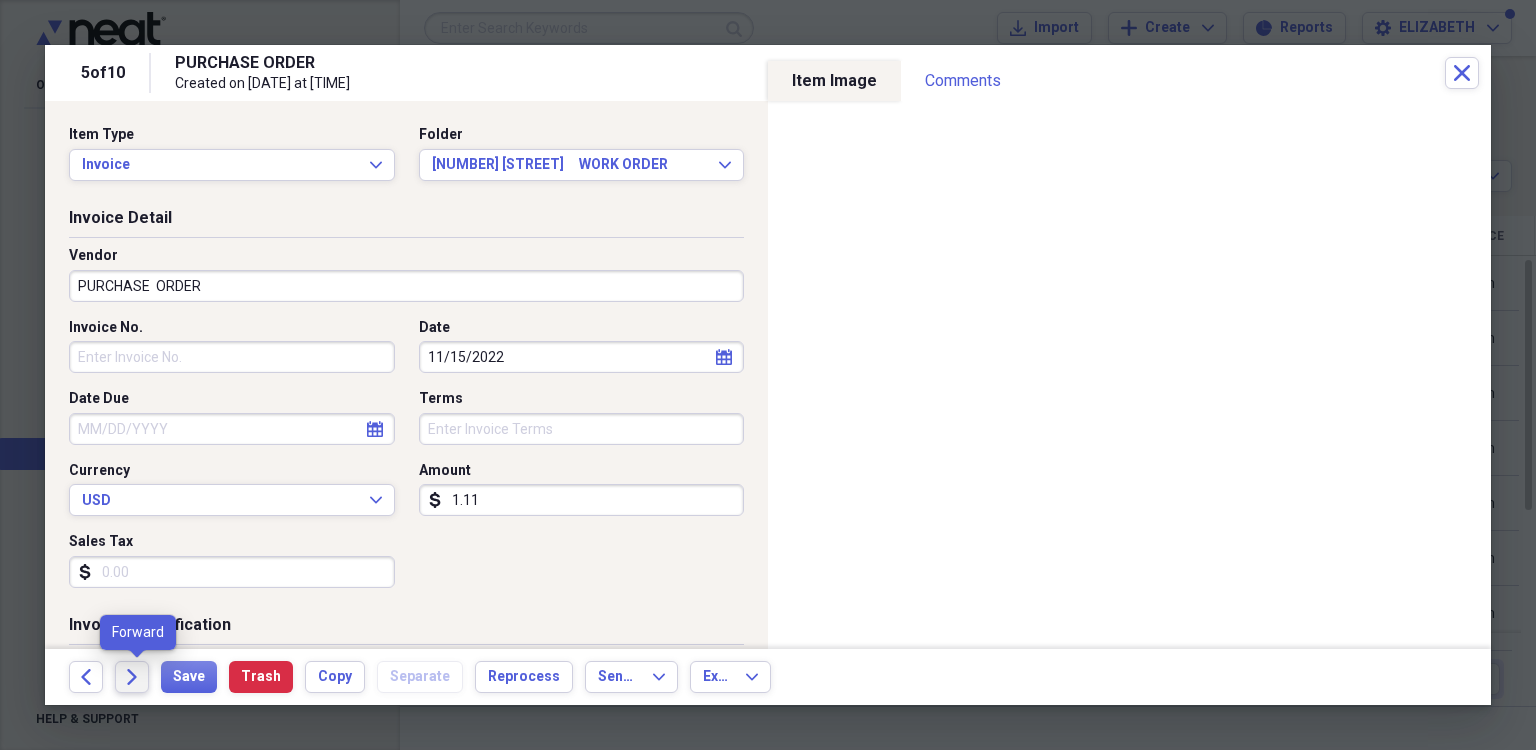 click on "Forward" at bounding box center [132, 677] 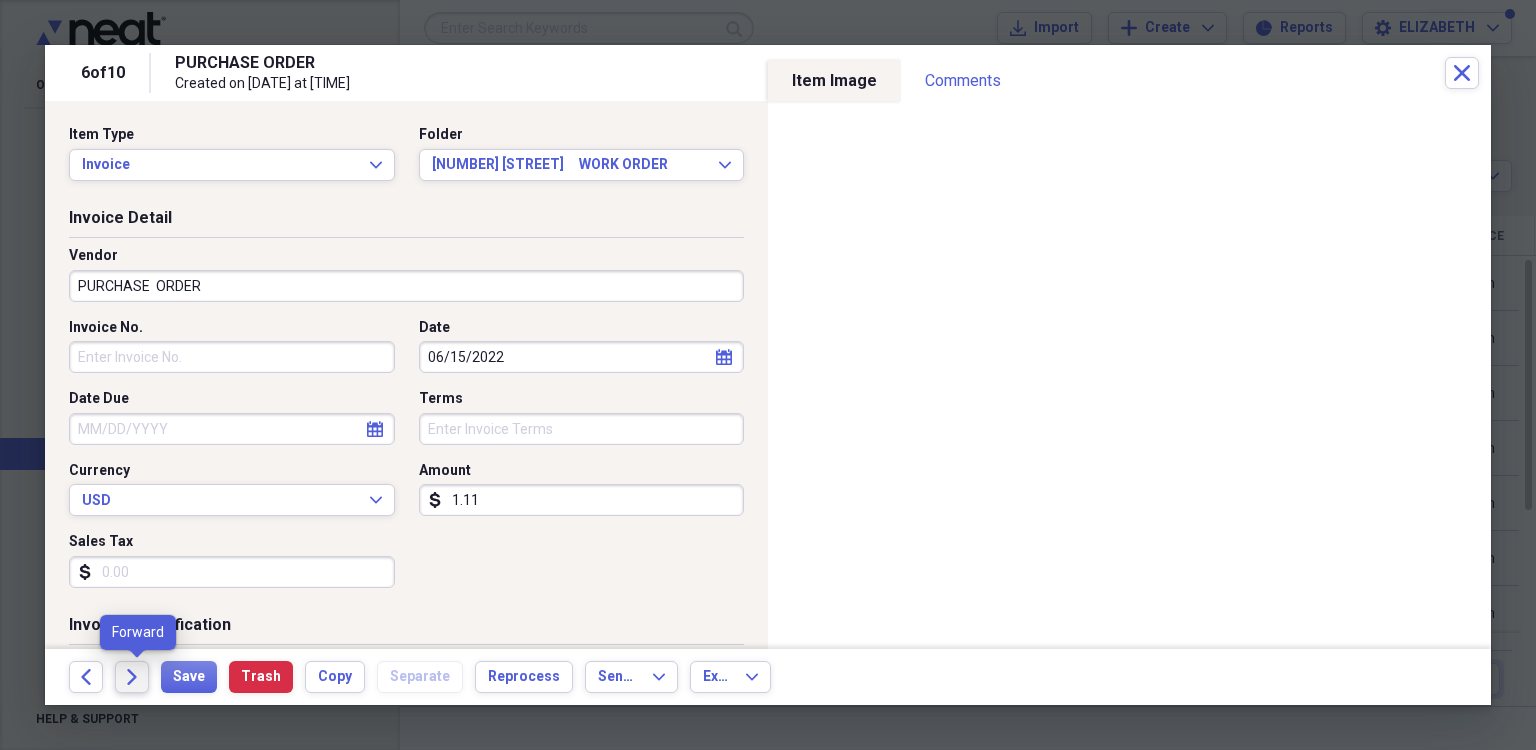 click 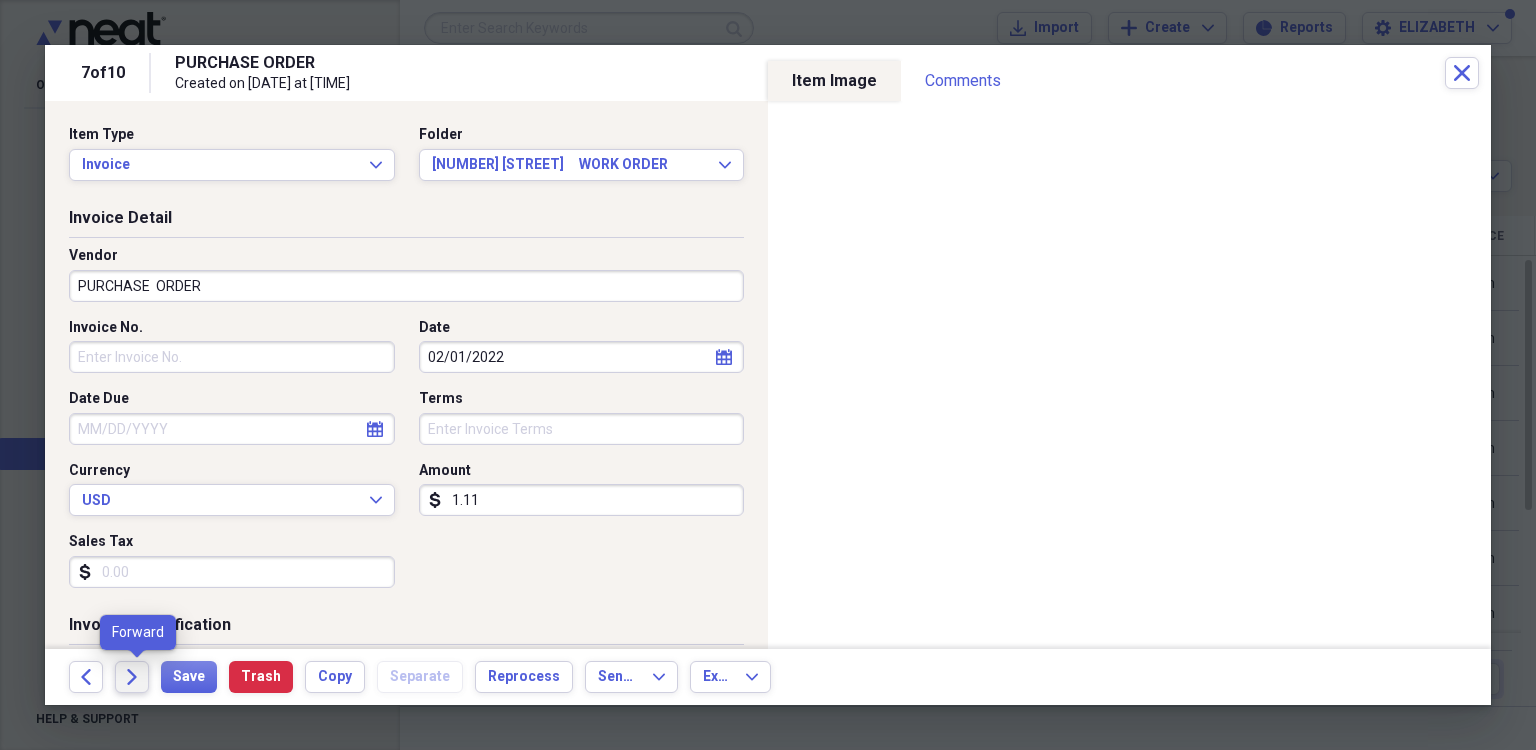 click 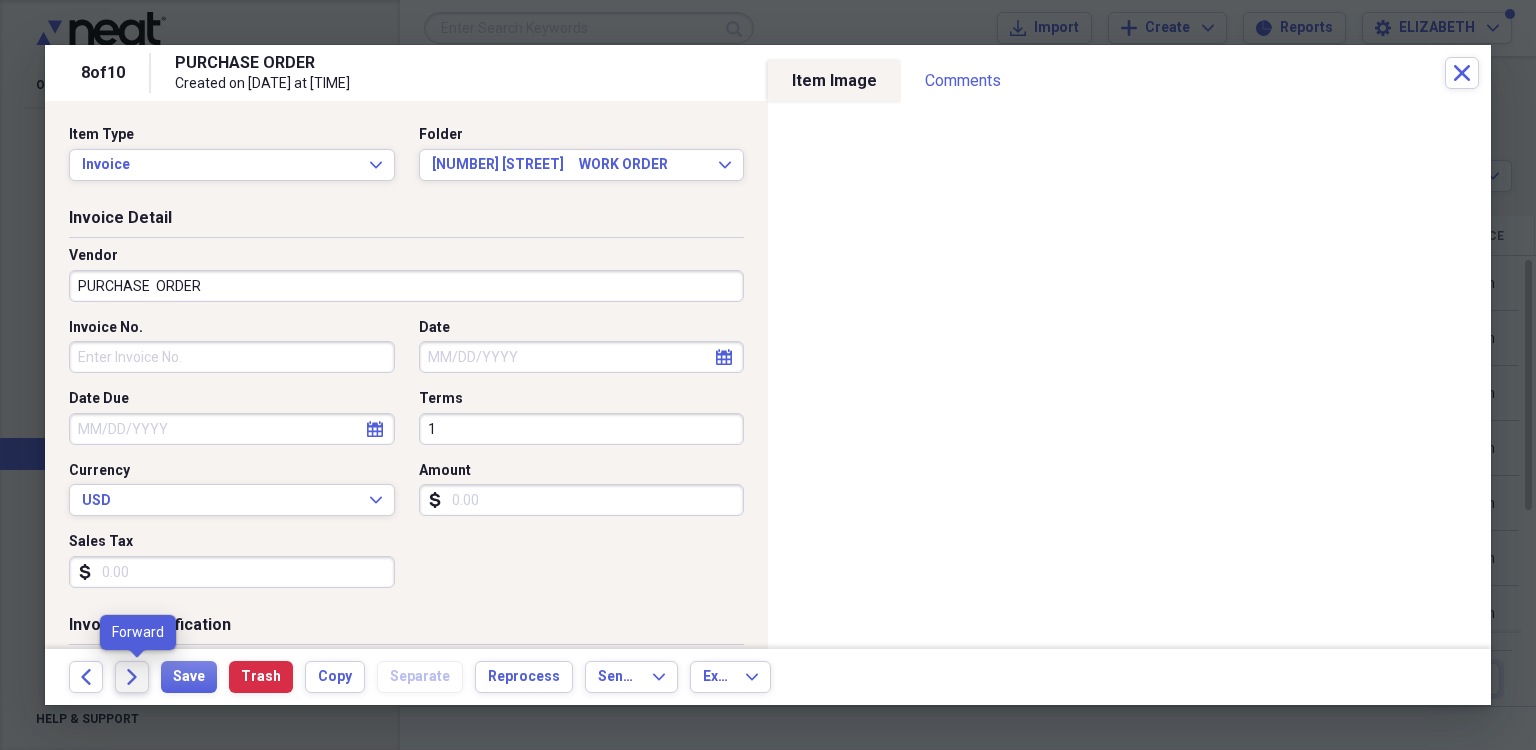 click on "Forward" at bounding box center (132, 677) 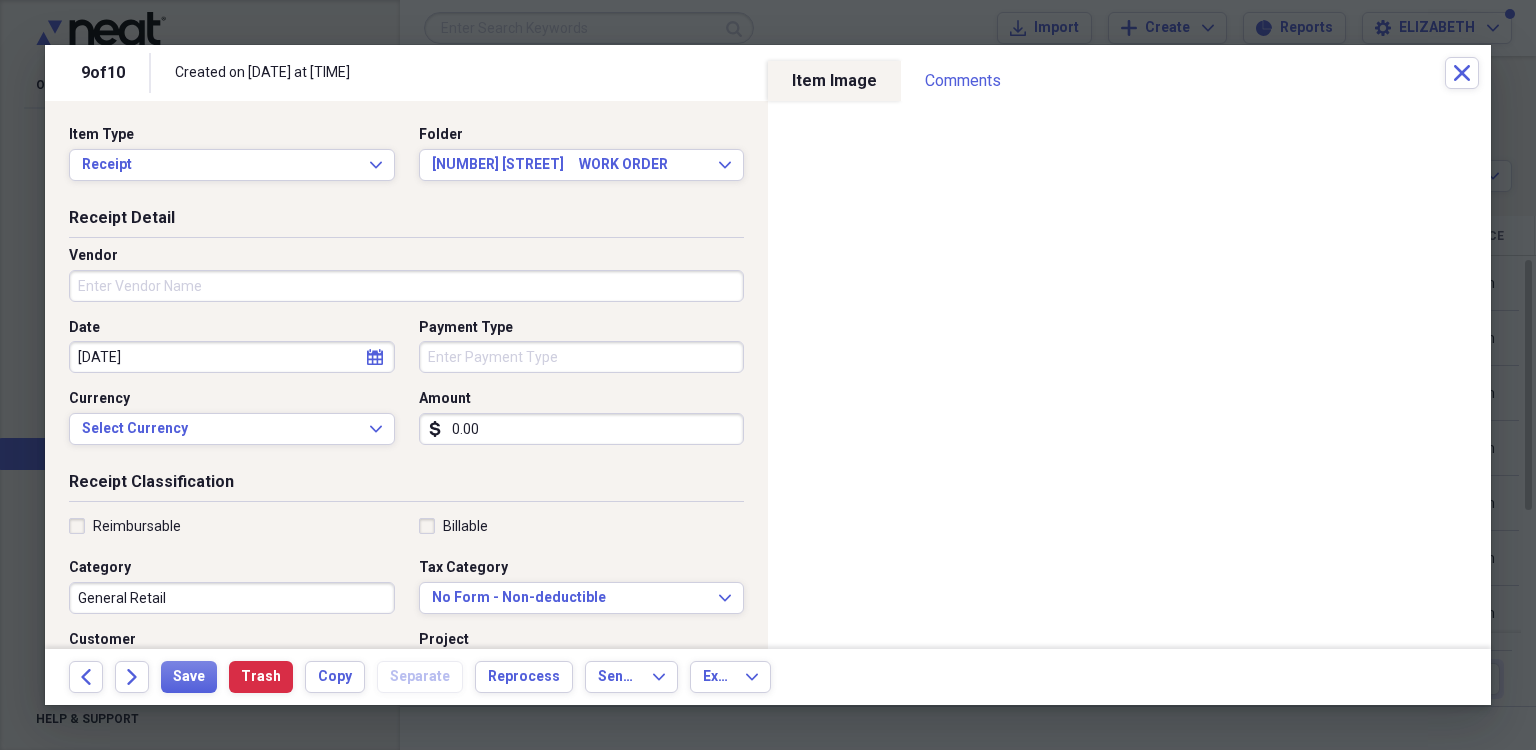 click on "Created on 07/13/2015 at 1:04 pm" at bounding box center [810, 73] 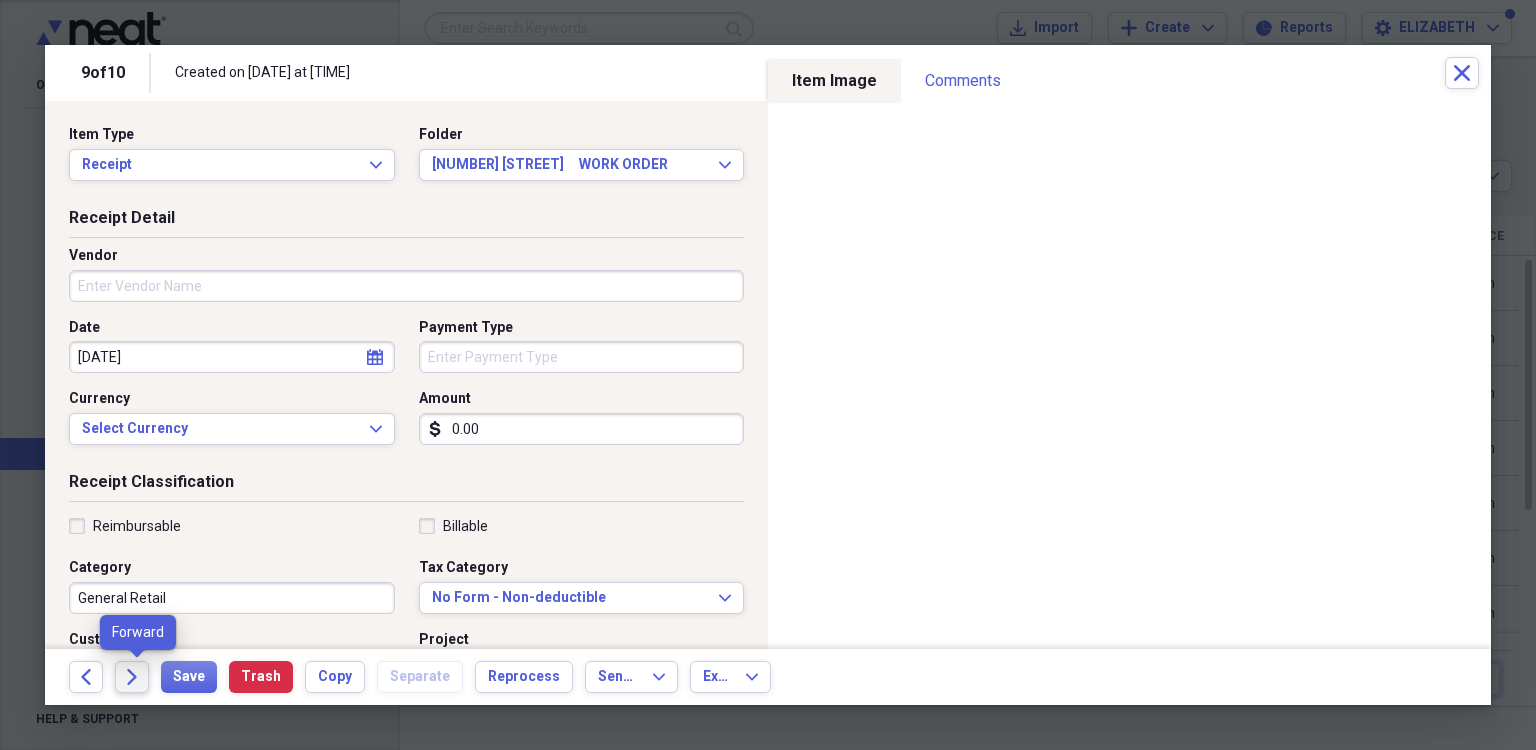click on "Forward" at bounding box center (132, 677) 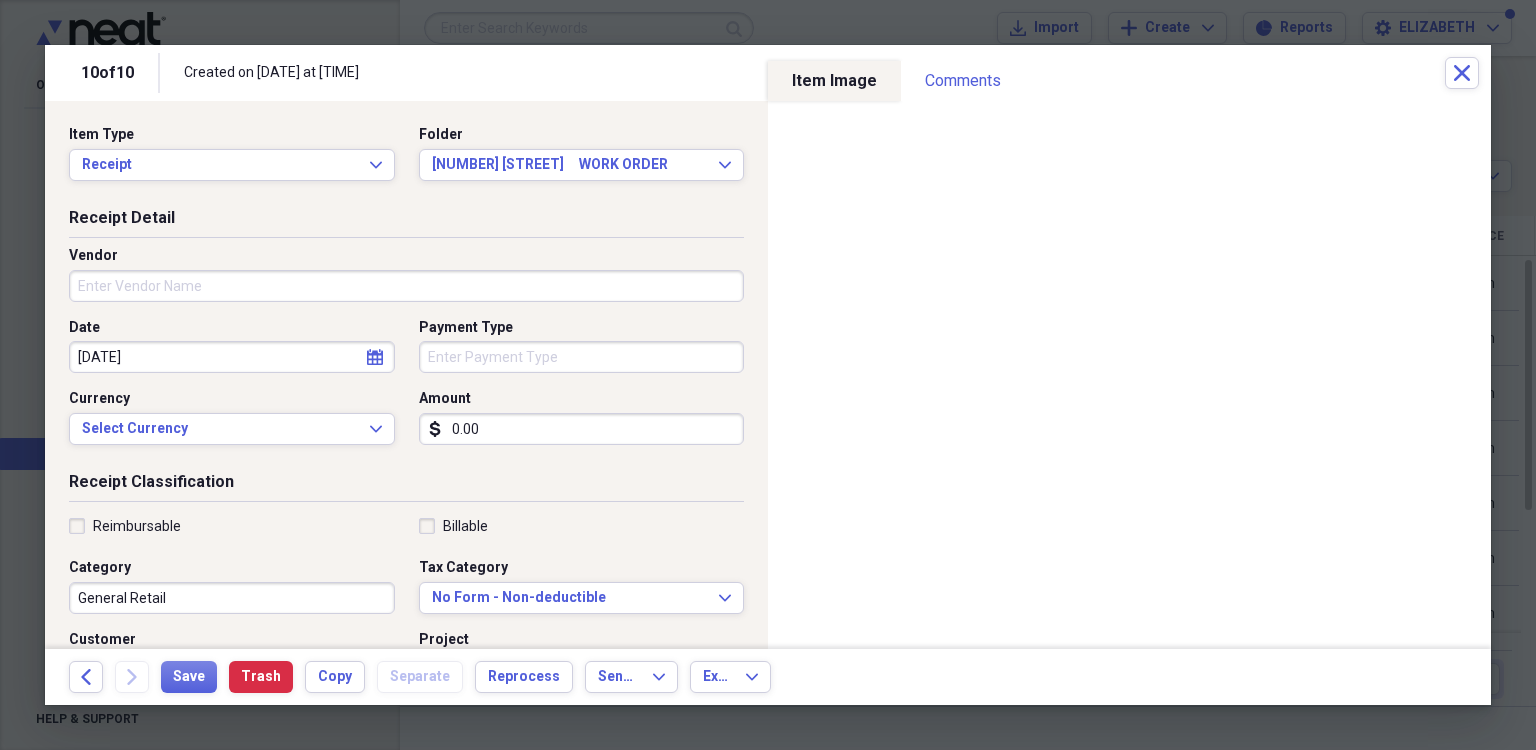 scroll, scrollTop: 399, scrollLeft: 0, axis: vertical 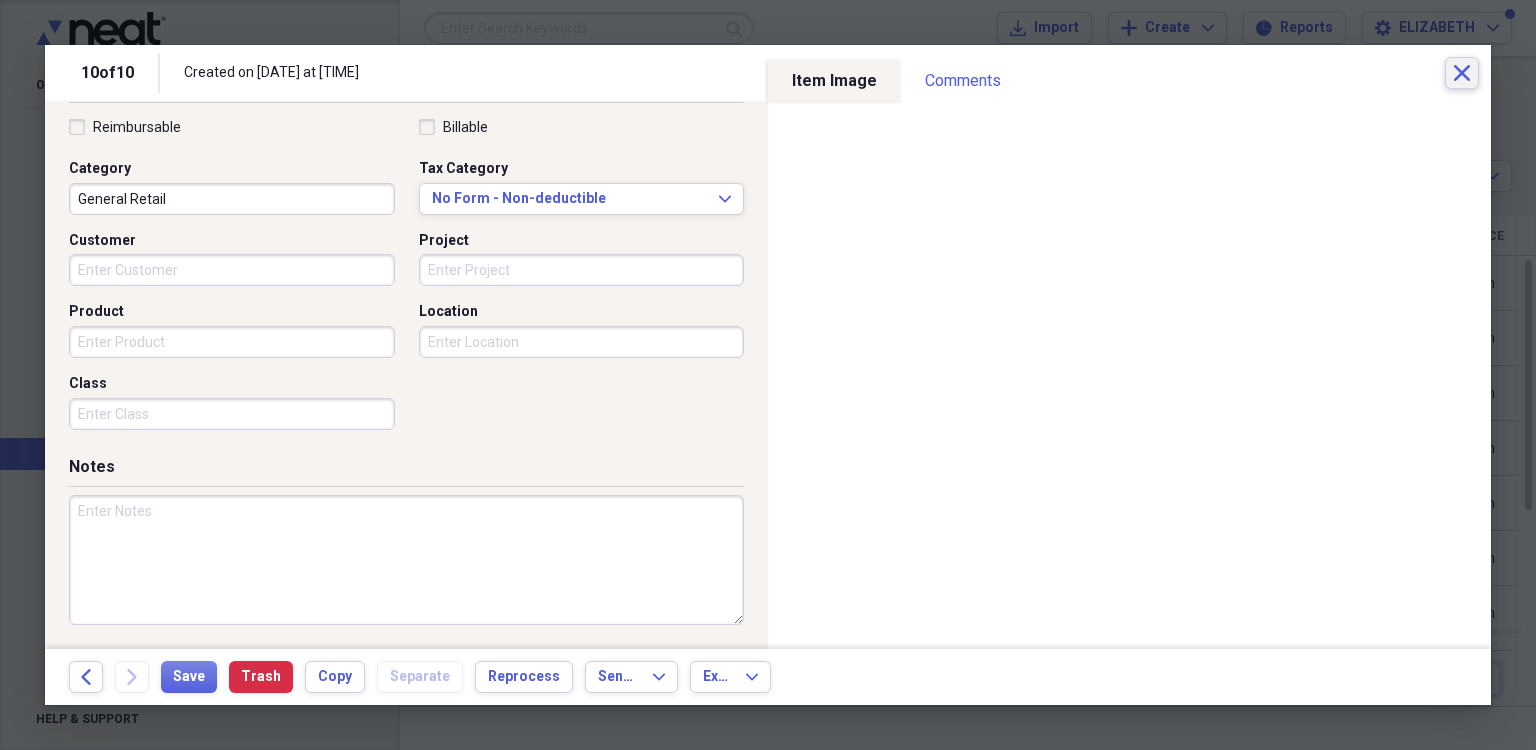 click on "Close" 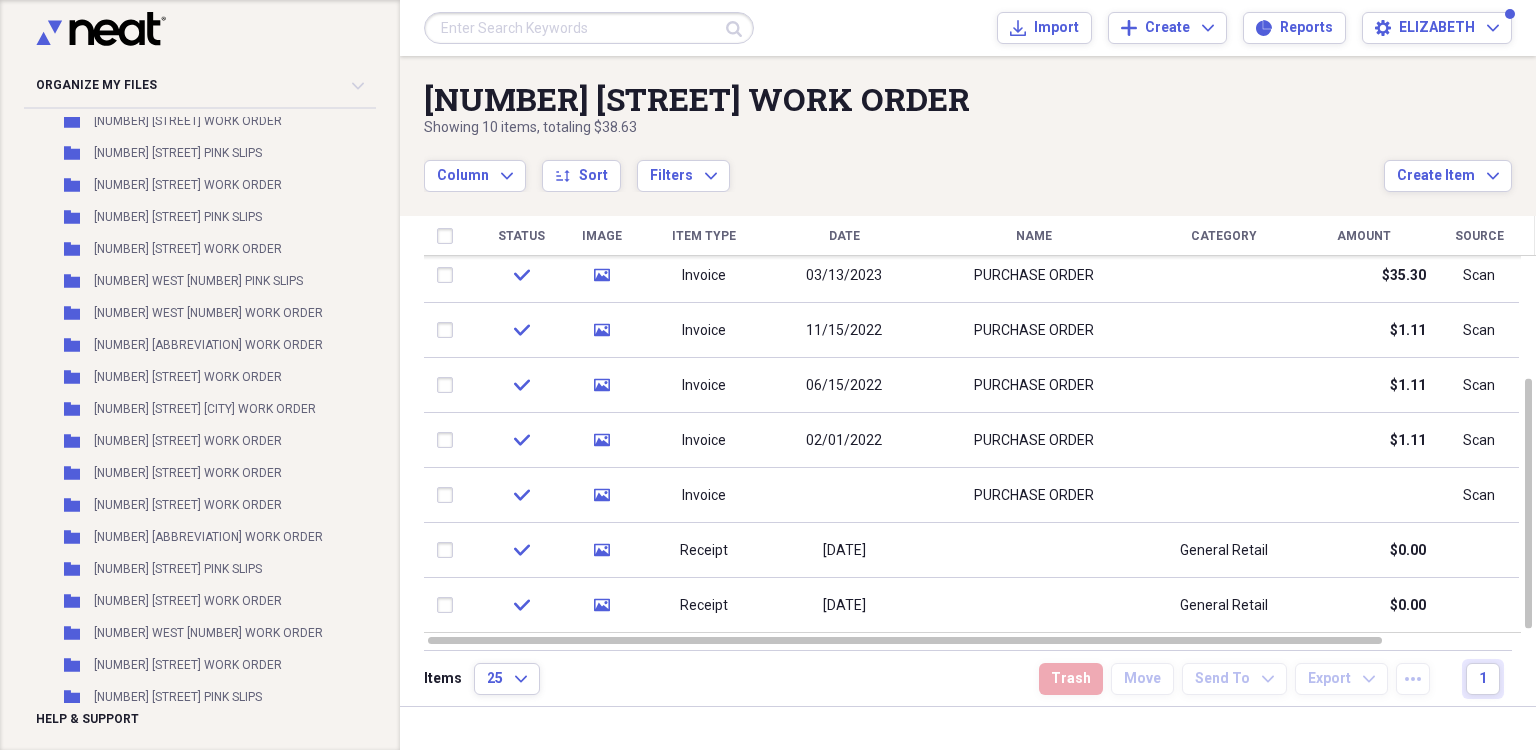 scroll, scrollTop: 42940, scrollLeft: 0, axis: vertical 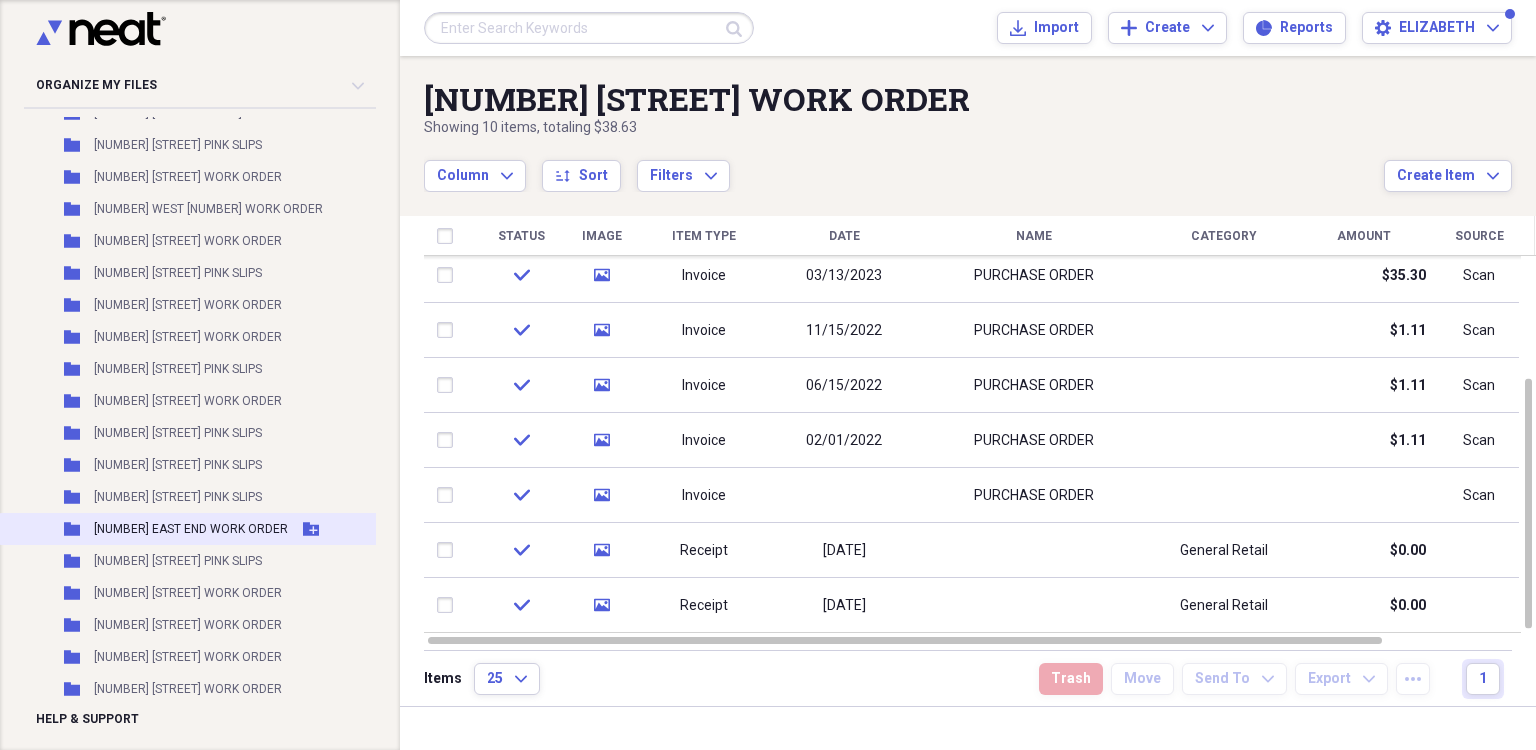 click on "[NUMBER] [STREET]     WORK ORDER" at bounding box center [191, 529] 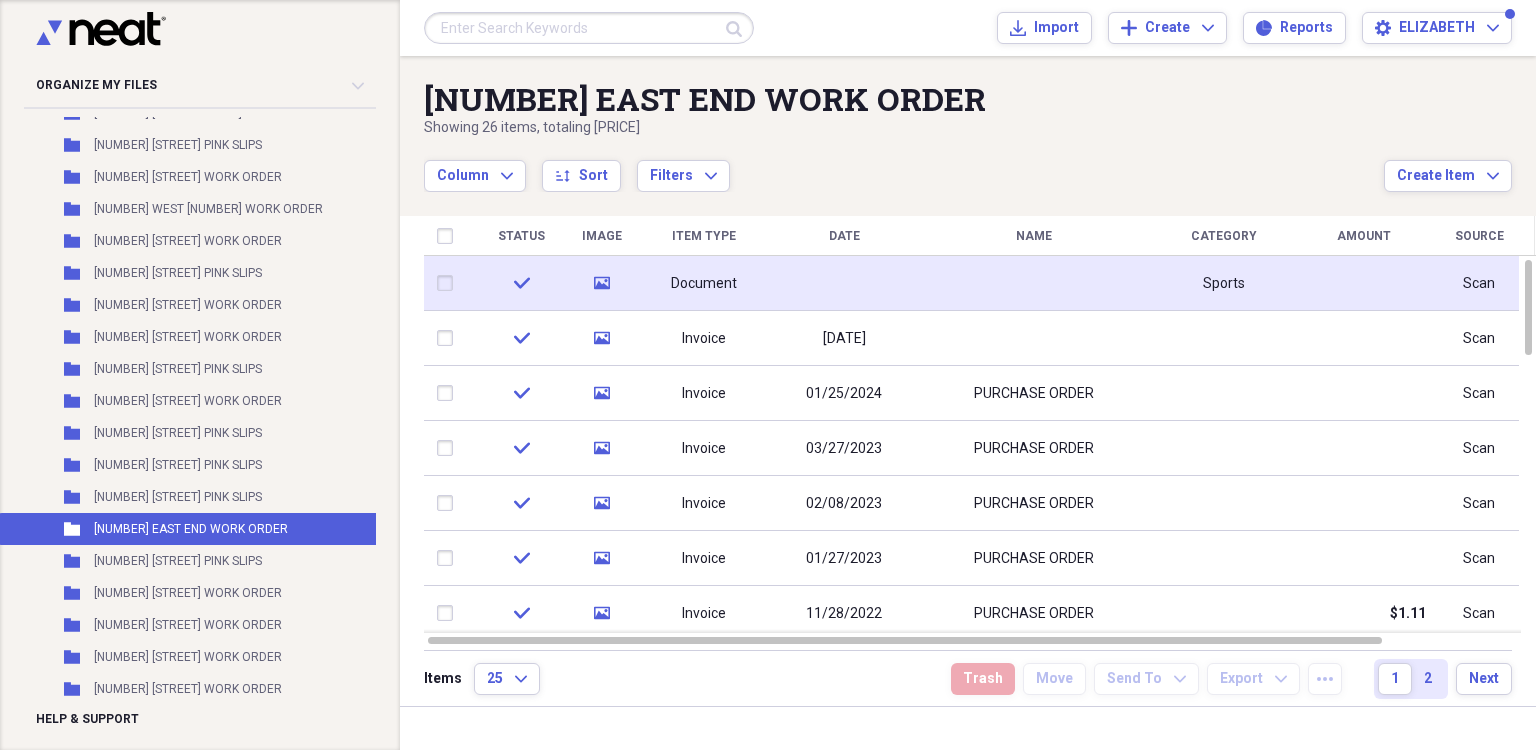 click at bounding box center (1034, 283) 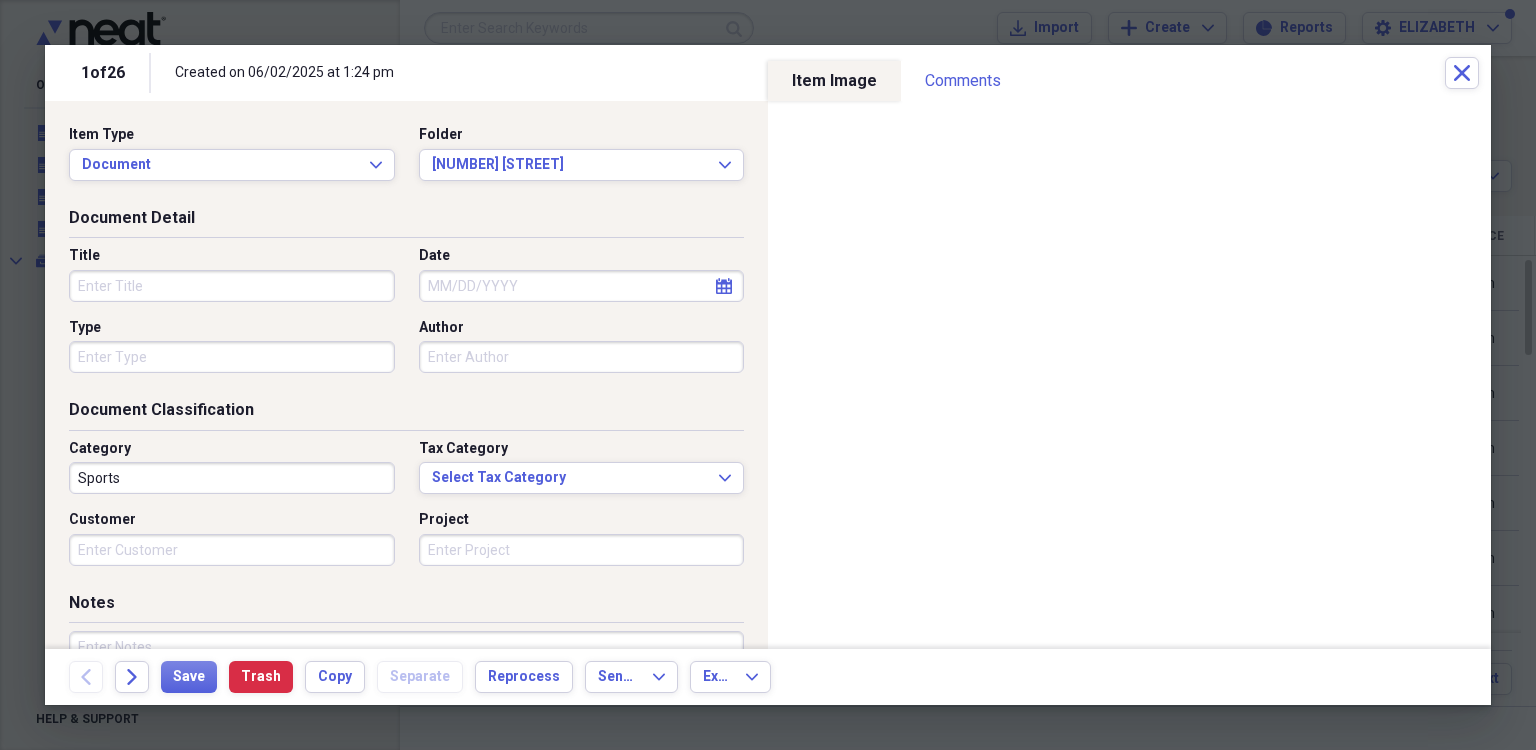 scroll, scrollTop: 0, scrollLeft: 0, axis: both 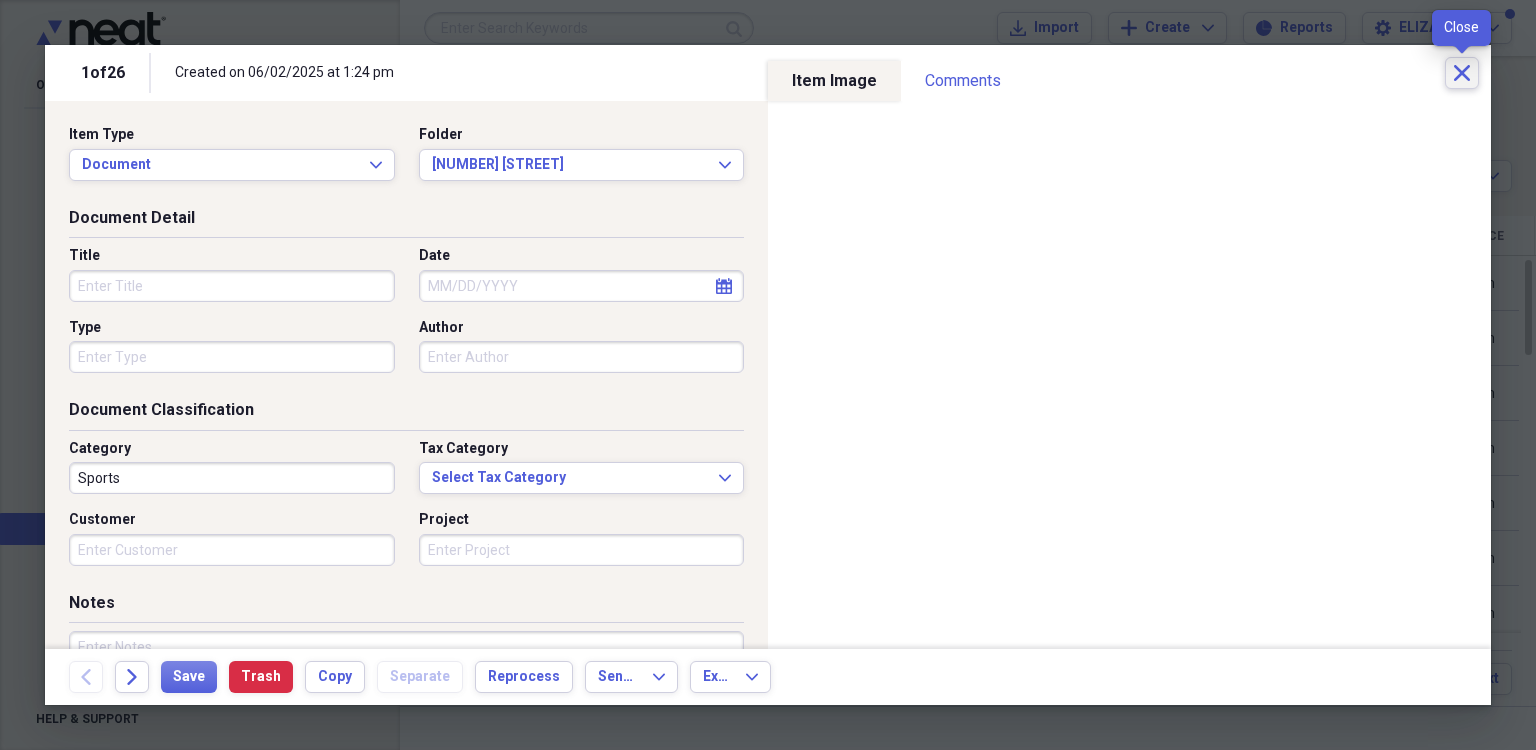 click on "Close" 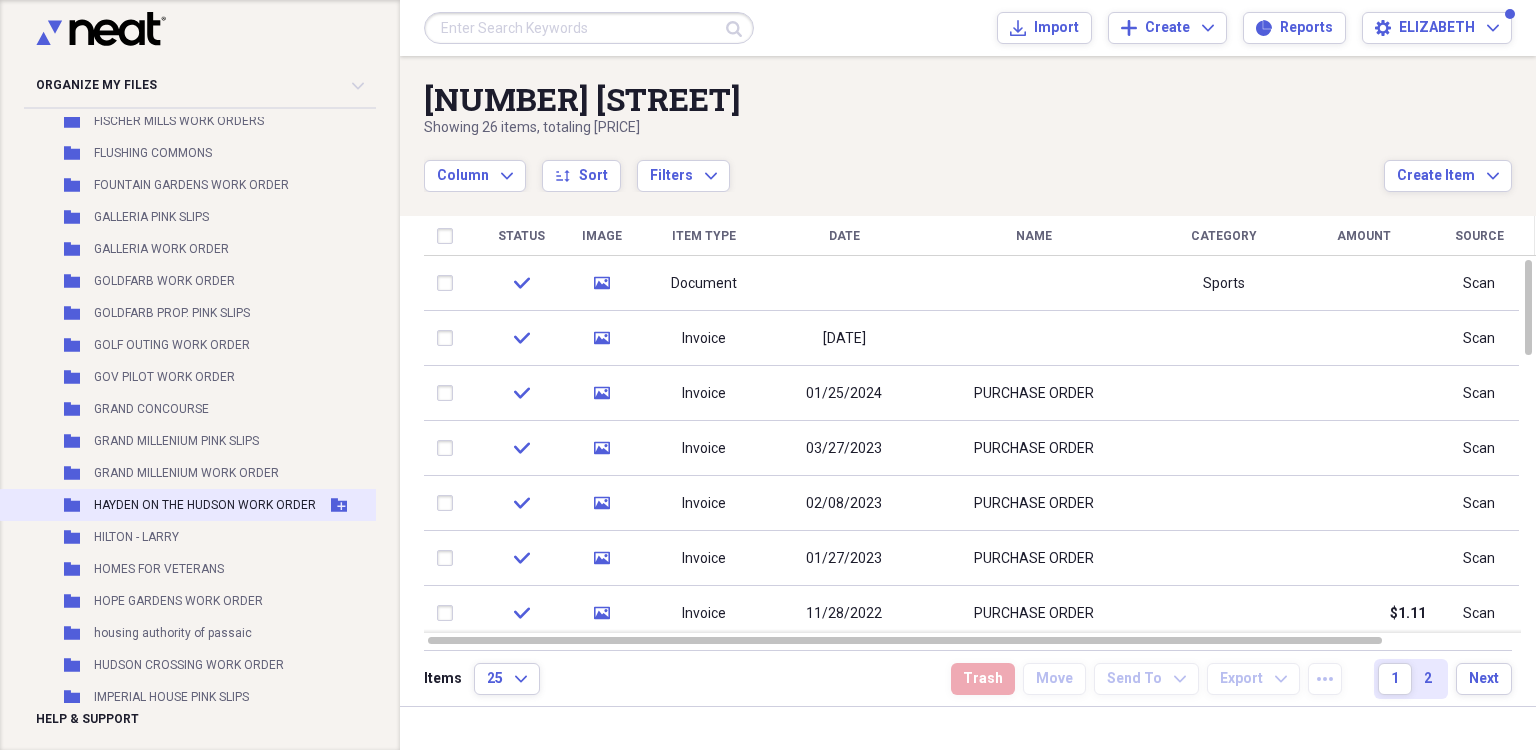 scroll, scrollTop: 54824, scrollLeft: 0, axis: vertical 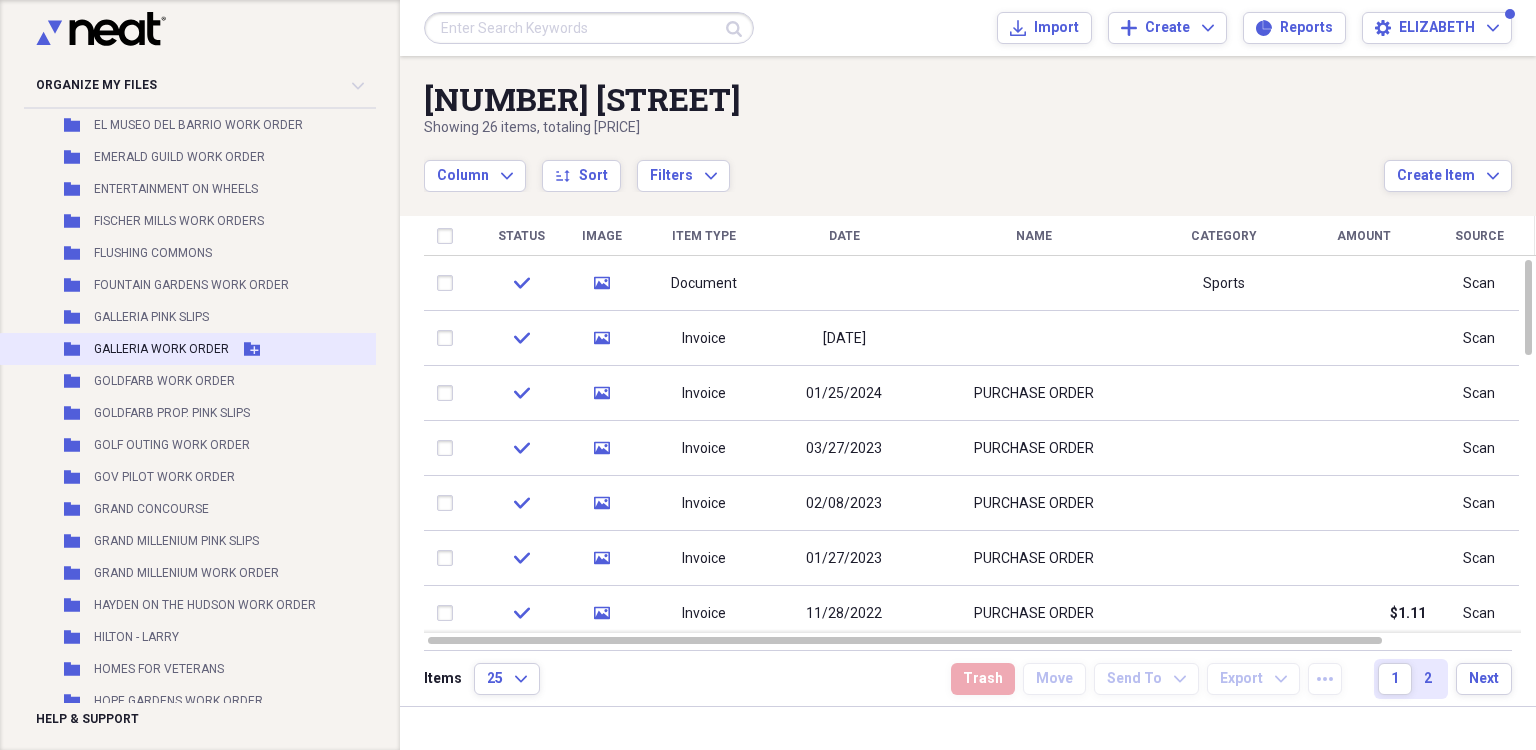 click on "GALLERIA     WORK ORDER" at bounding box center (161, 349) 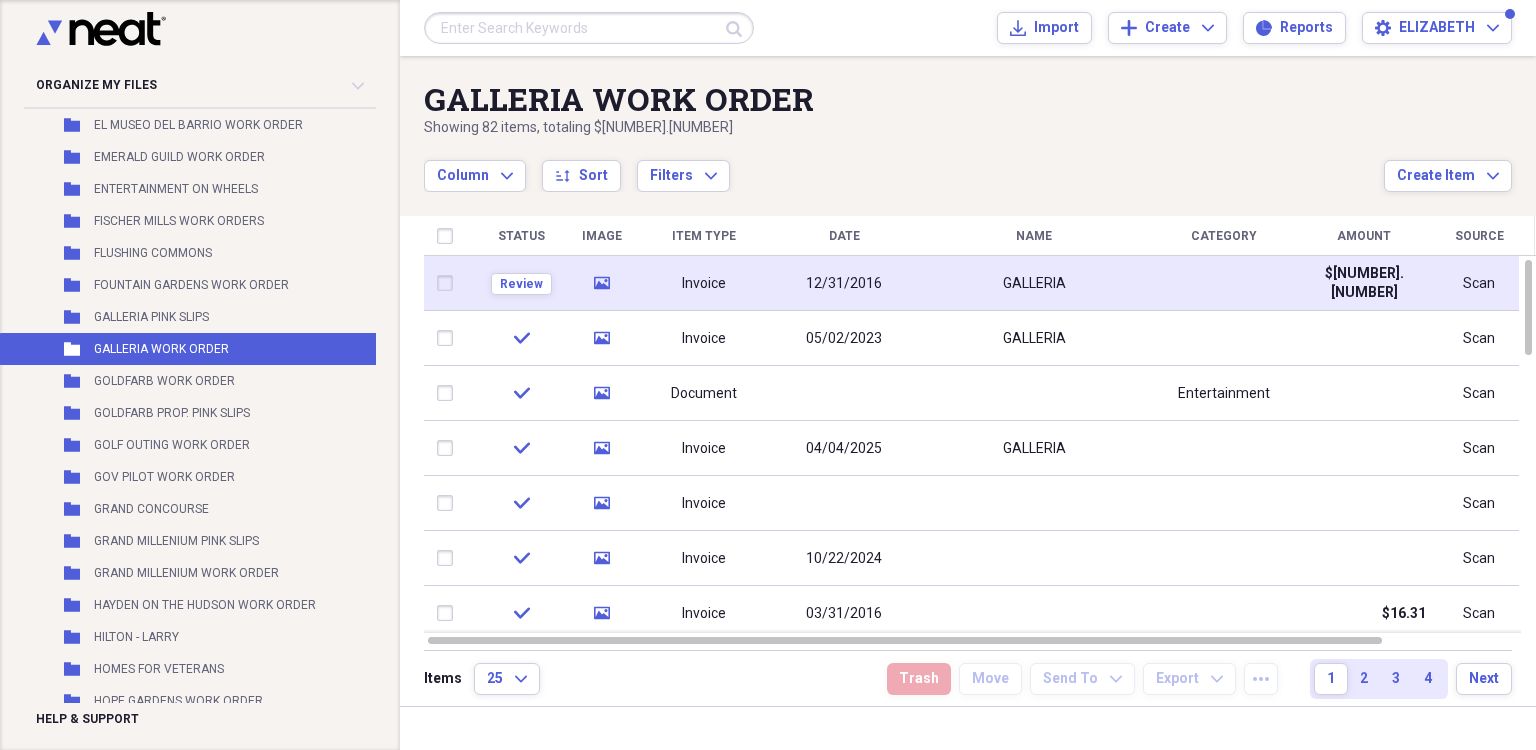 click on "12/31/2016" at bounding box center [844, 283] 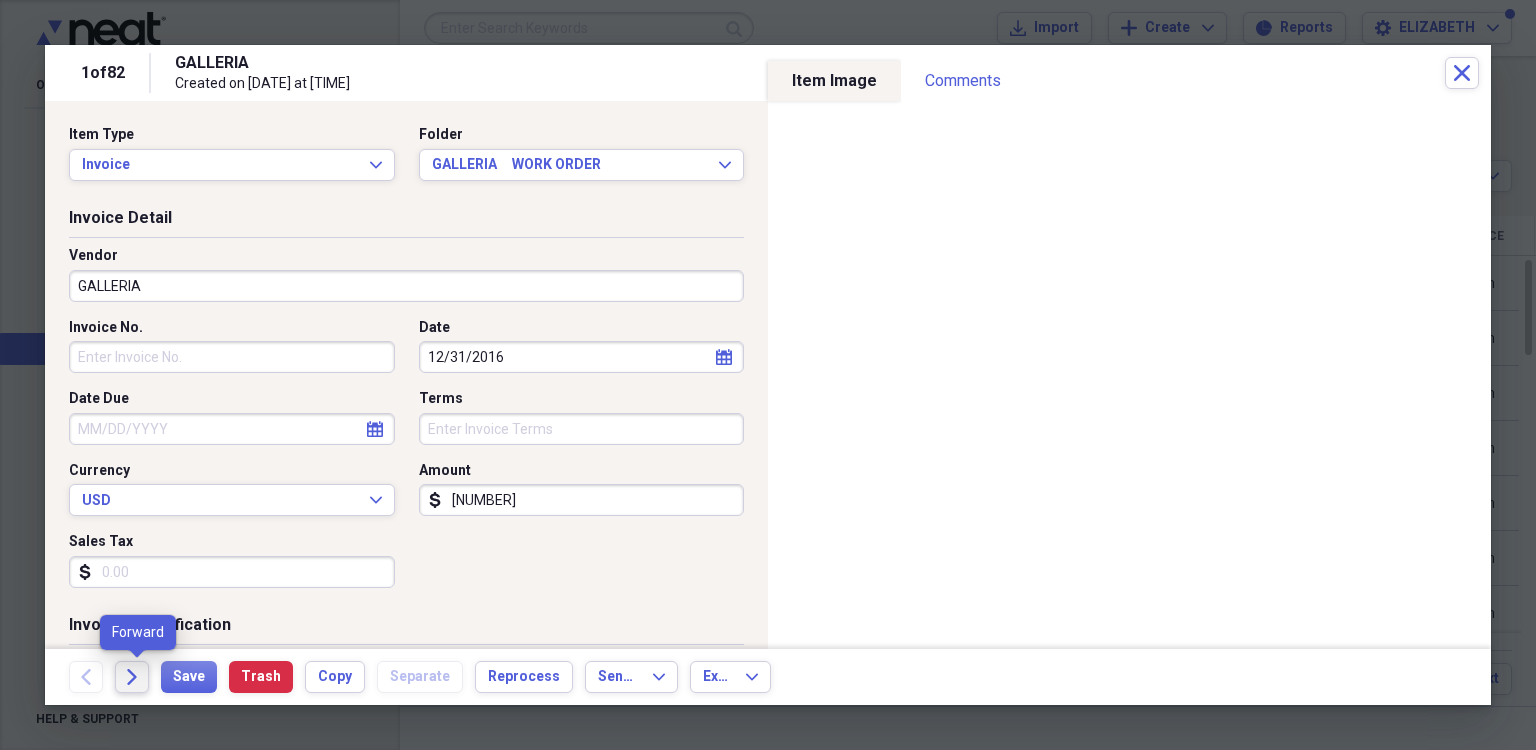 click on "Forward" at bounding box center (132, 677) 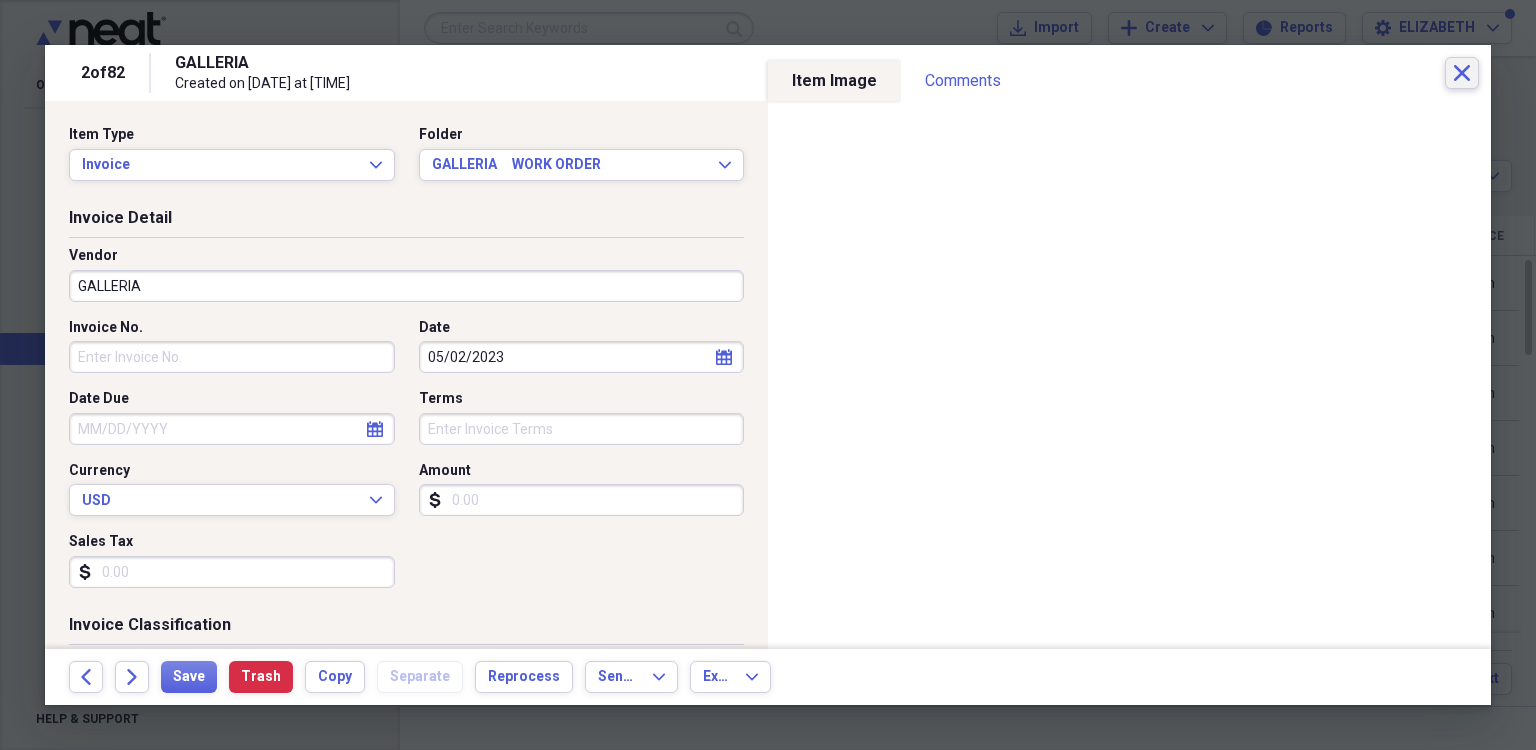 click on "Close" 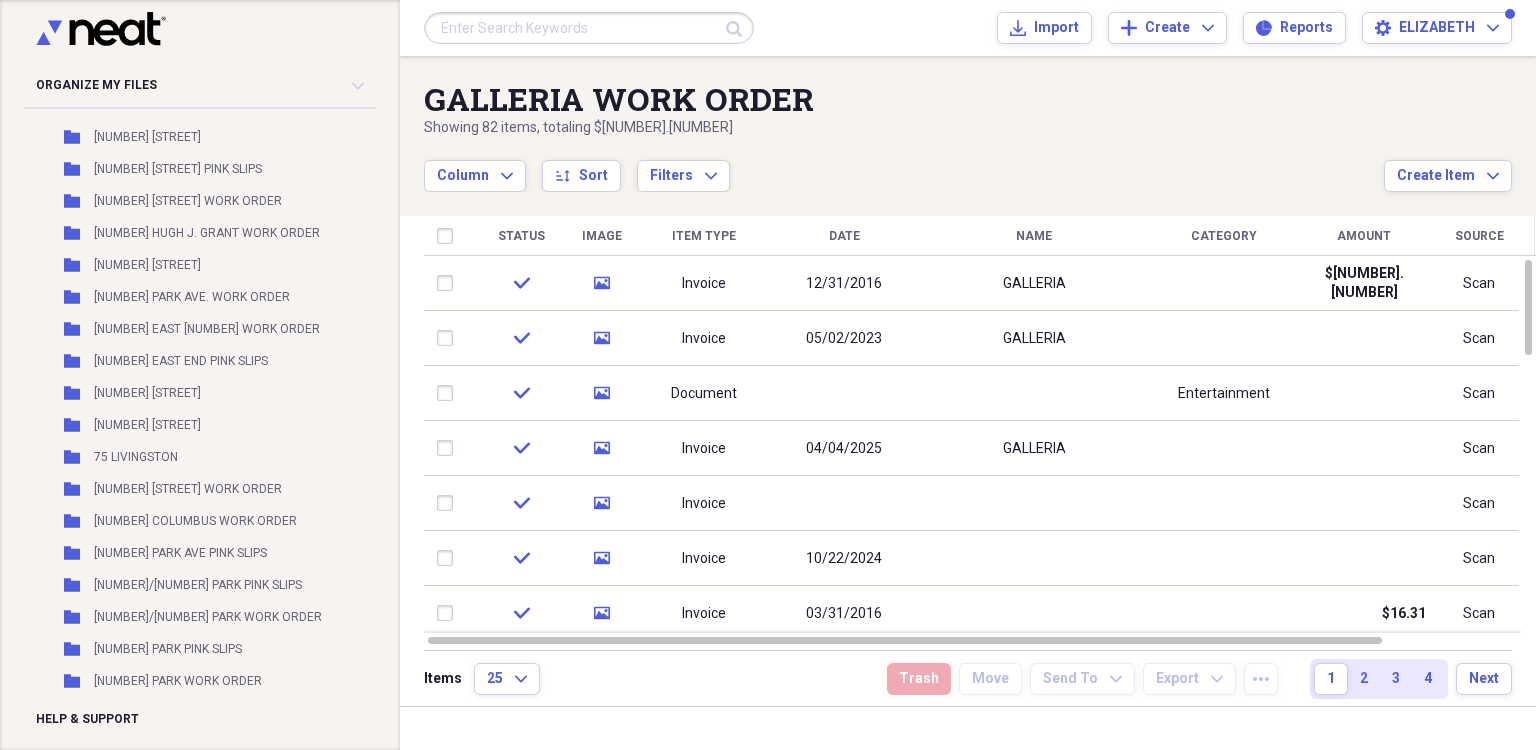 scroll, scrollTop: 47300, scrollLeft: 0, axis: vertical 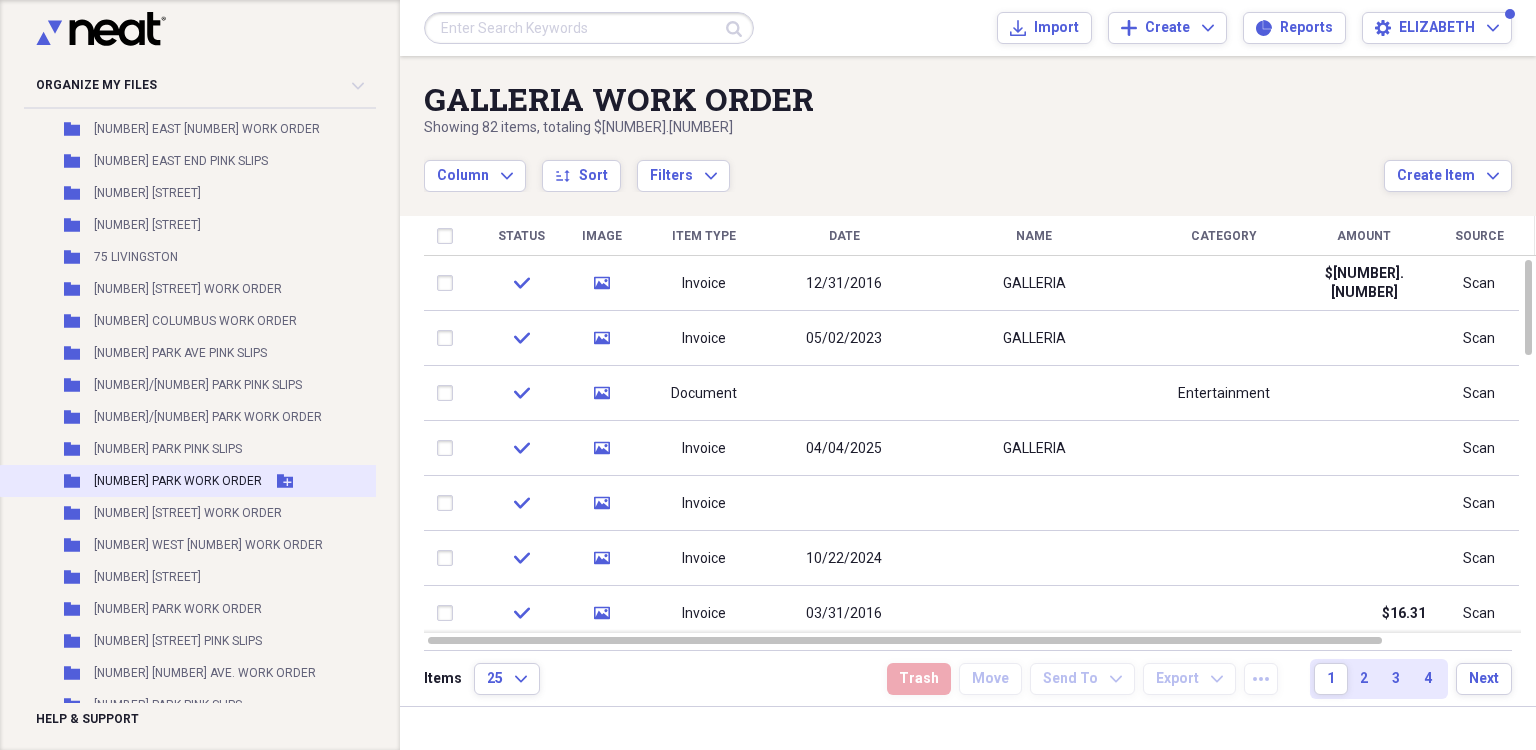 click on "[NUMBER] PARK     WORK ORDER" at bounding box center (178, 481) 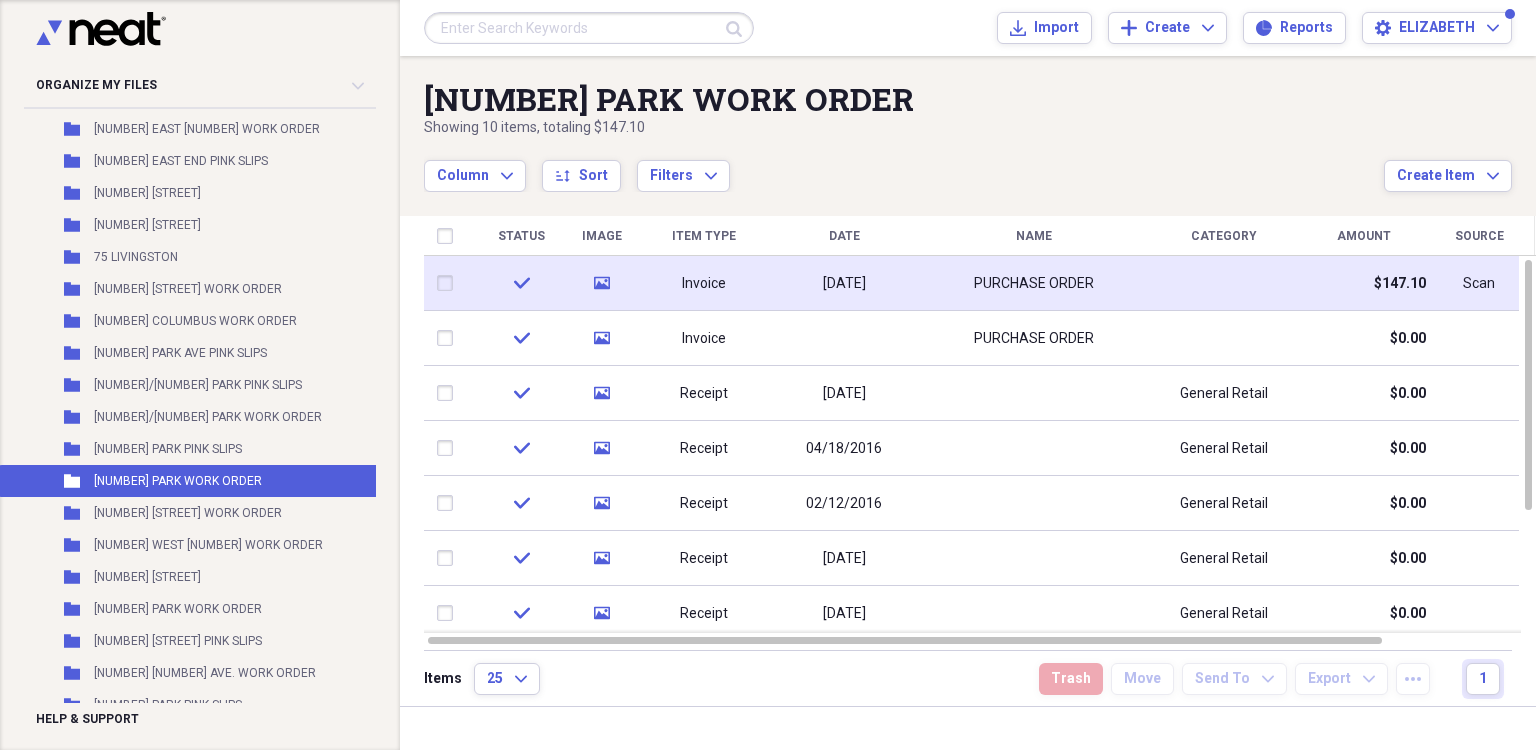 click on "01/03/2020" at bounding box center [844, 284] 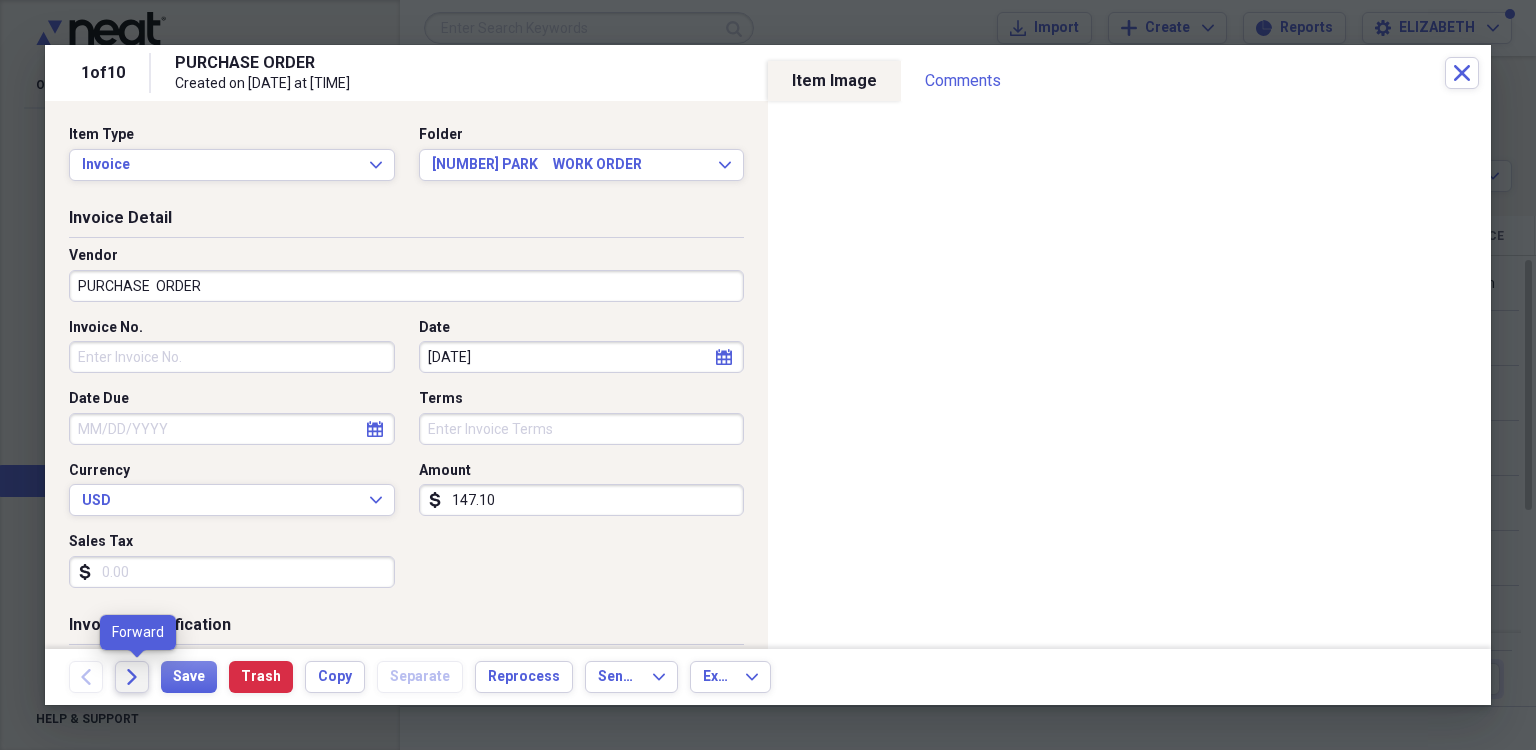 click 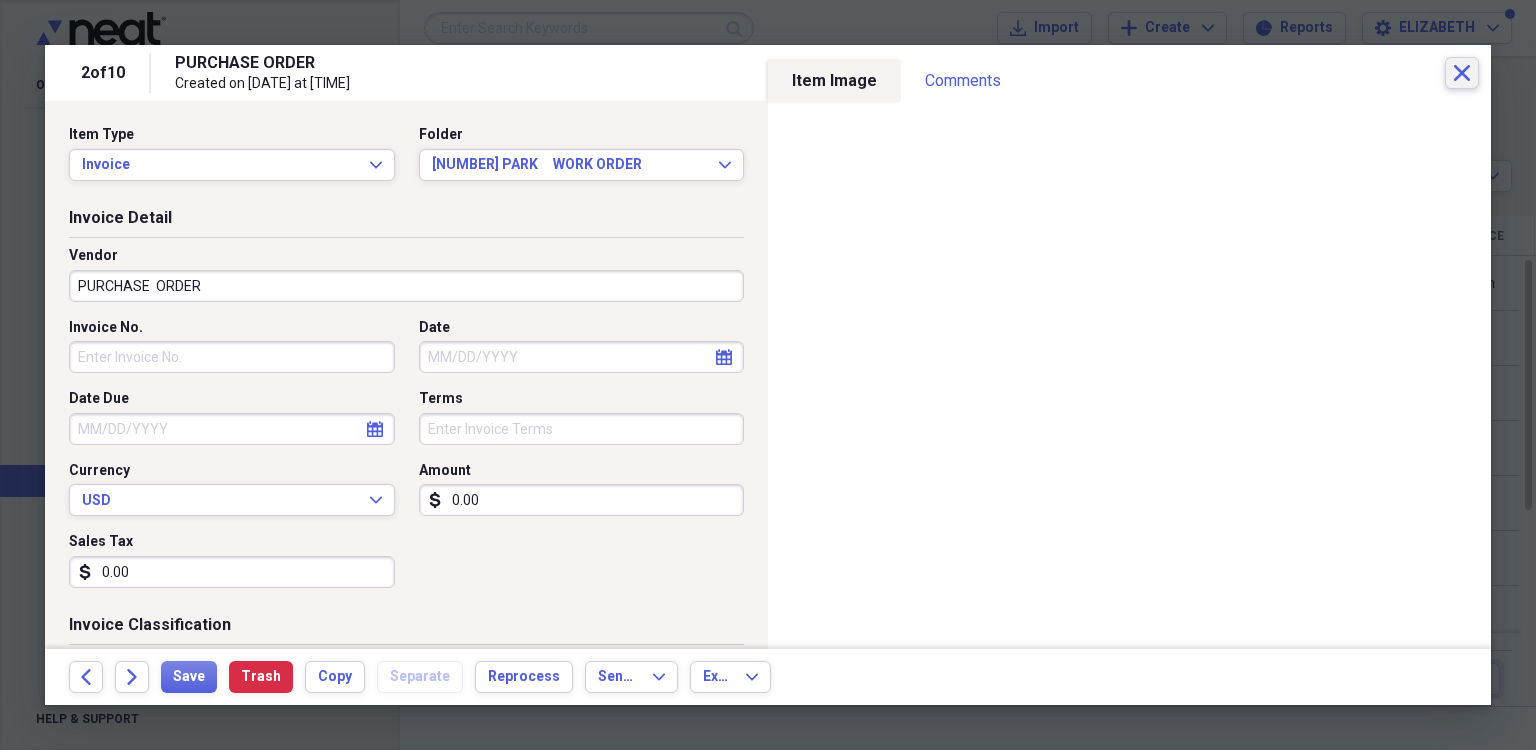 click 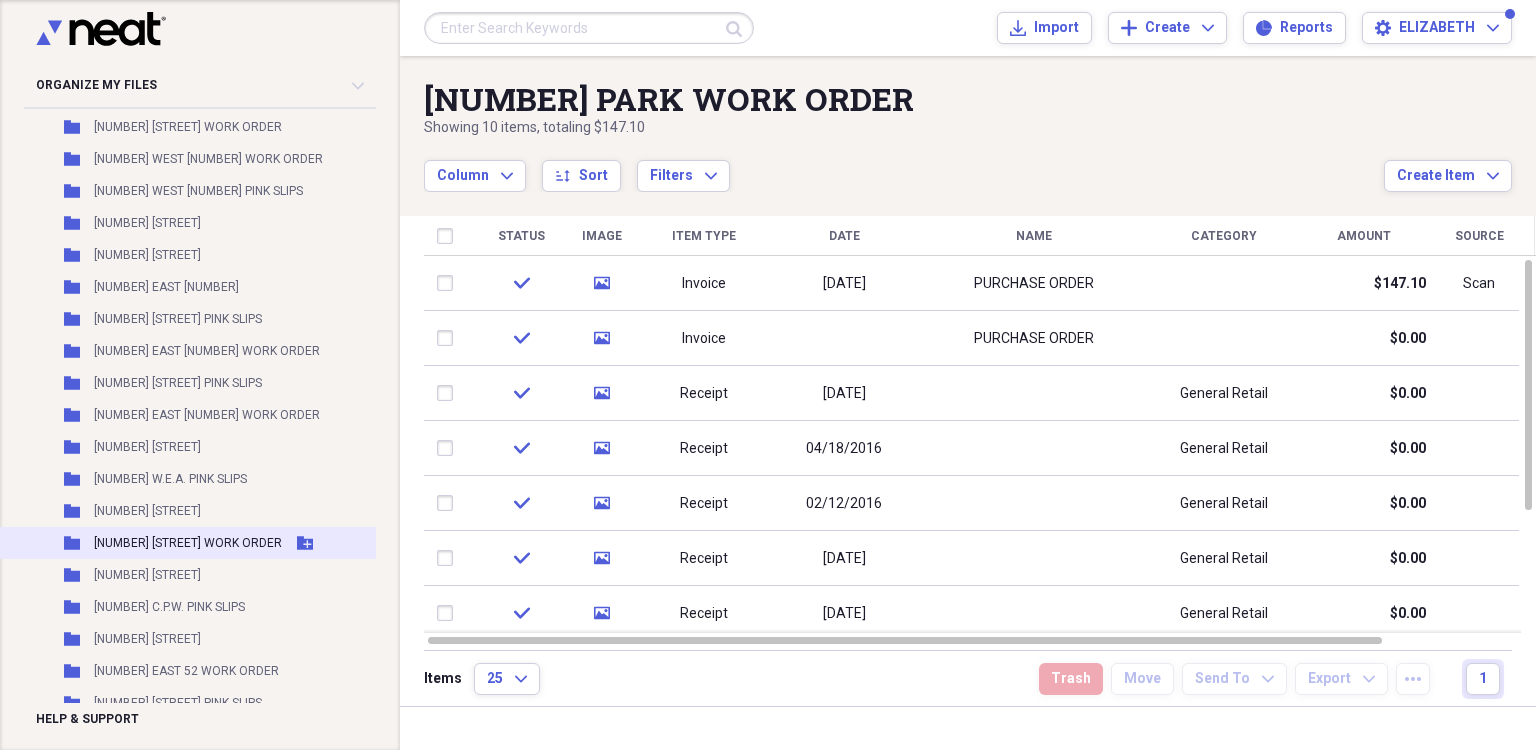scroll, scrollTop: 37026, scrollLeft: 0, axis: vertical 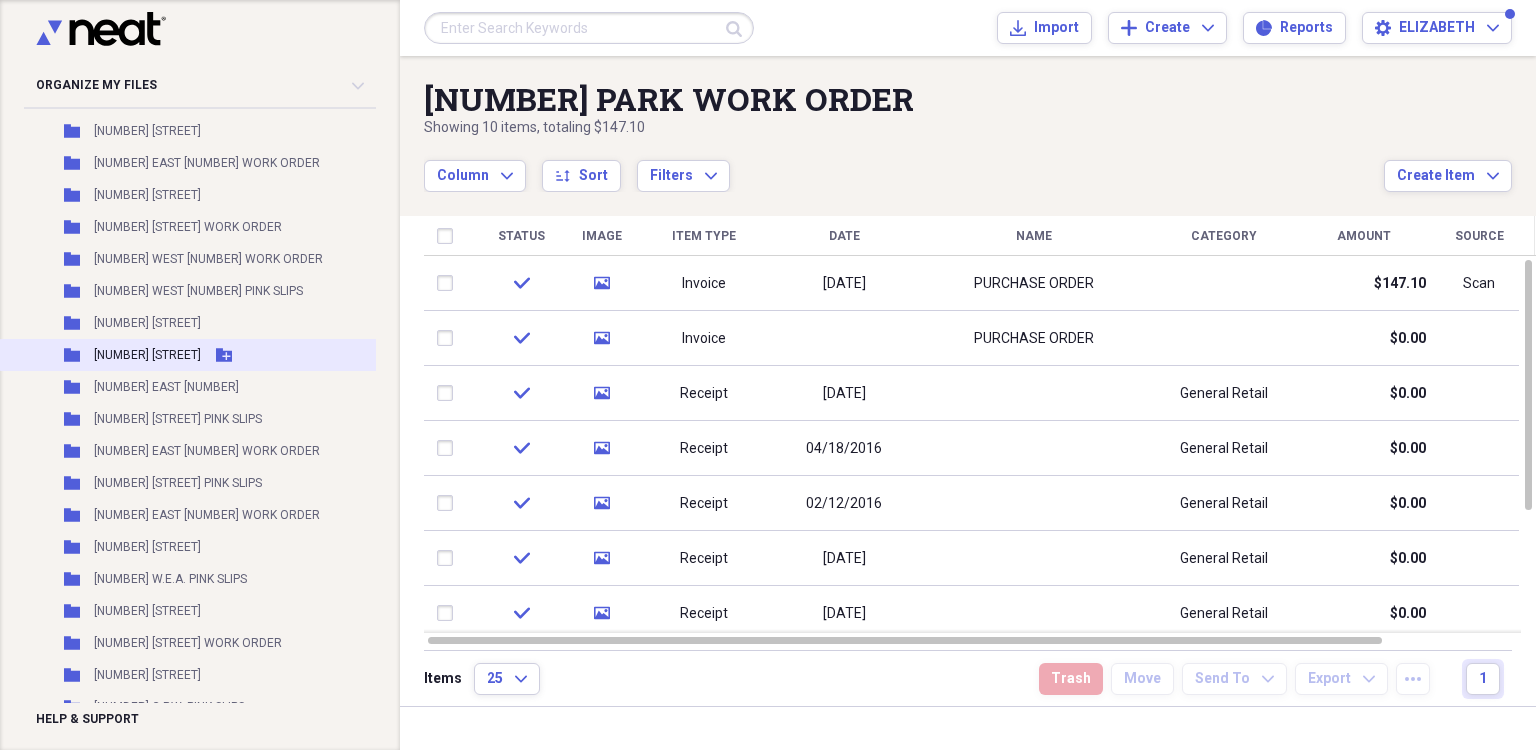 click on "[NUMBER] EAST 57TH      WORK ORDER" at bounding box center [147, 355] 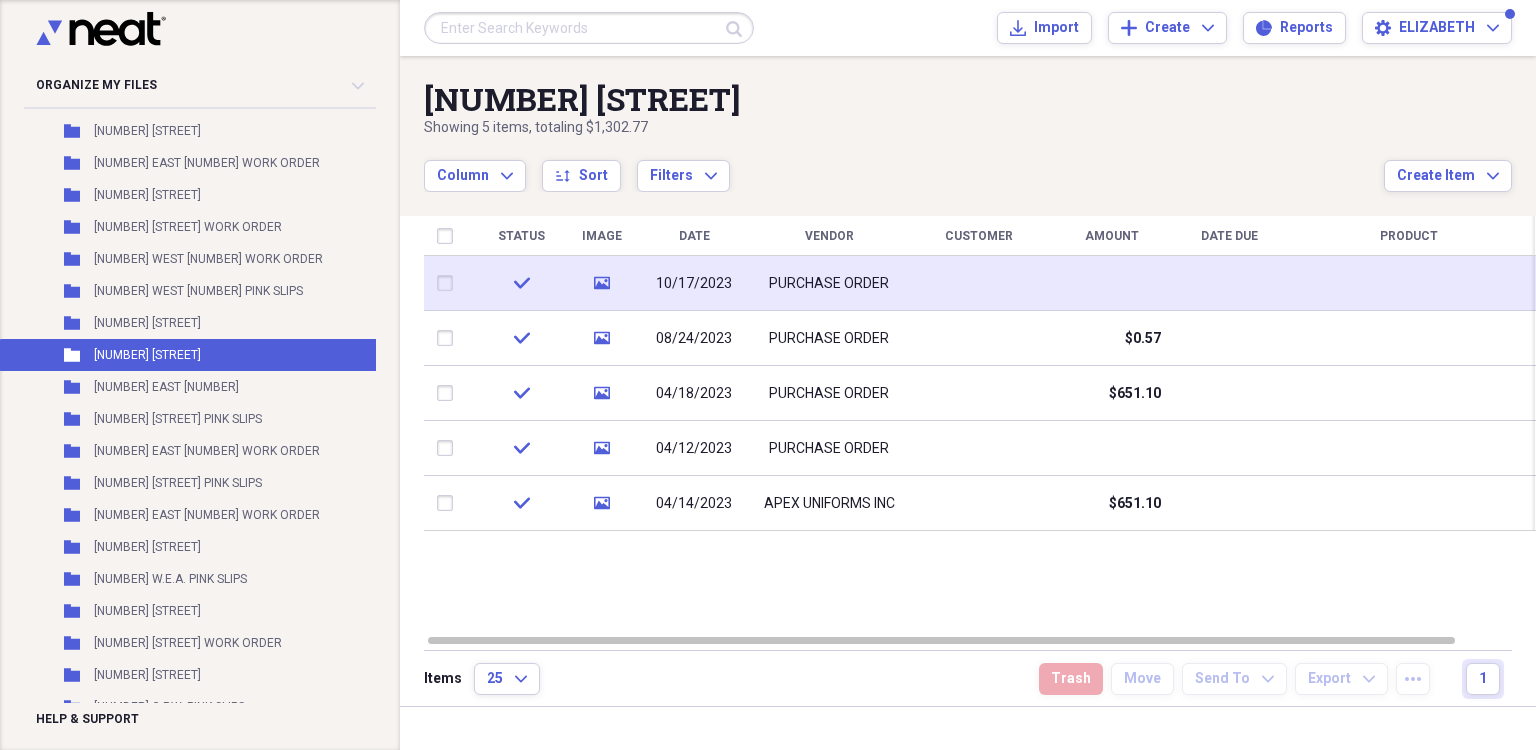 click on "PURCHASE  ORDER" at bounding box center (829, 283) 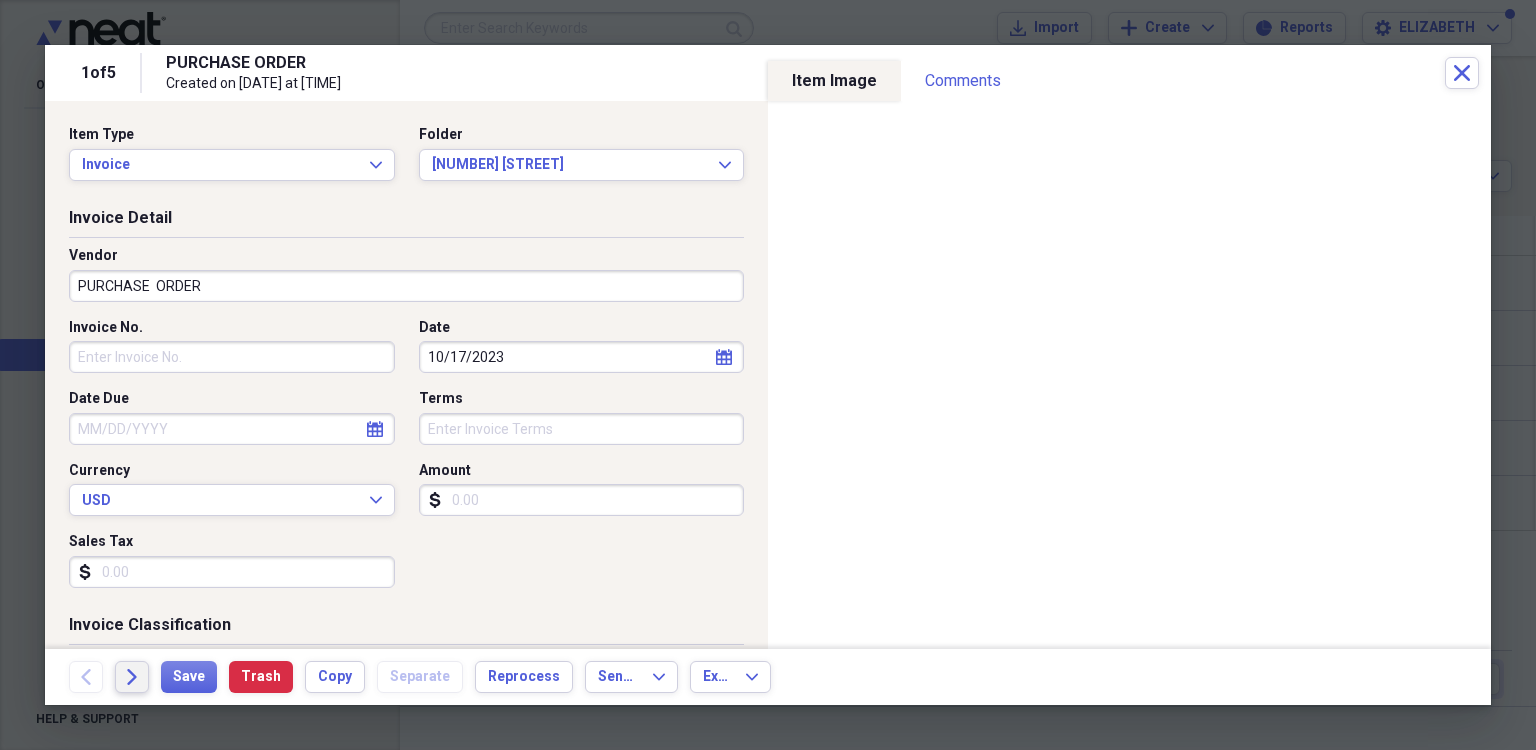 click on "Forward" 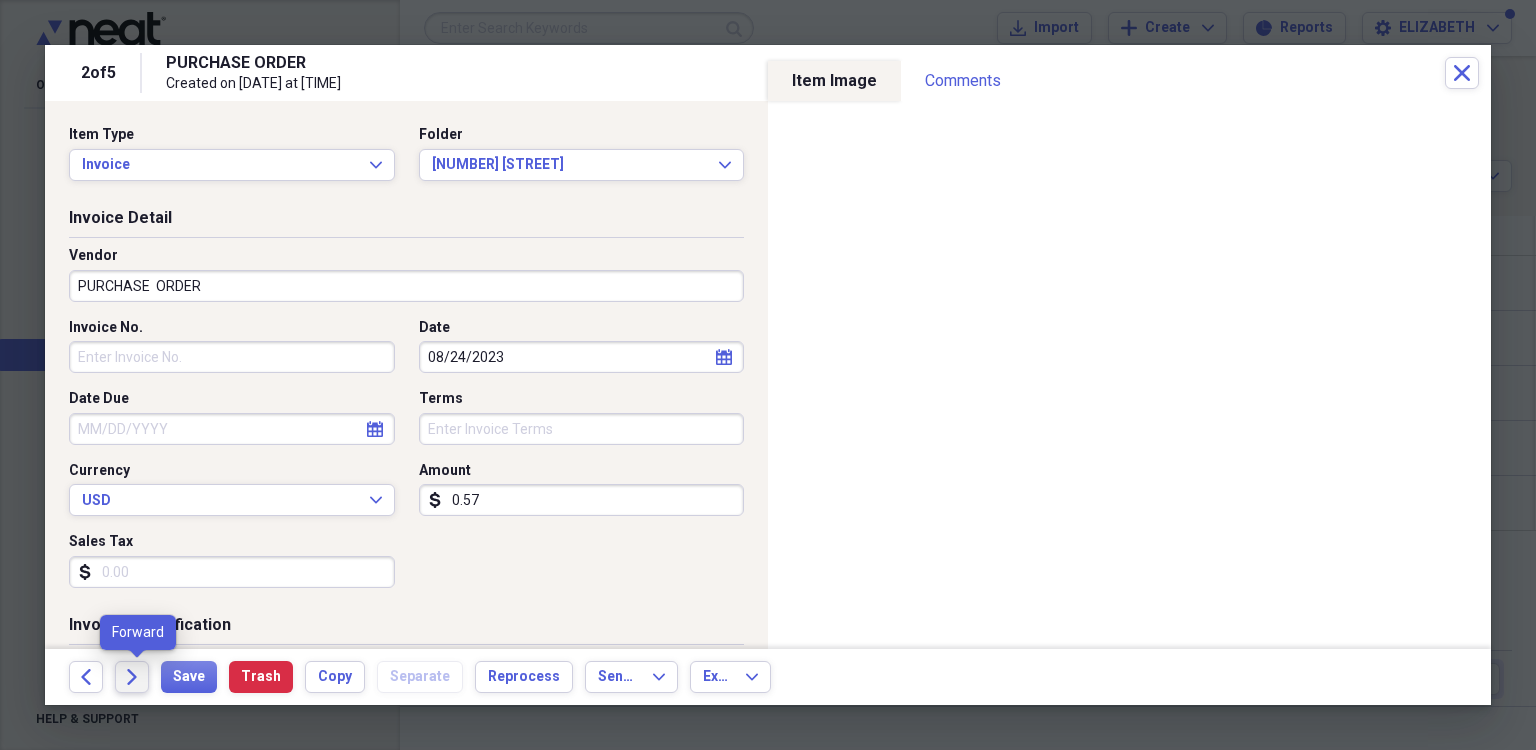 click on "Forward" 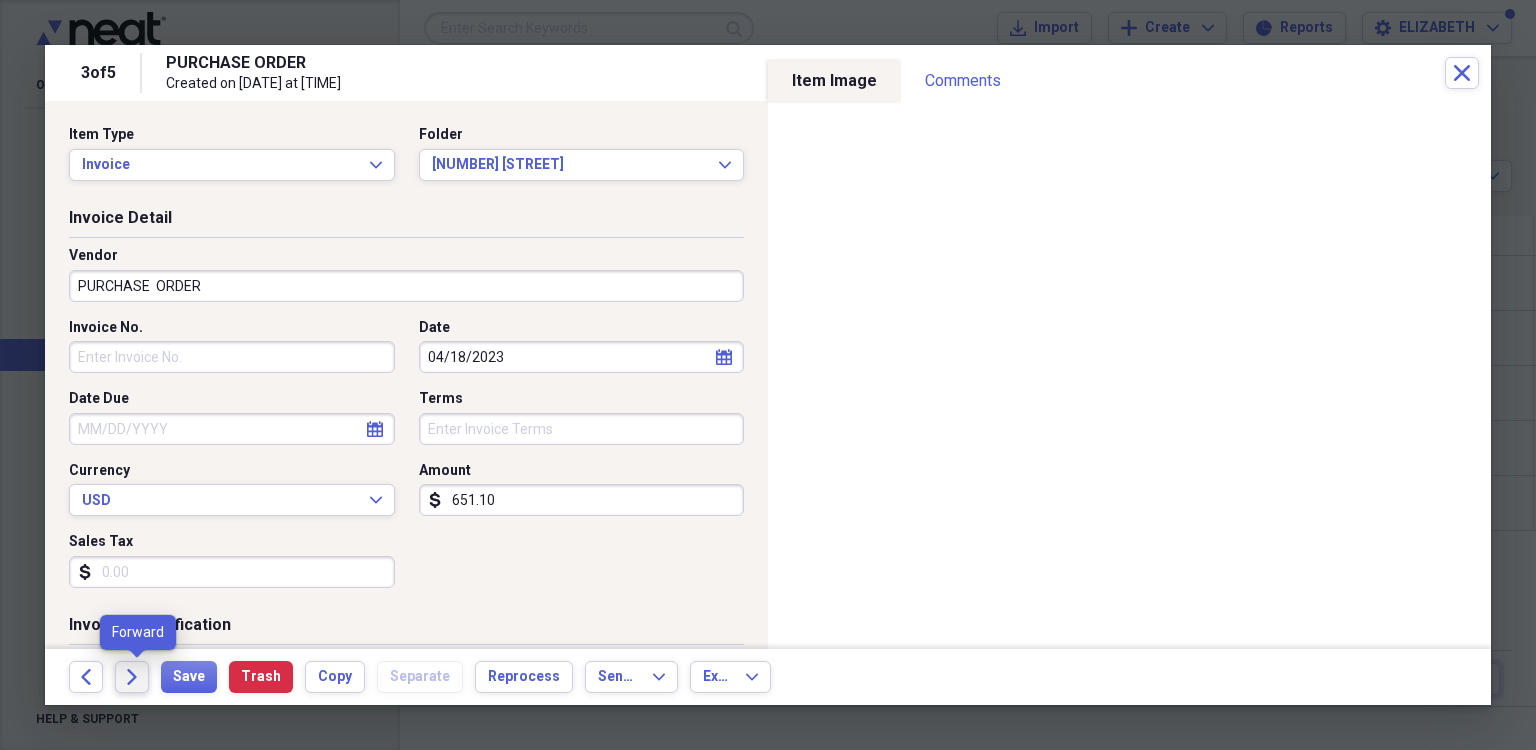 click on "Forward" 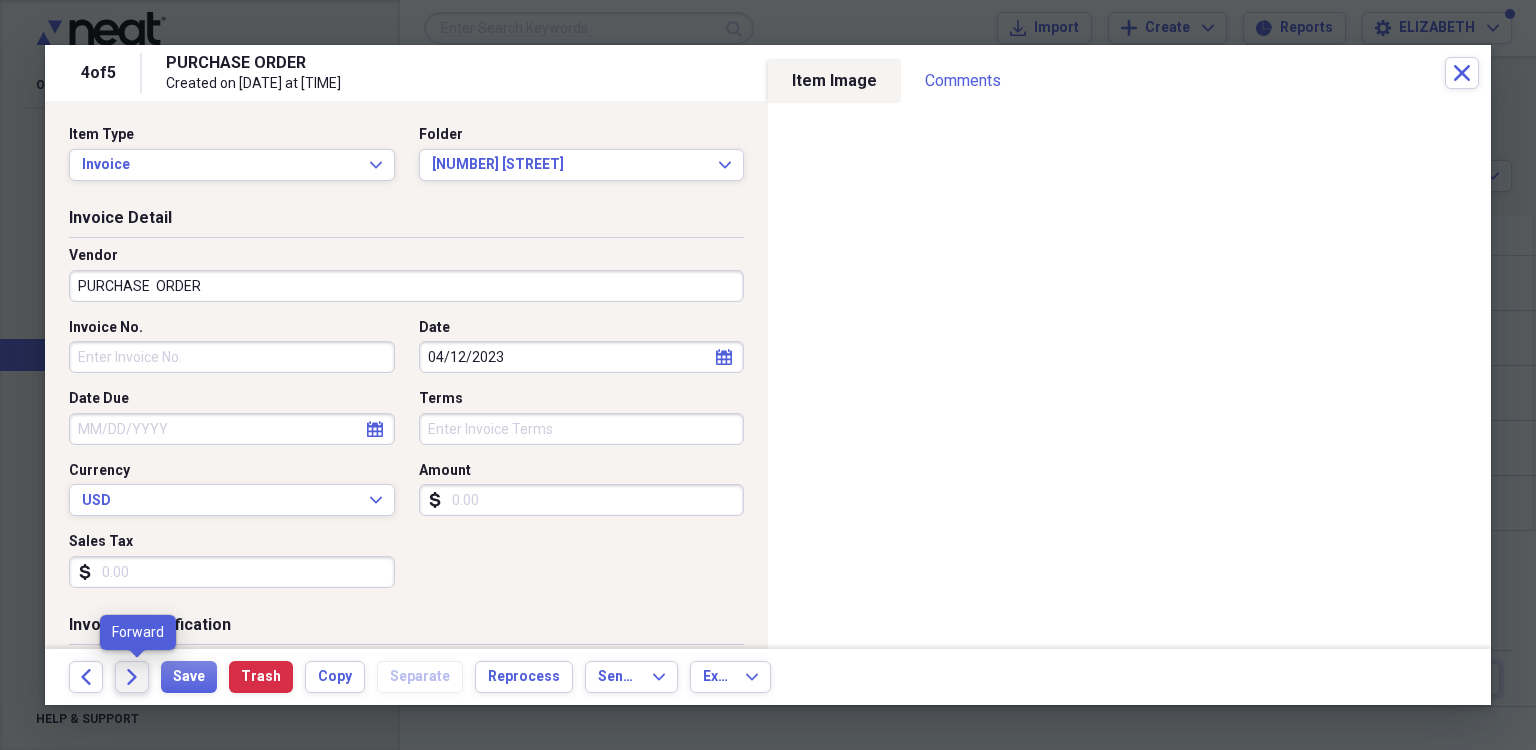 click on "Forward" 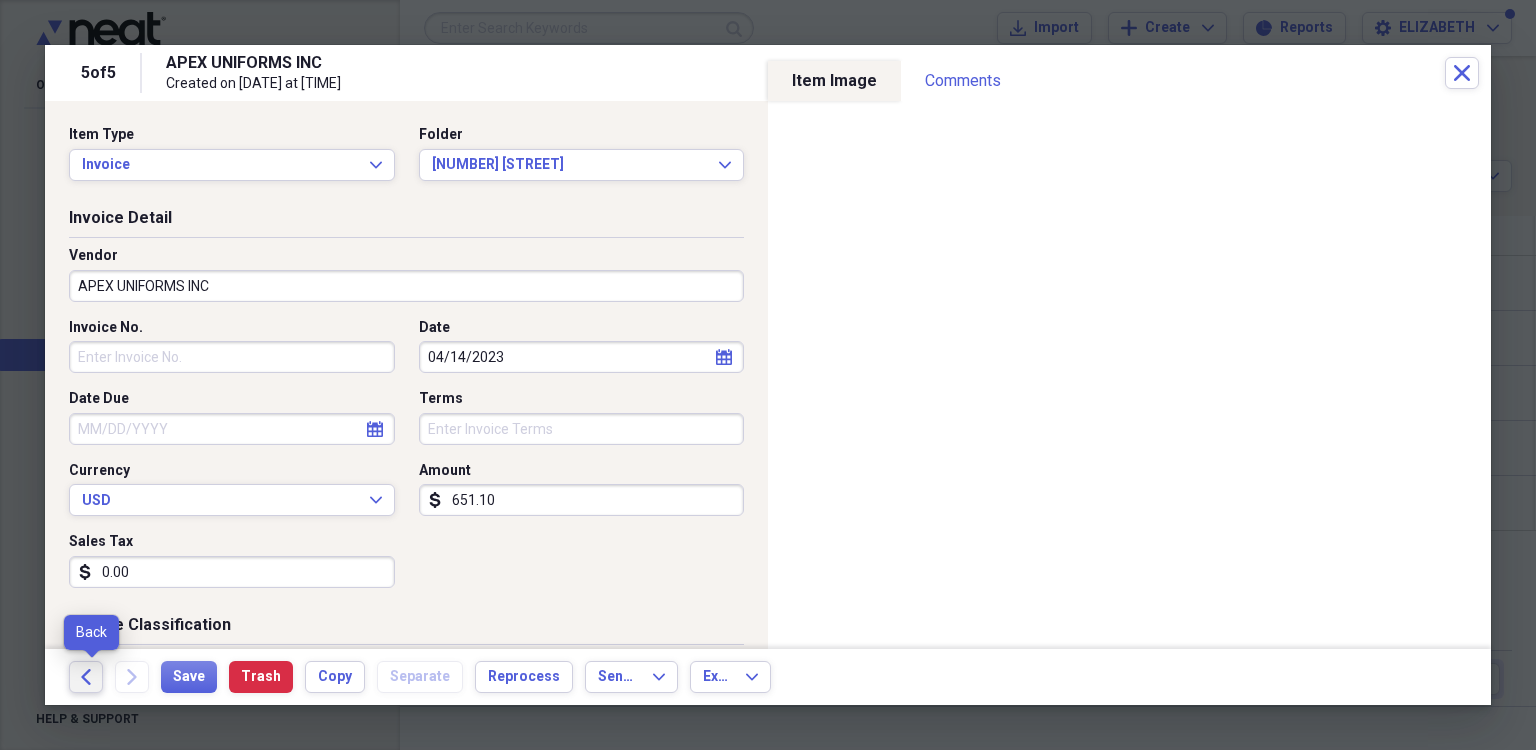 click on "Back" 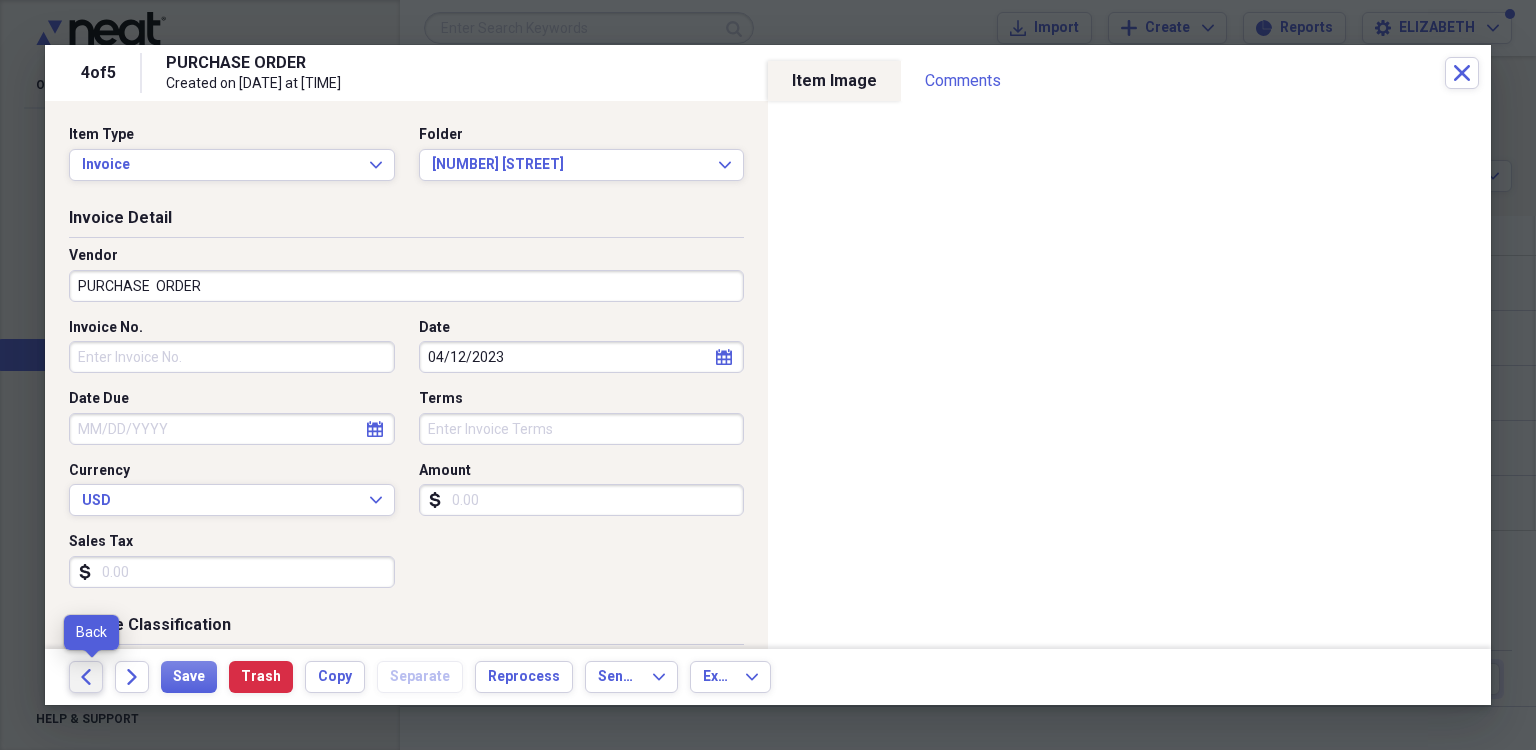 click on "Back" at bounding box center (86, 677) 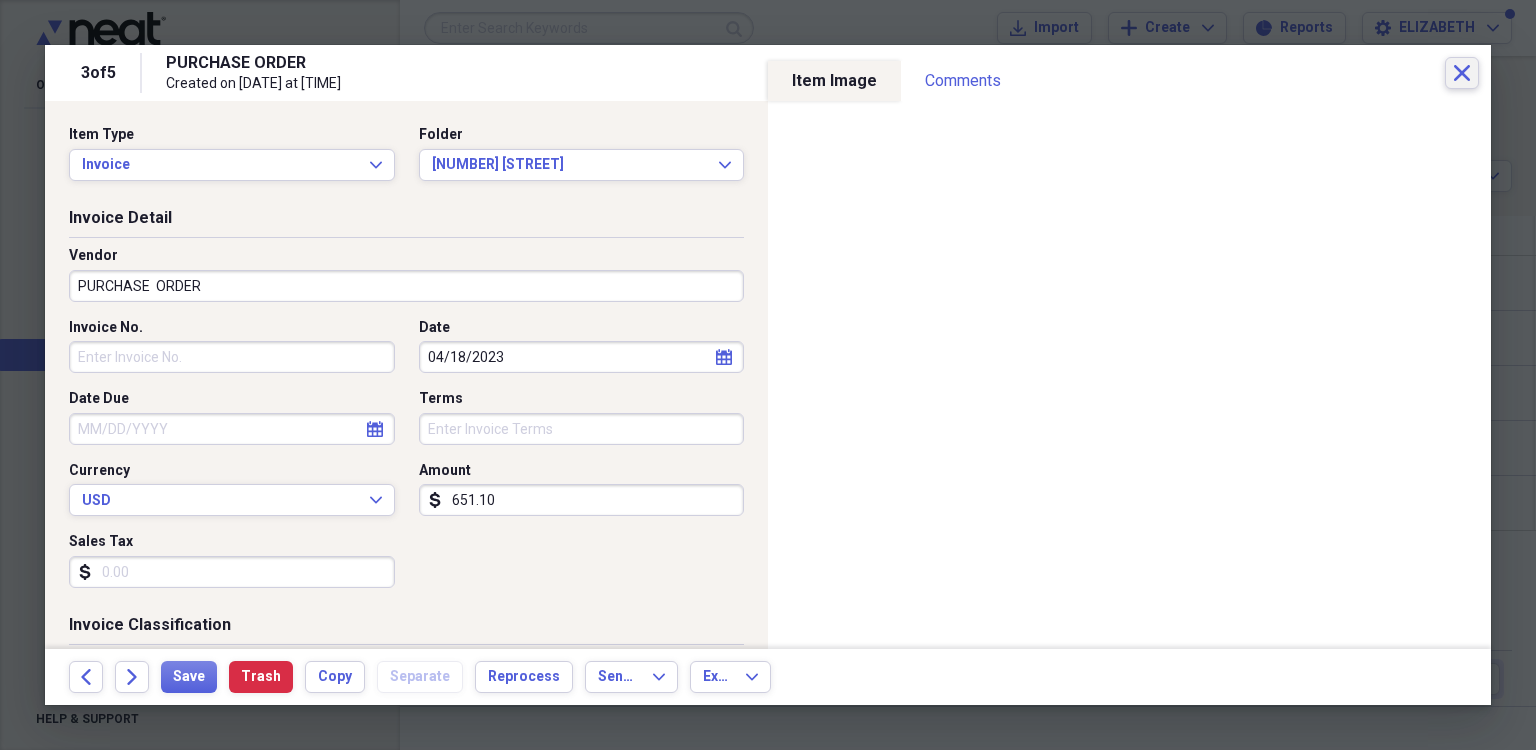 click on "Close" 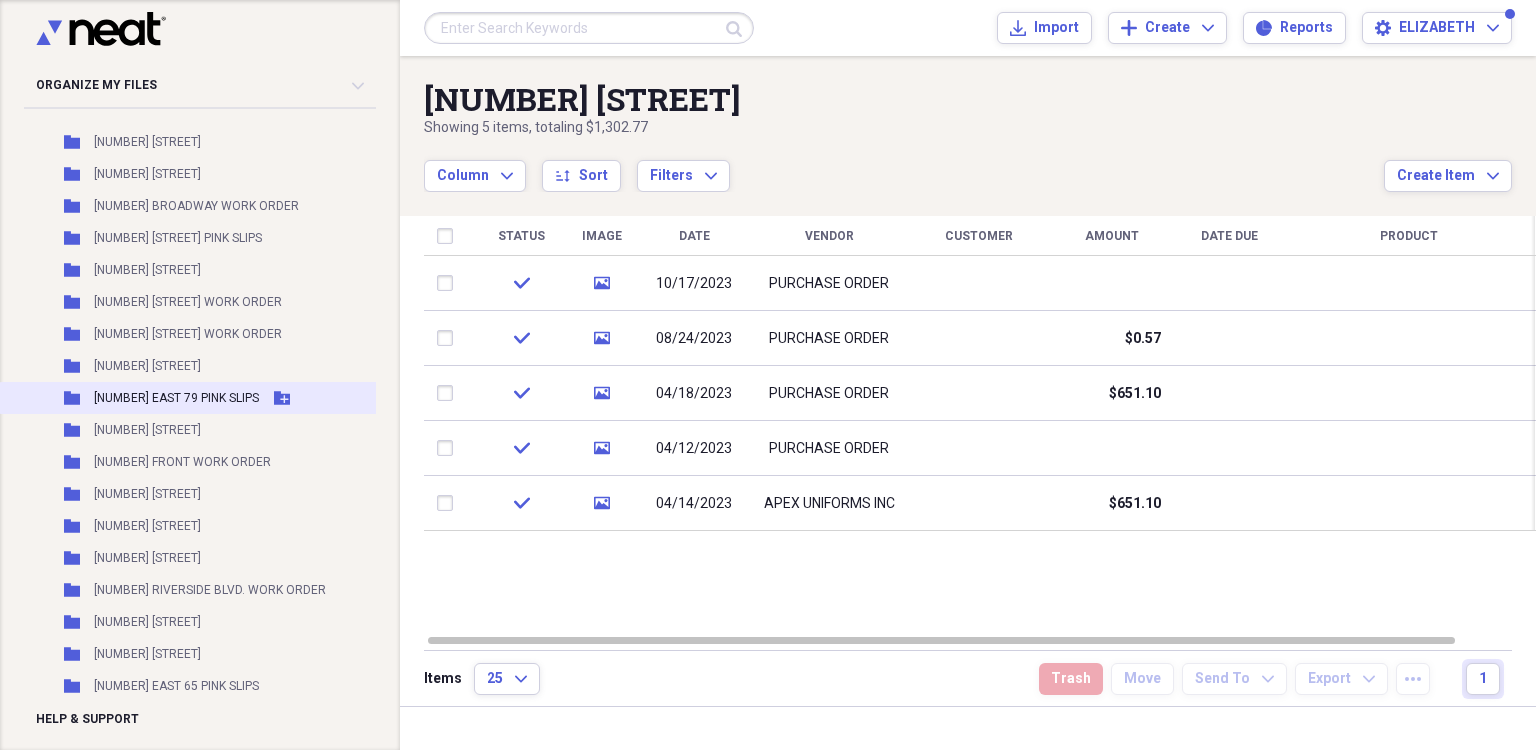 scroll, scrollTop: 14751, scrollLeft: 0, axis: vertical 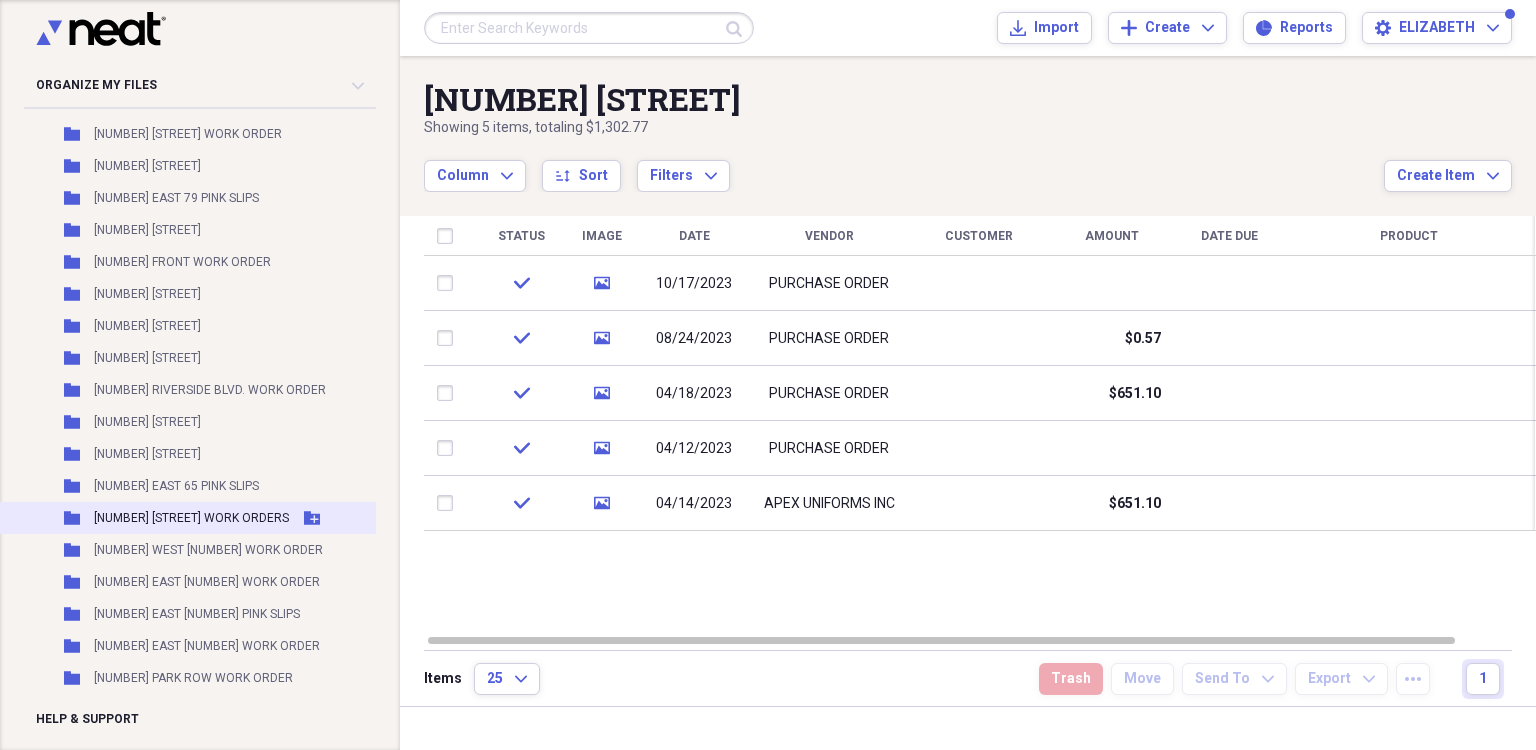 click on "[NUMBER] EAST 65     WORK ORDERS" at bounding box center (191, 518) 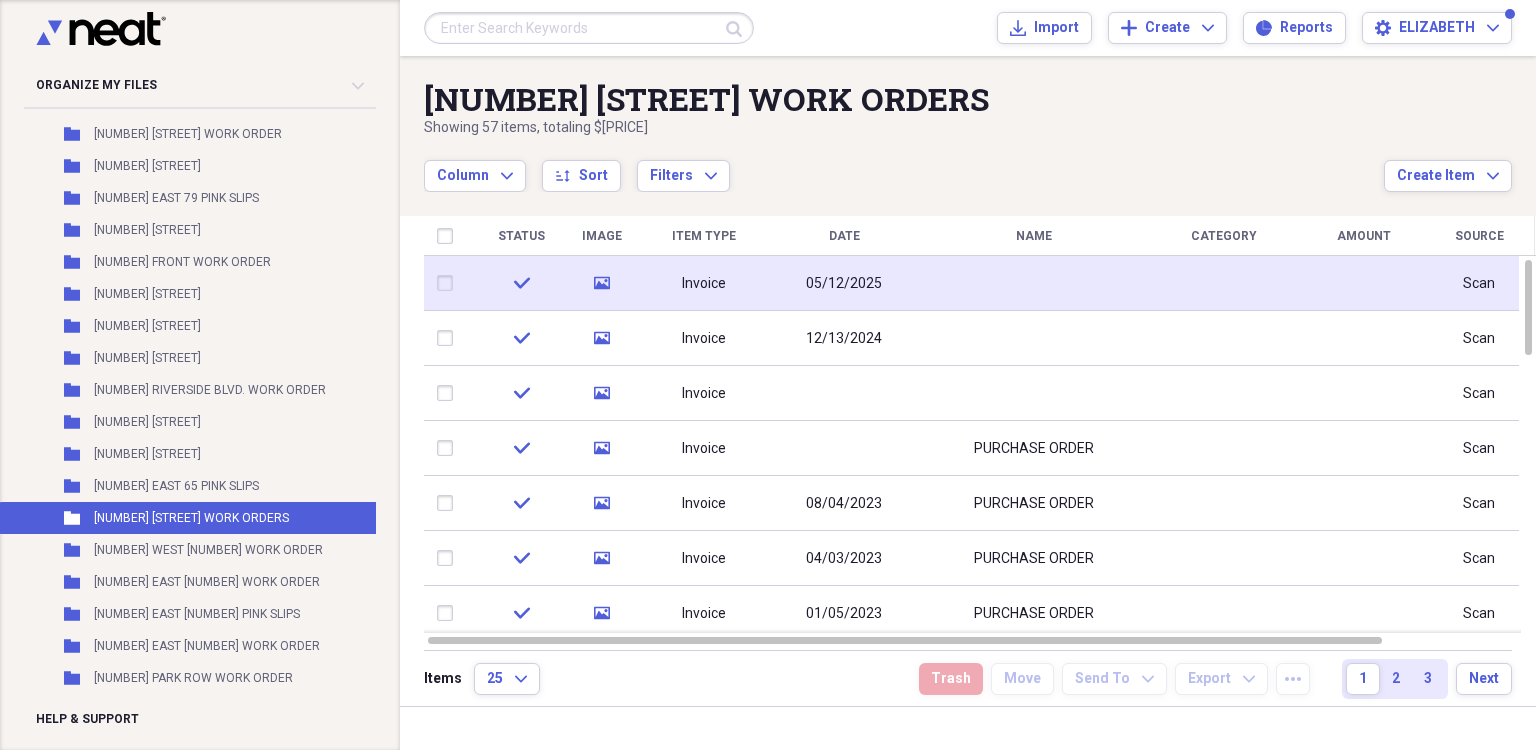click on "05/12/2025" at bounding box center (844, 284) 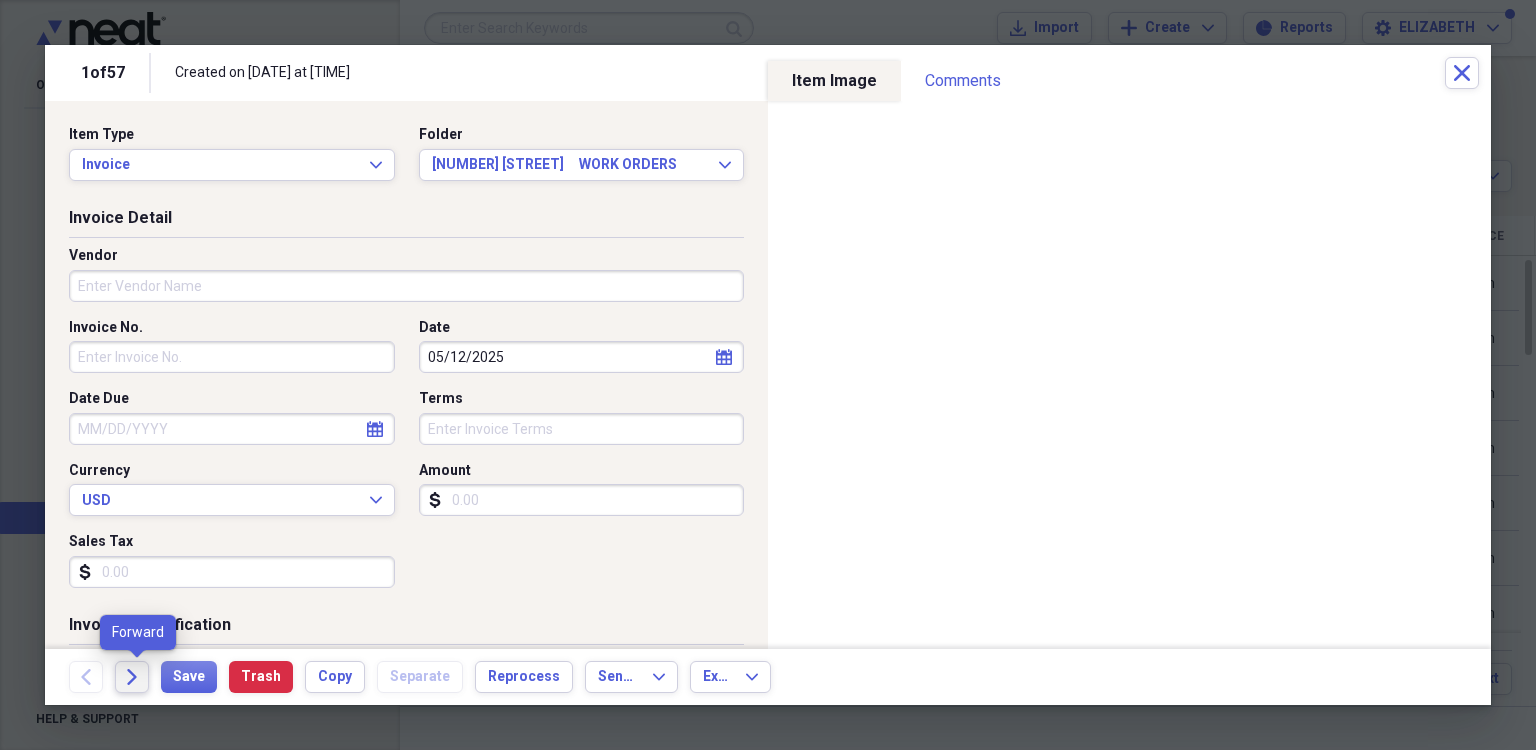 click on "Forward" at bounding box center (132, 677) 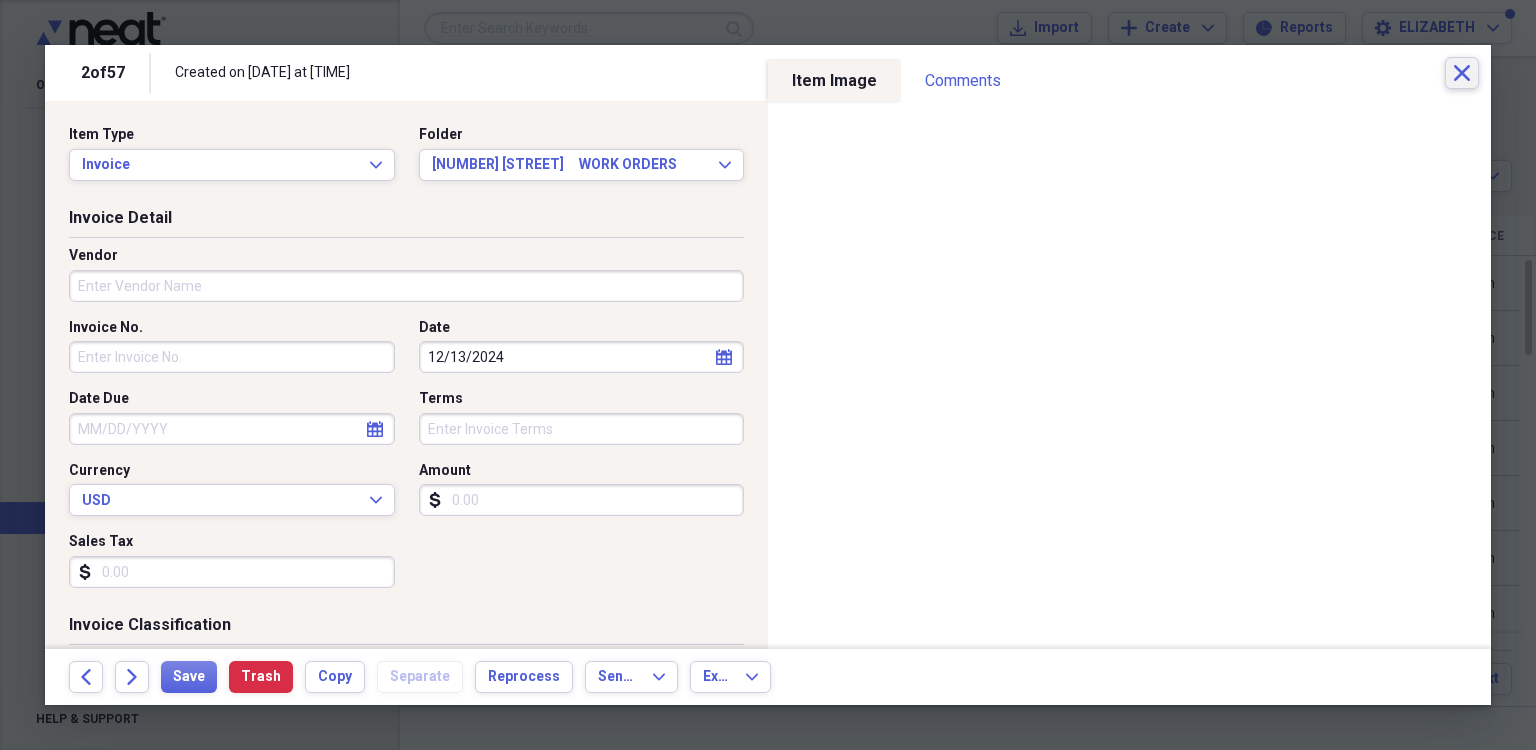 click on "Close" 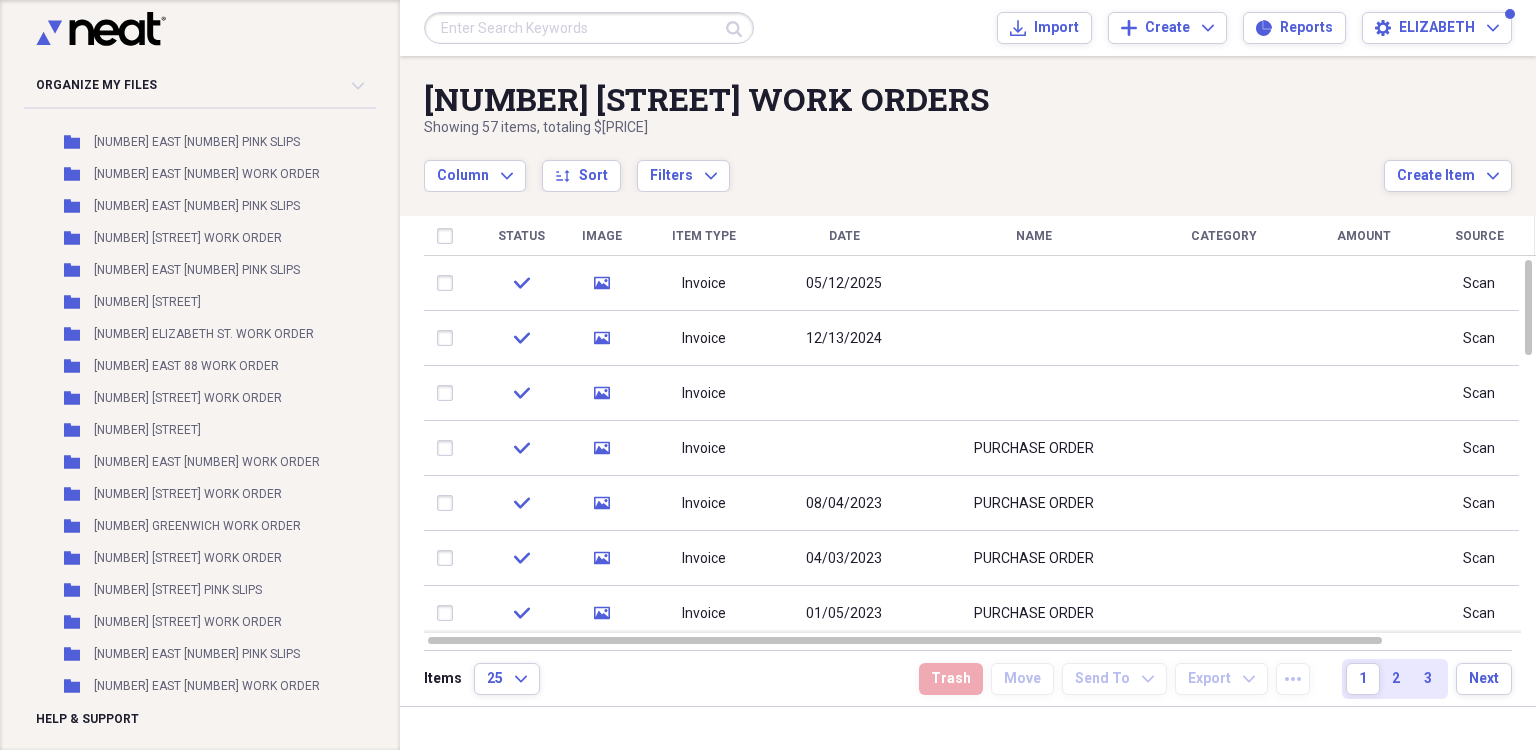 scroll, scrollTop: 21783, scrollLeft: 0, axis: vertical 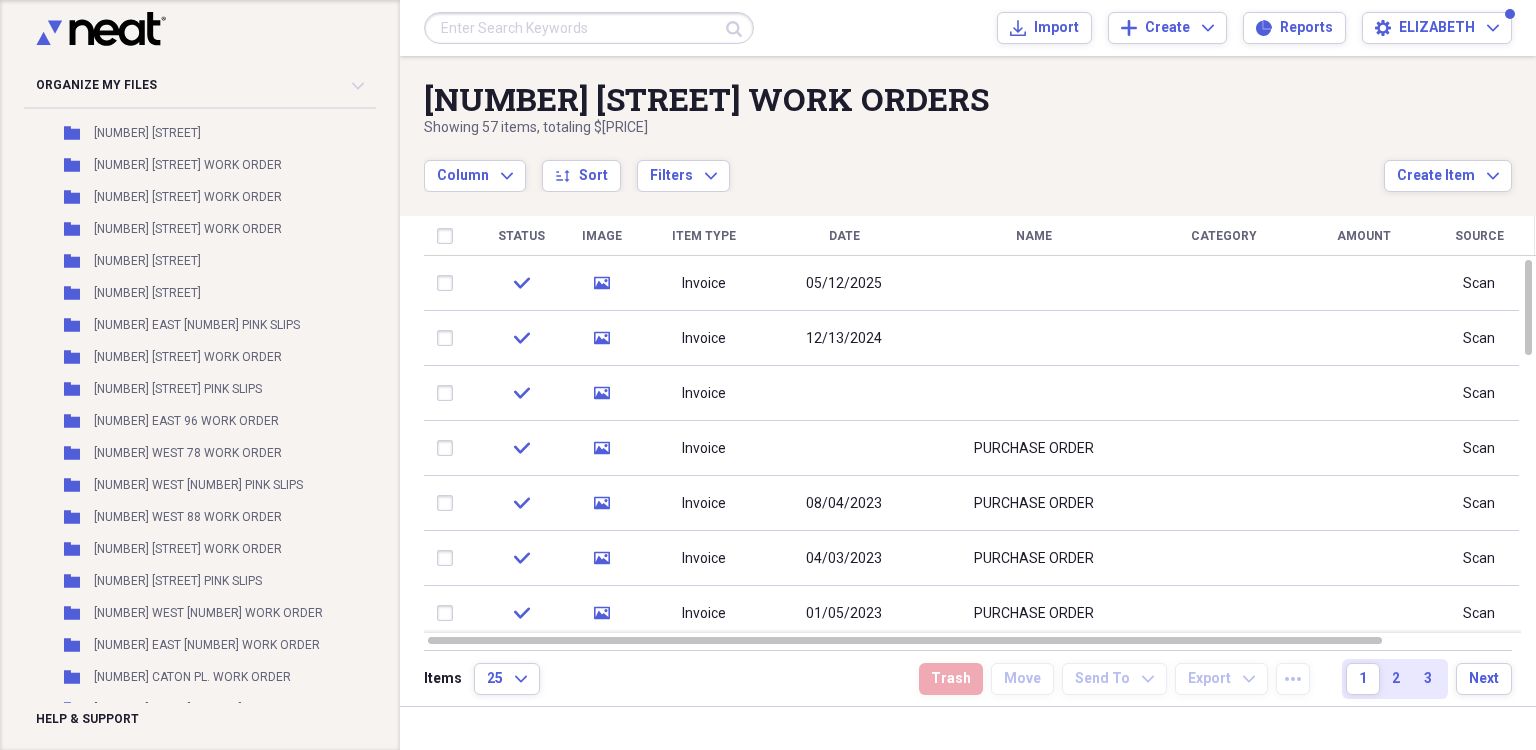 click on "[NUMBER] WEST 91     WORK ORDER" at bounding box center [188, 549] 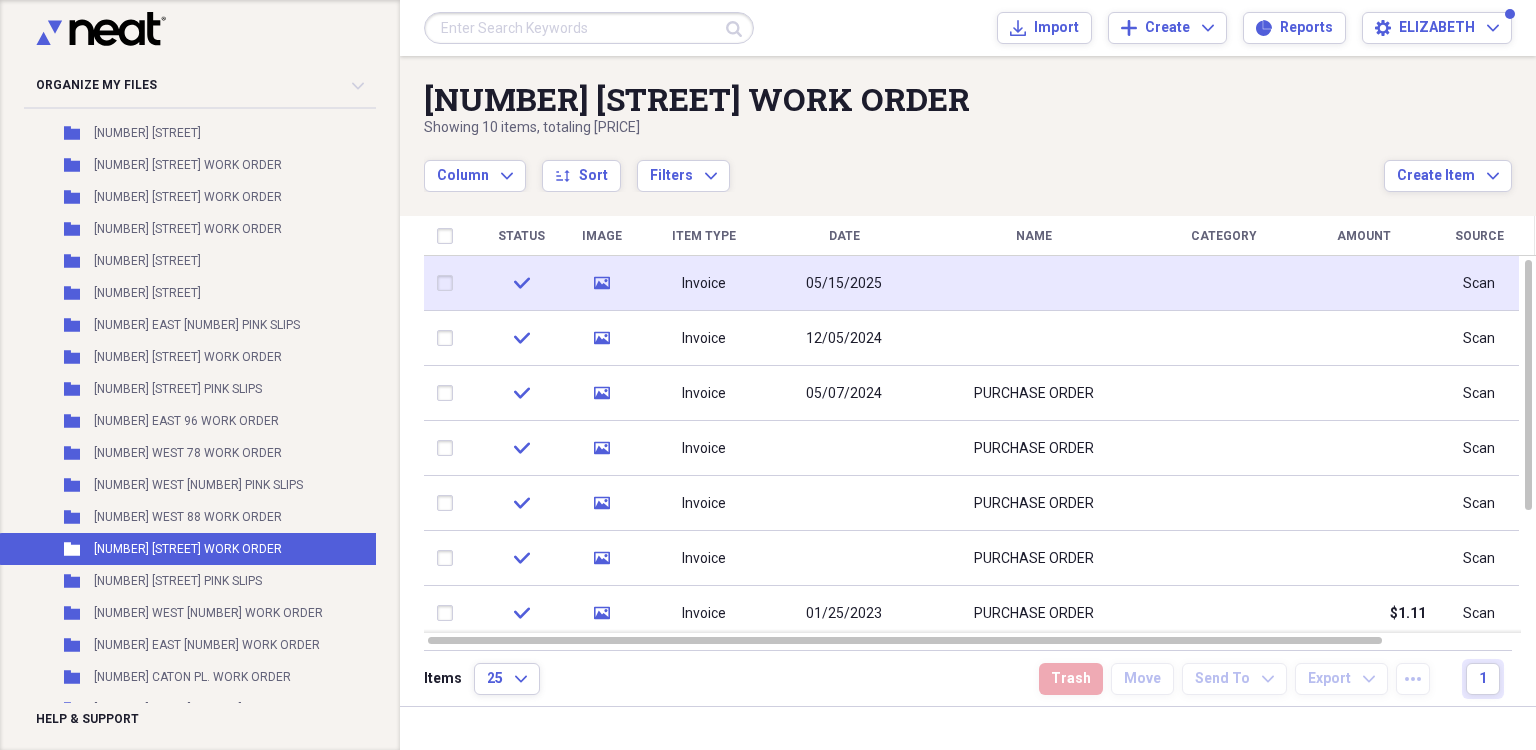 click on "05/15/2025" at bounding box center [844, 284] 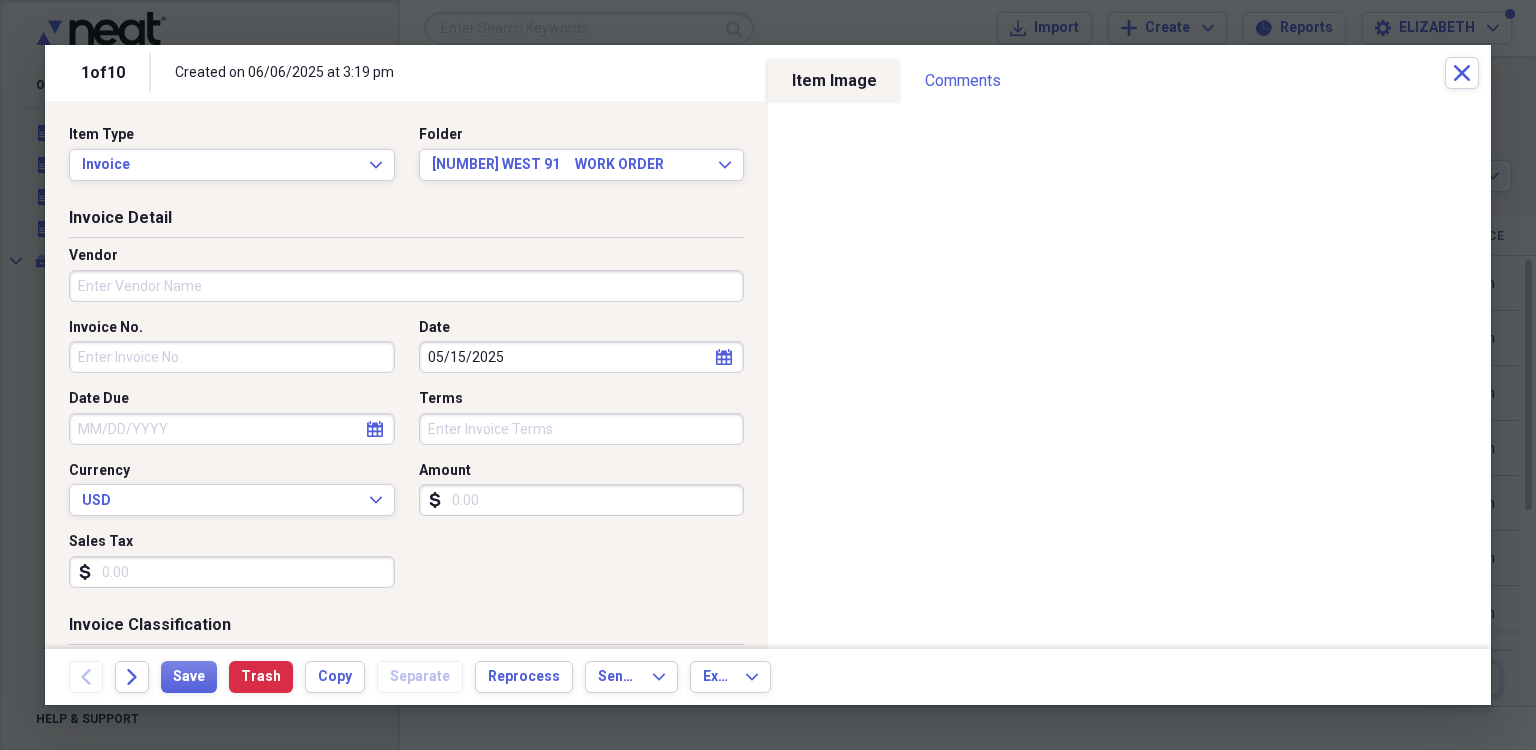 scroll, scrollTop: 0, scrollLeft: 0, axis: both 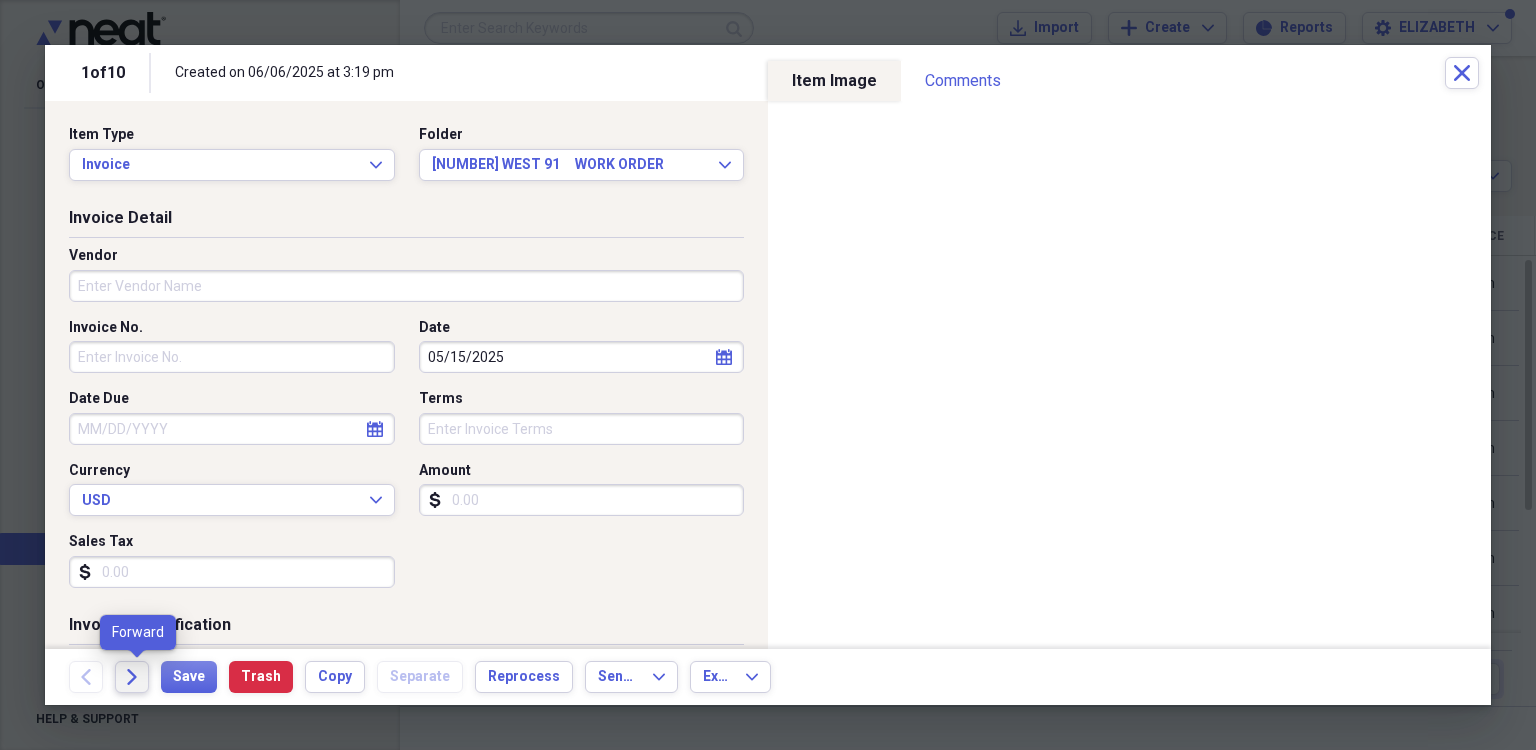 click on "Forward" 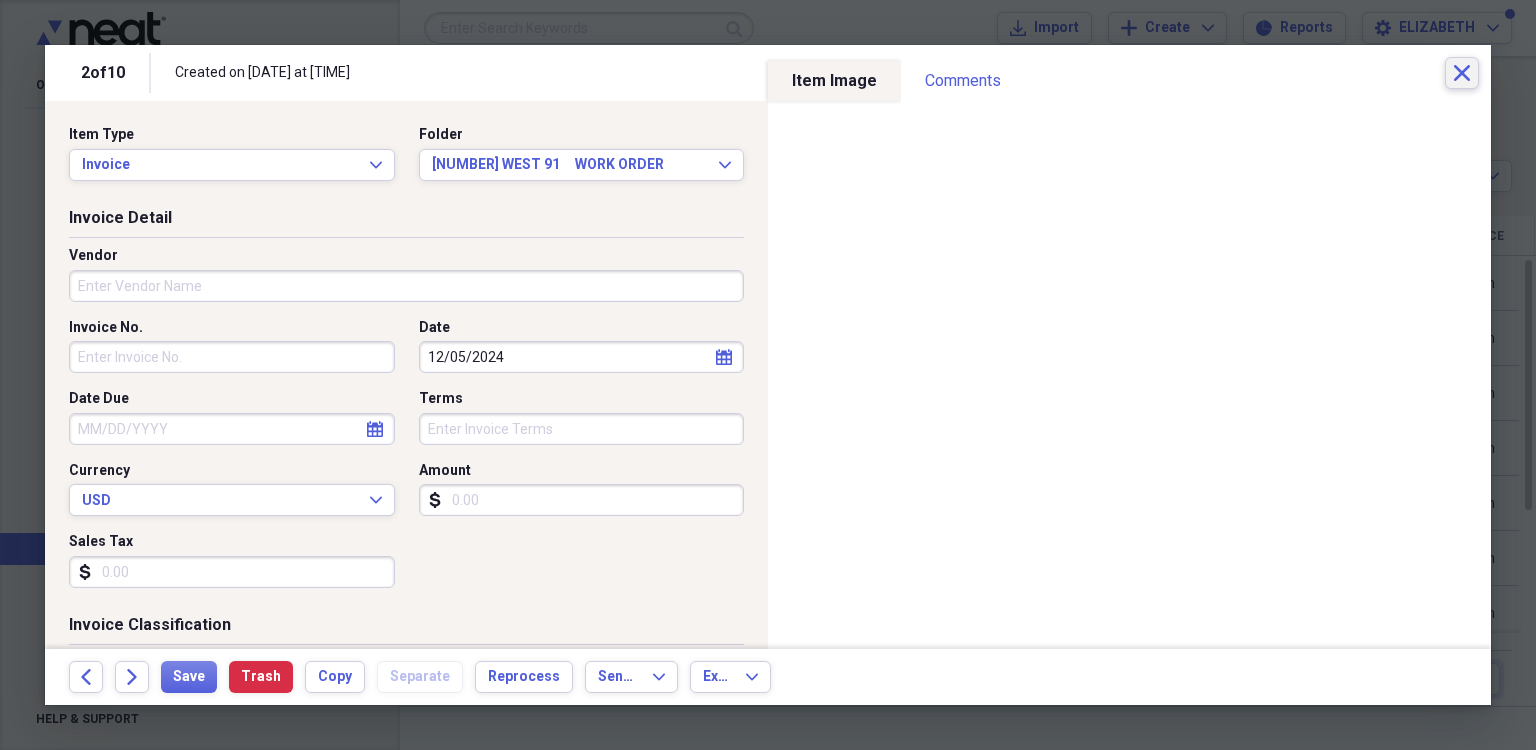 click on "Close" 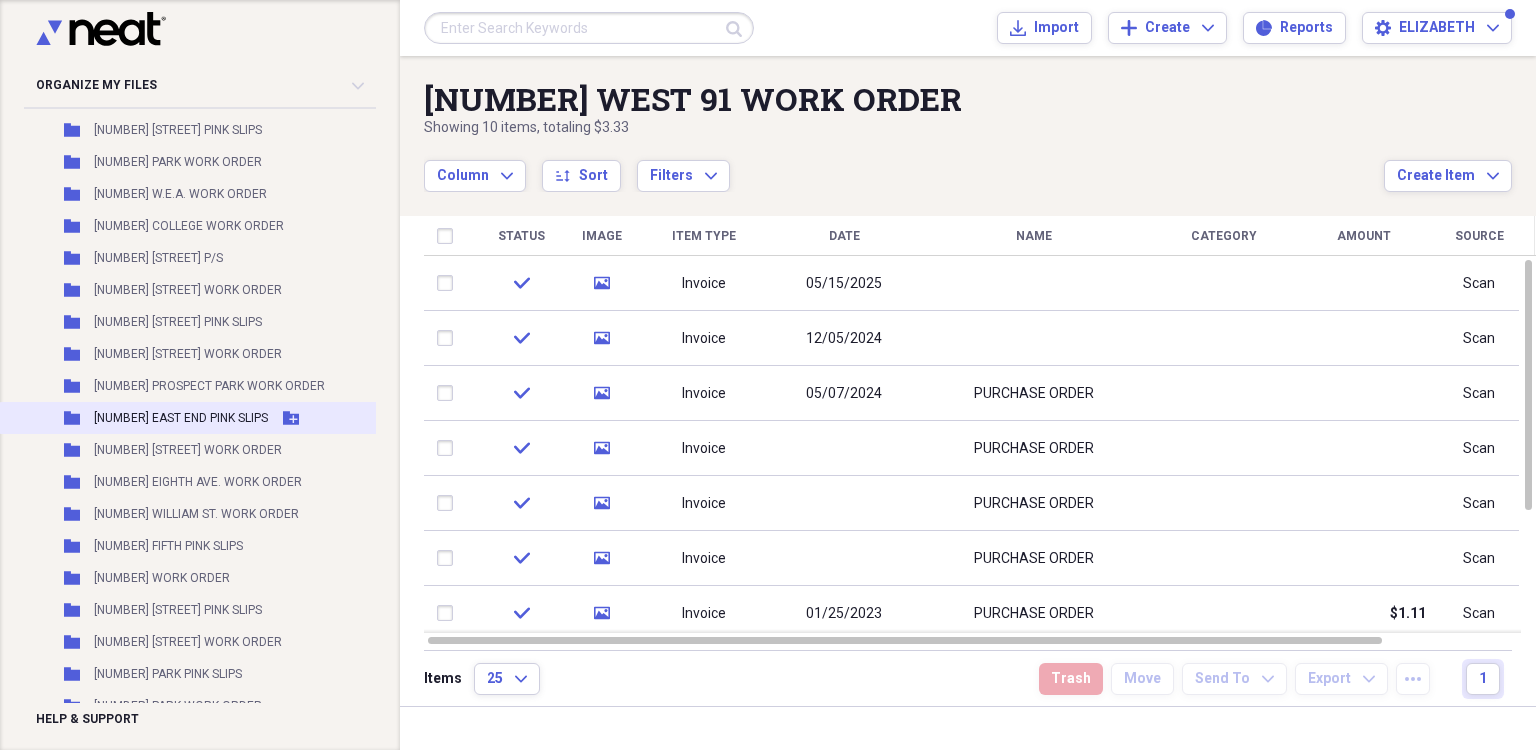 scroll, scrollTop: 50107, scrollLeft: 0, axis: vertical 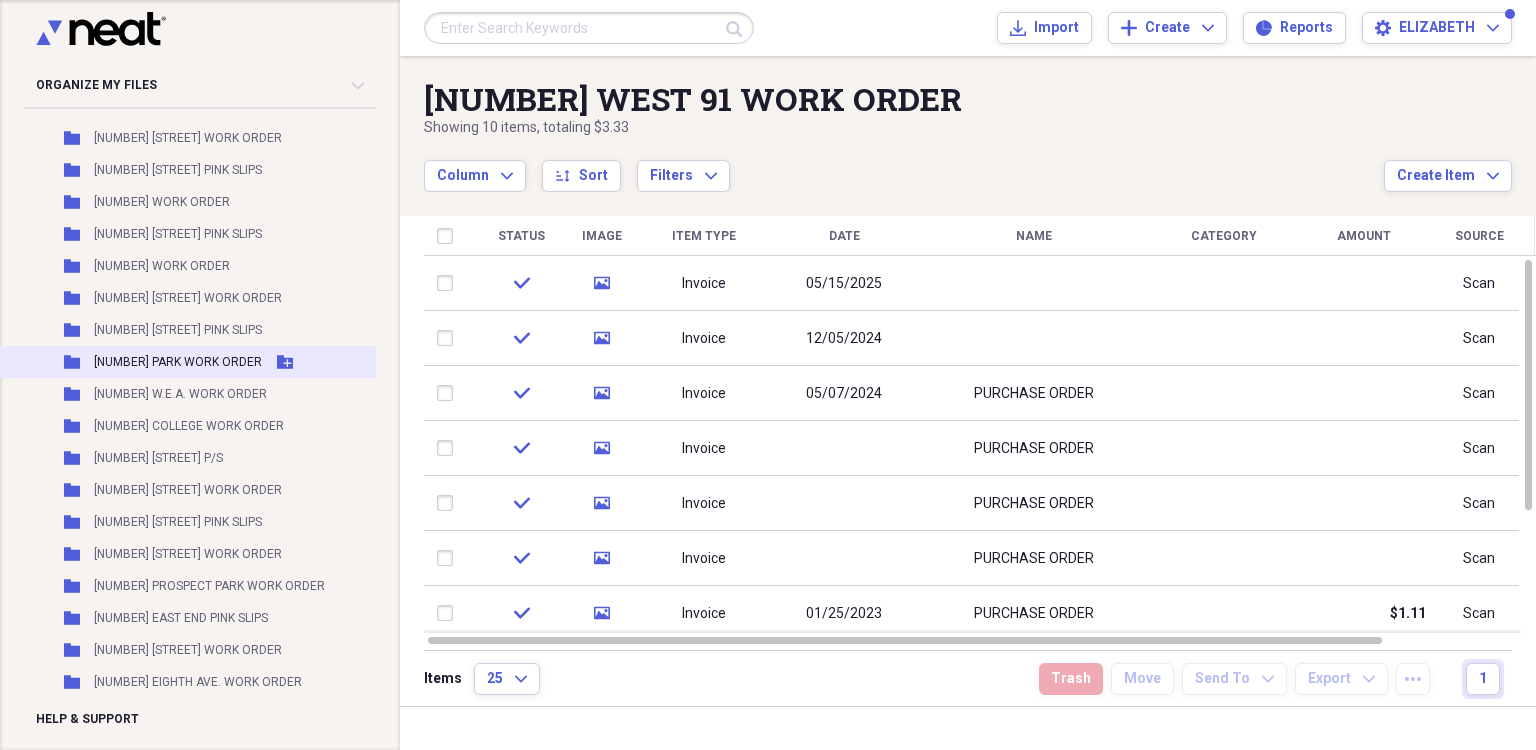 click on "[NUMBER] PARK     WORK ORDER" at bounding box center [178, 362] 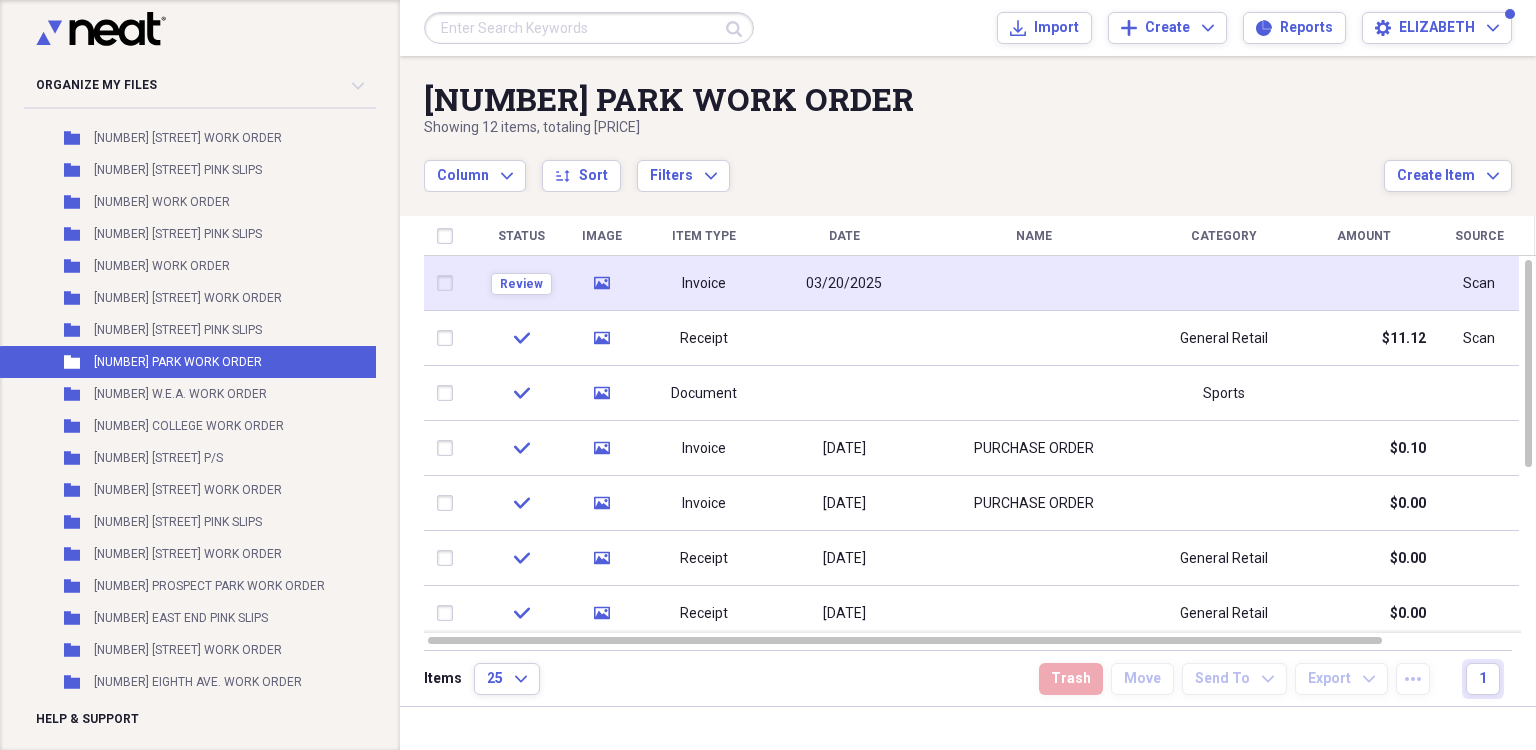 click on "03/20/2025" at bounding box center [844, 284] 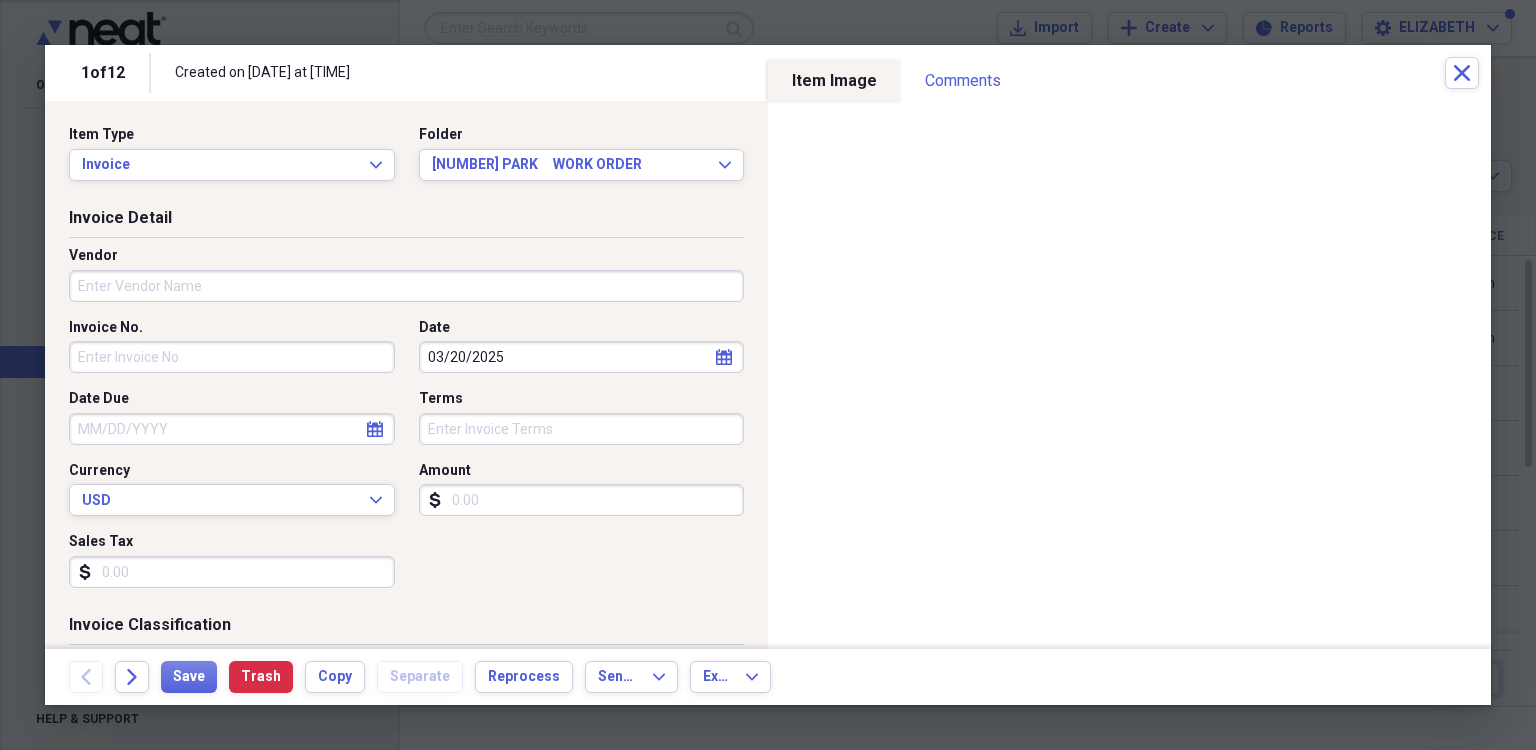 scroll, scrollTop: 400, scrollLeft: 0, axis: vertical 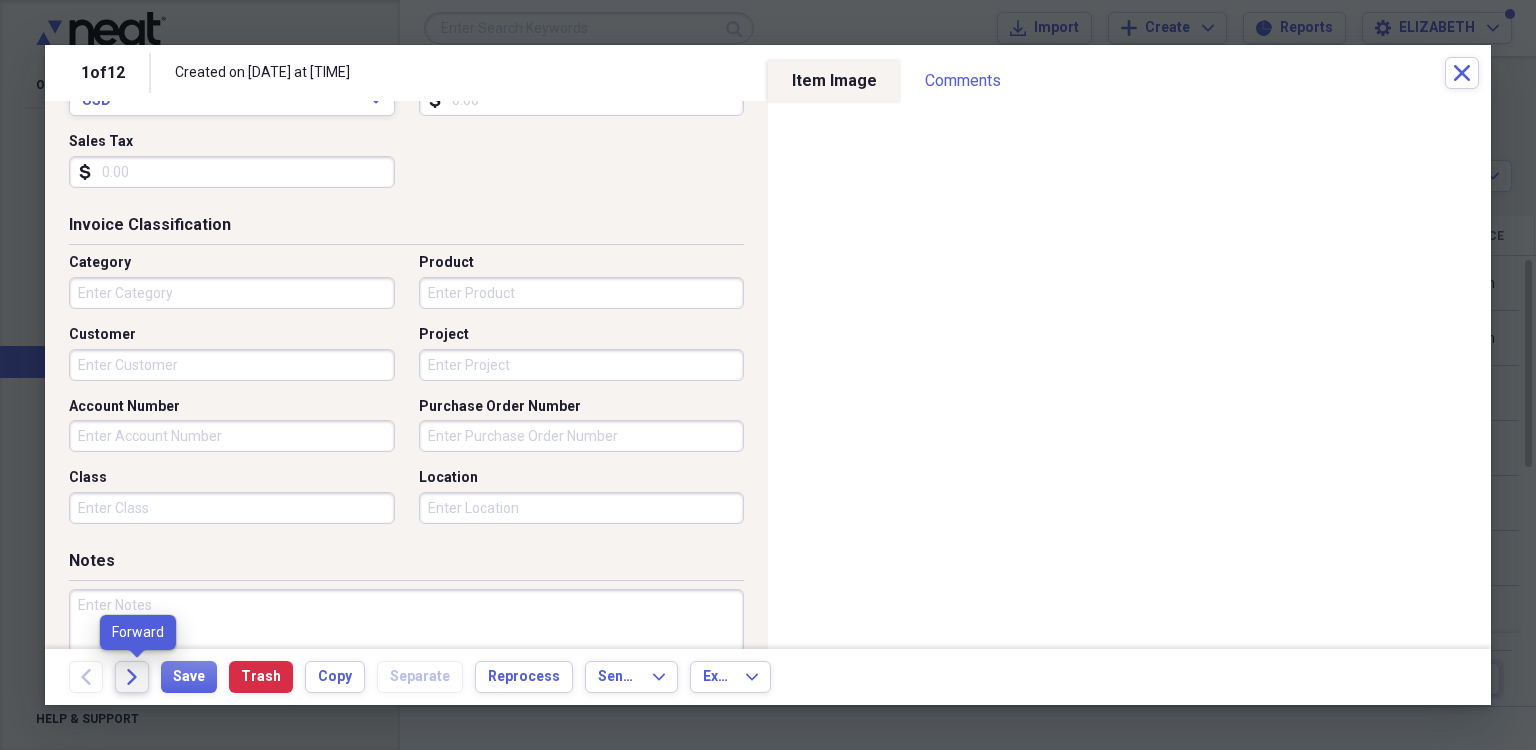 click on "Forward" 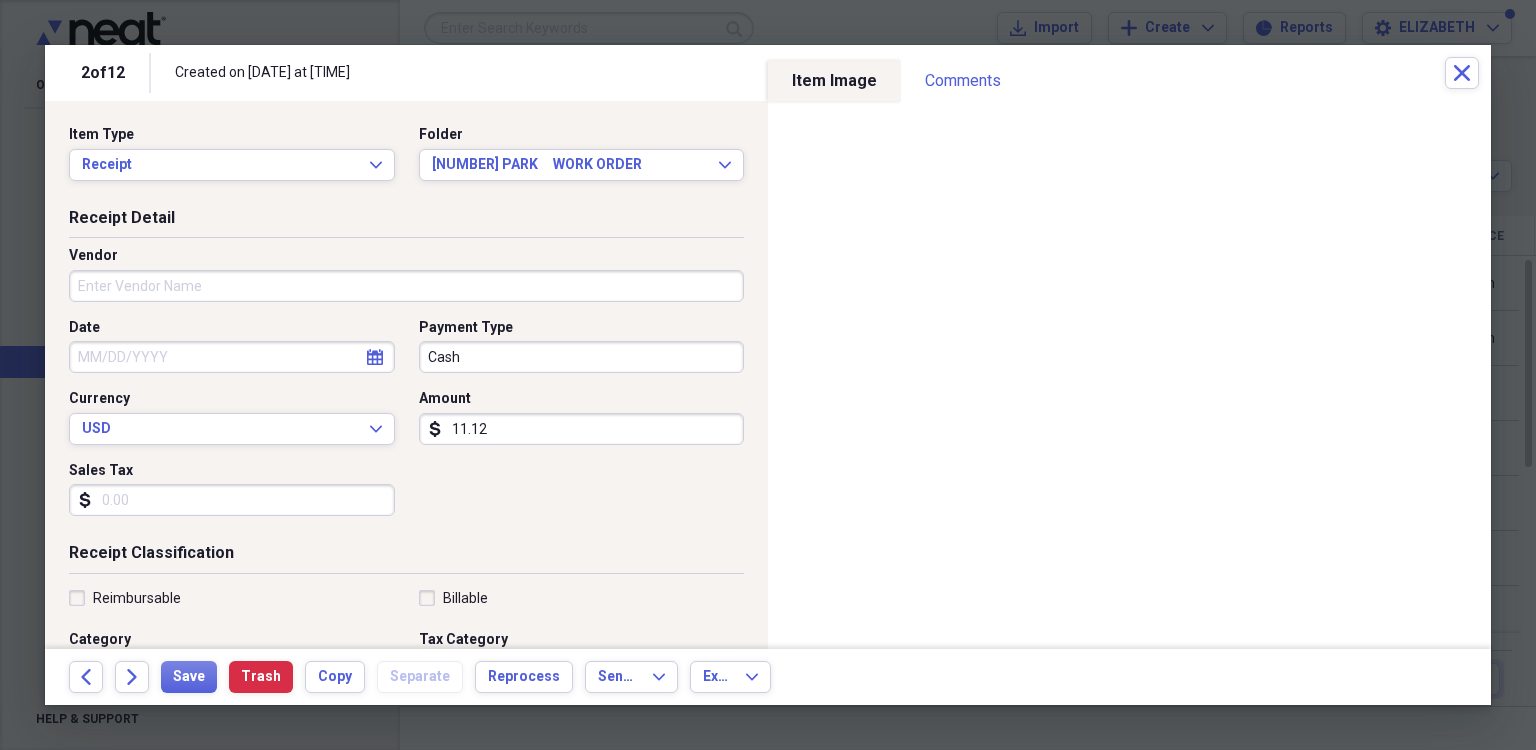 click on "Receipt Classification" at bounding box center (406, 557) 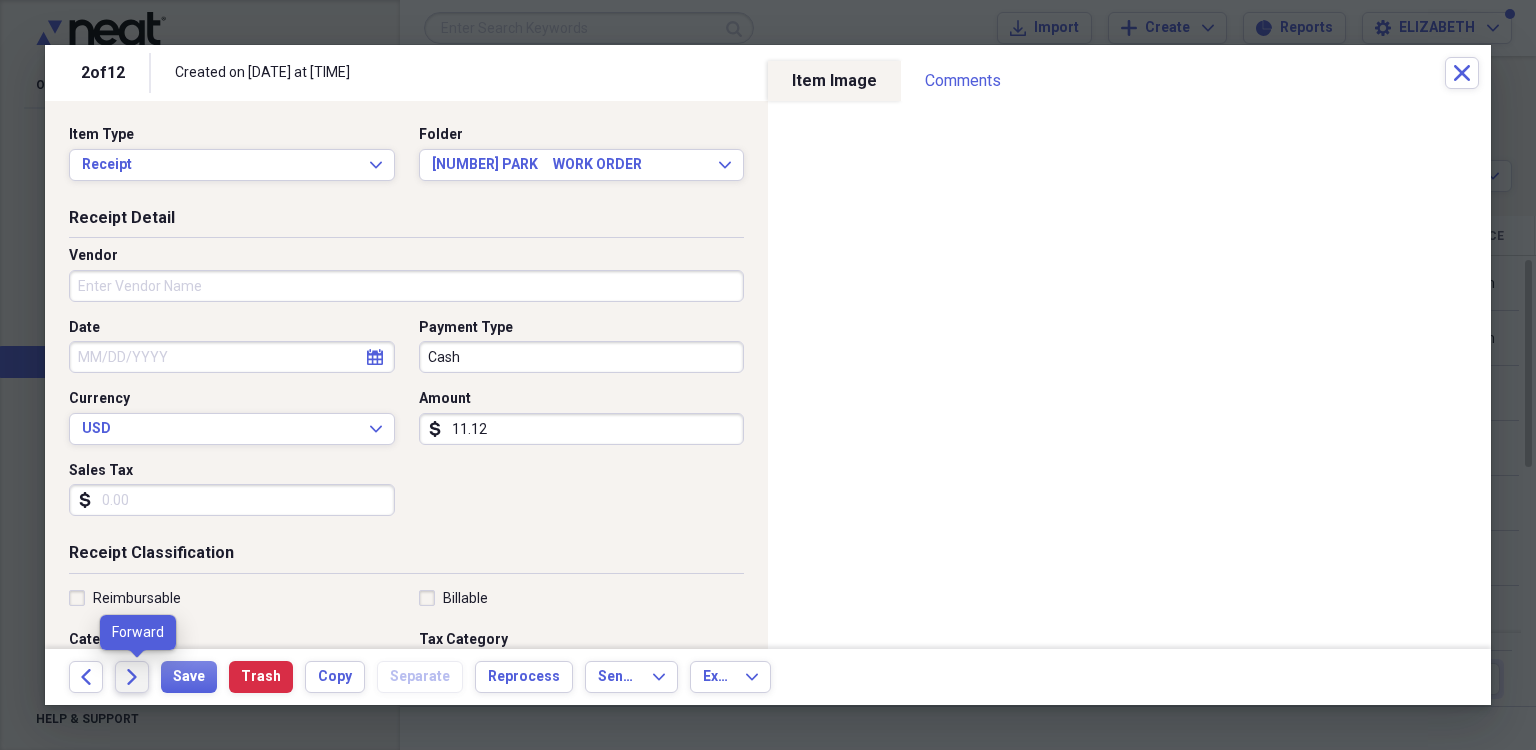 click on "Forward" 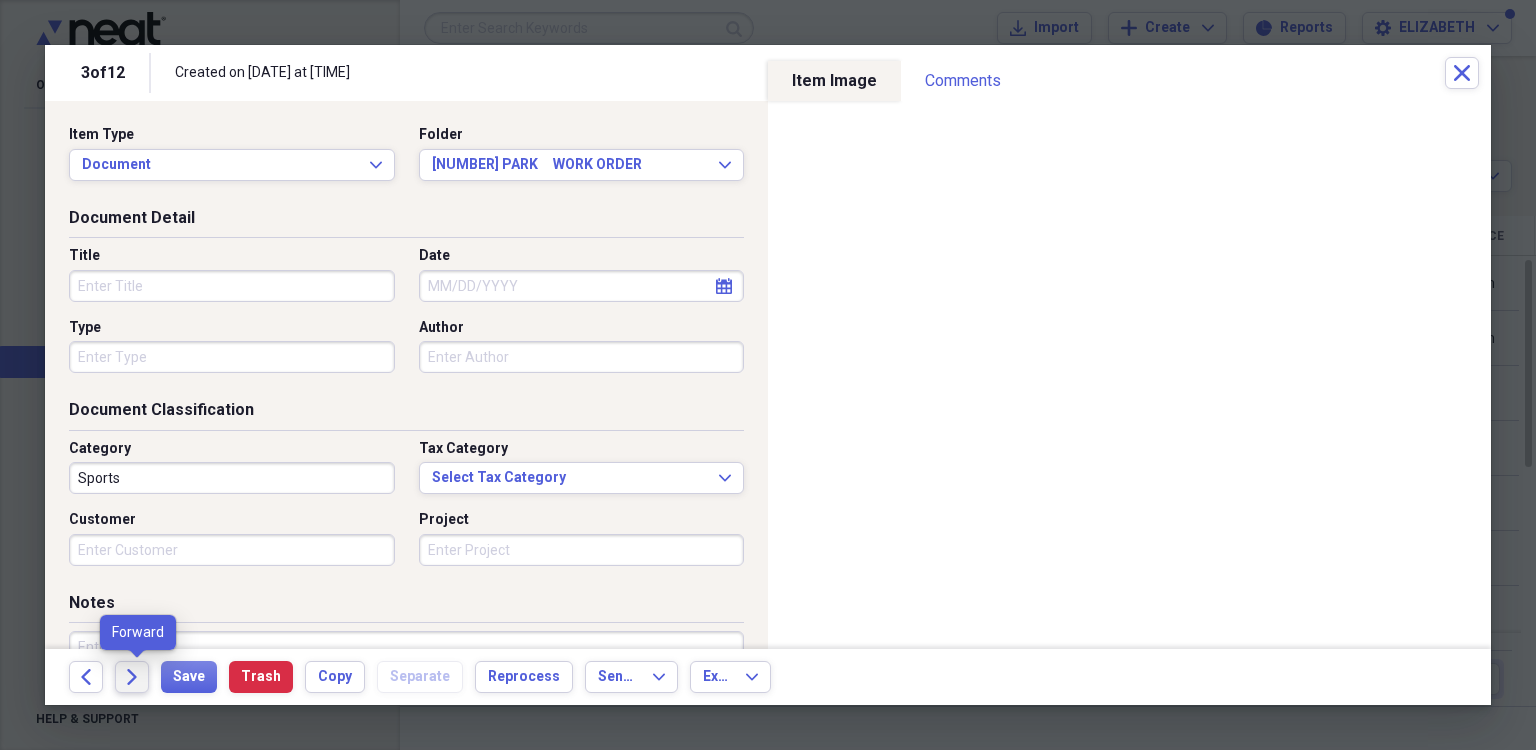 click on "Forward" 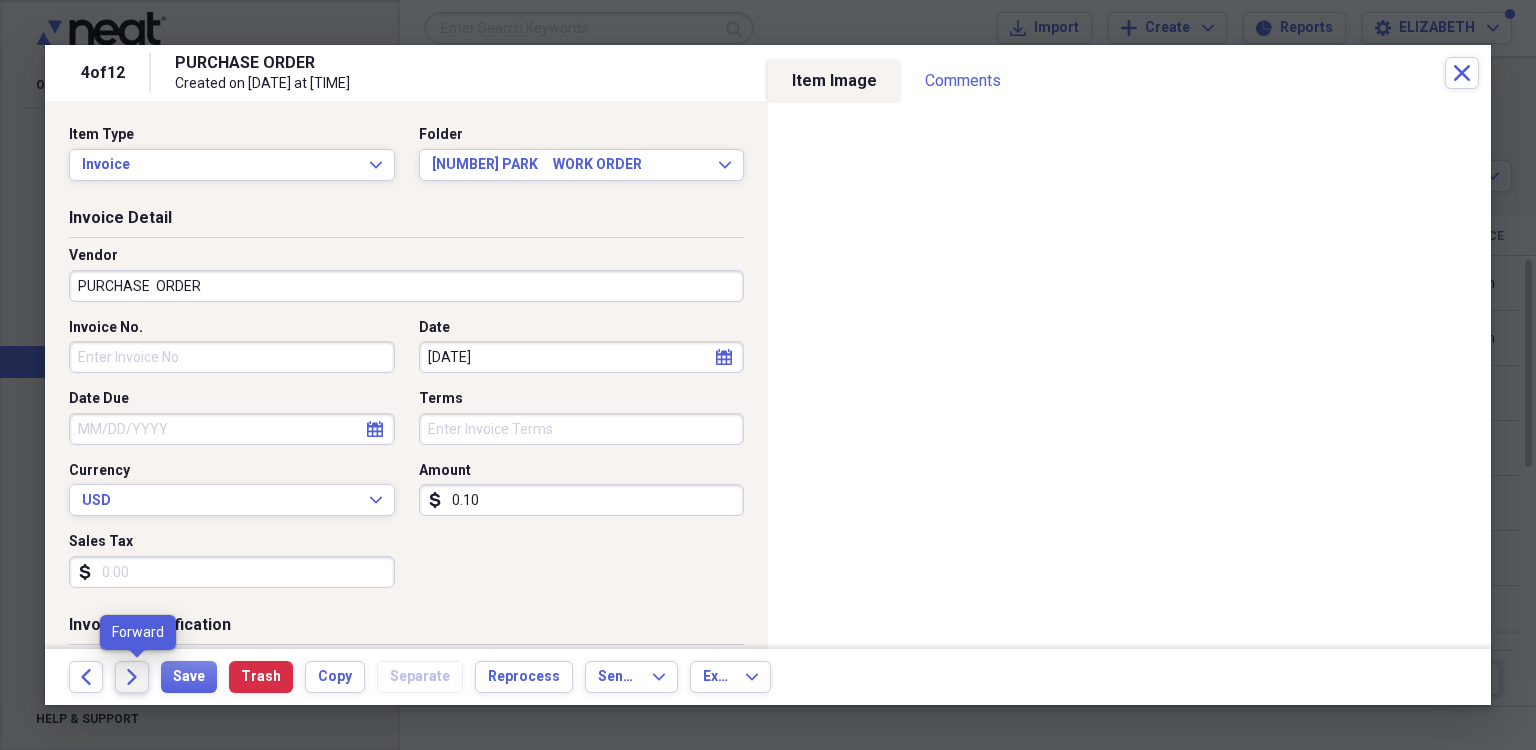 click on "Forward" 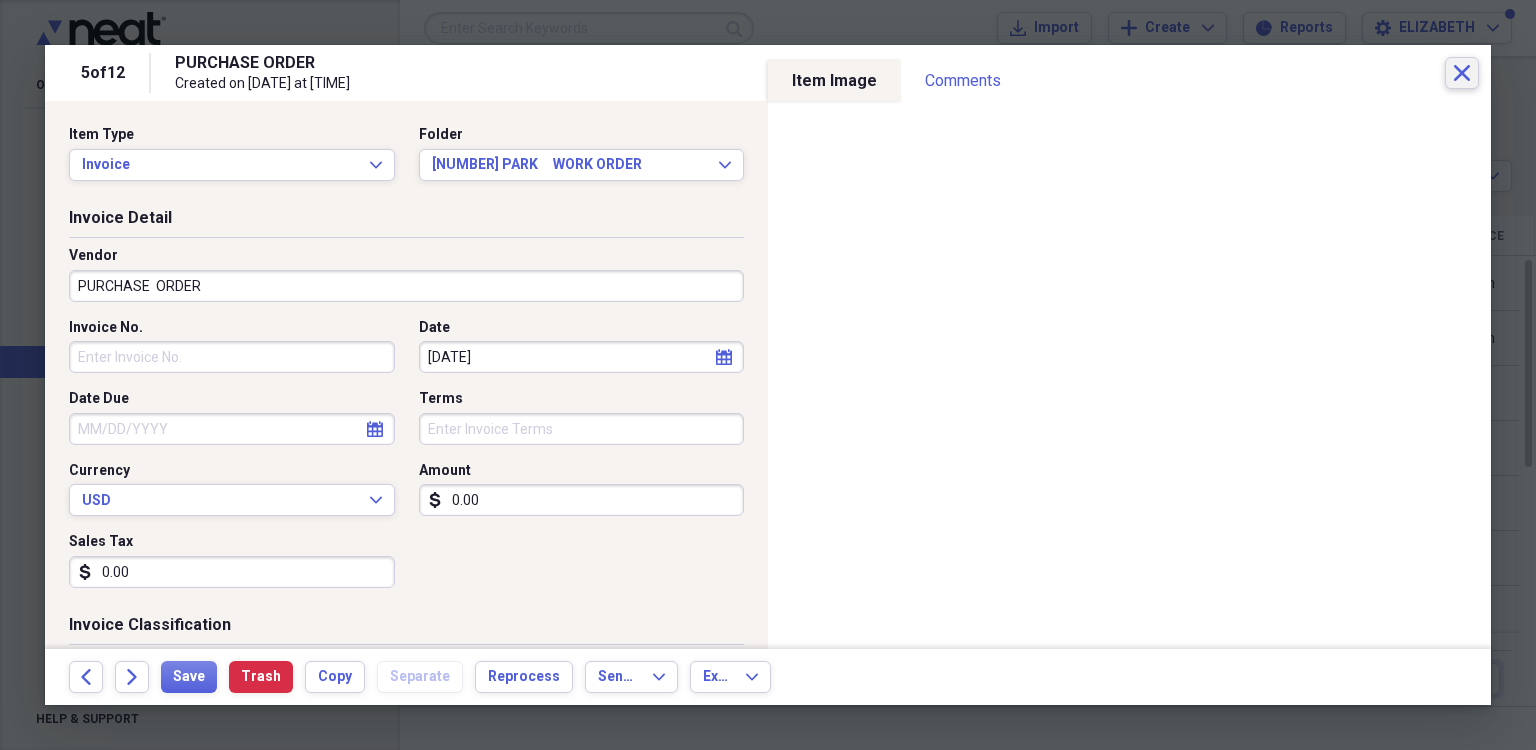 click on "Close" 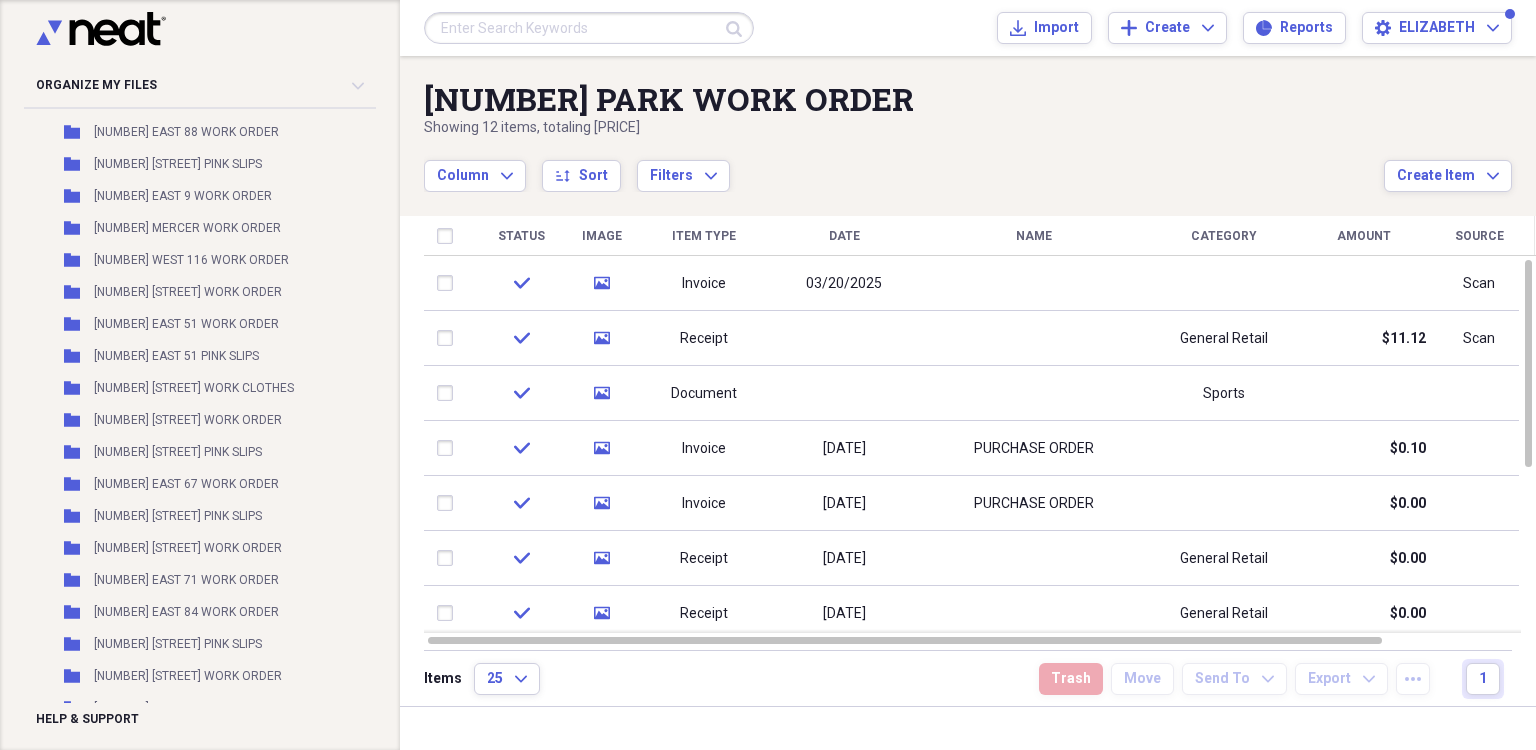 scroll, scrollTop: 34102, scrollLeft: 0, axis: vertical 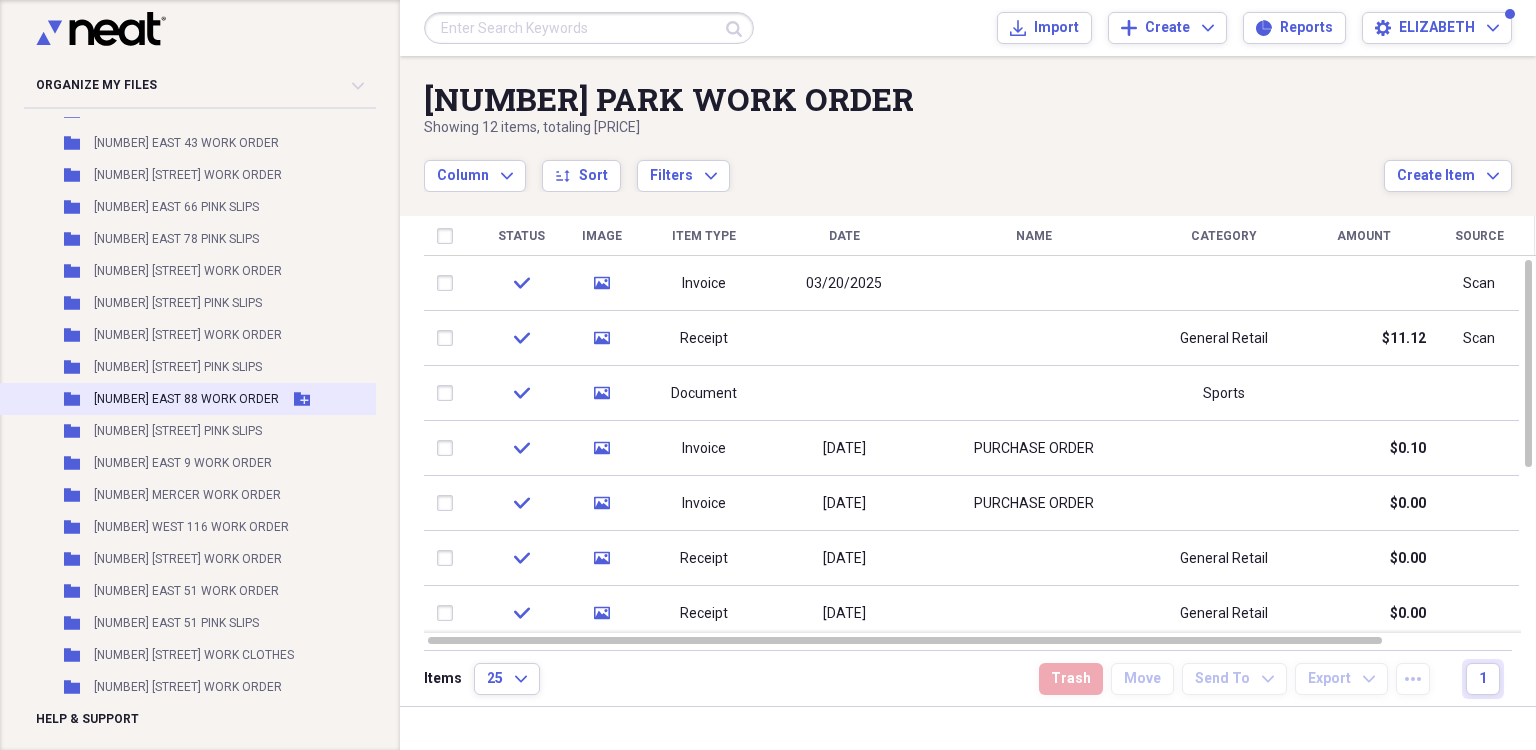 click on "[NUMBER] EAST 88     WORK ORDER" at bounding box center [186, 399] 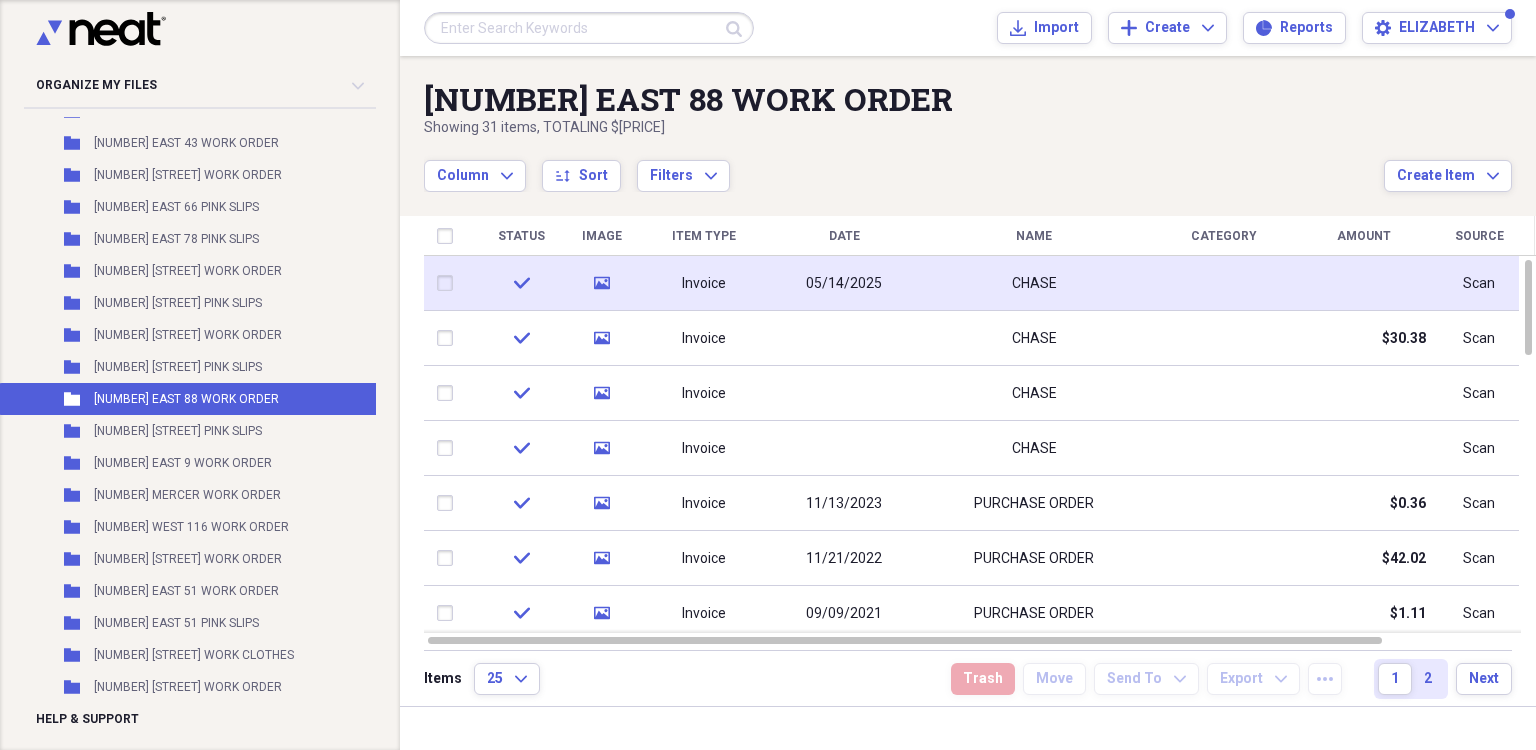 click on "05/14/2025" at bounding box center [844, 284] 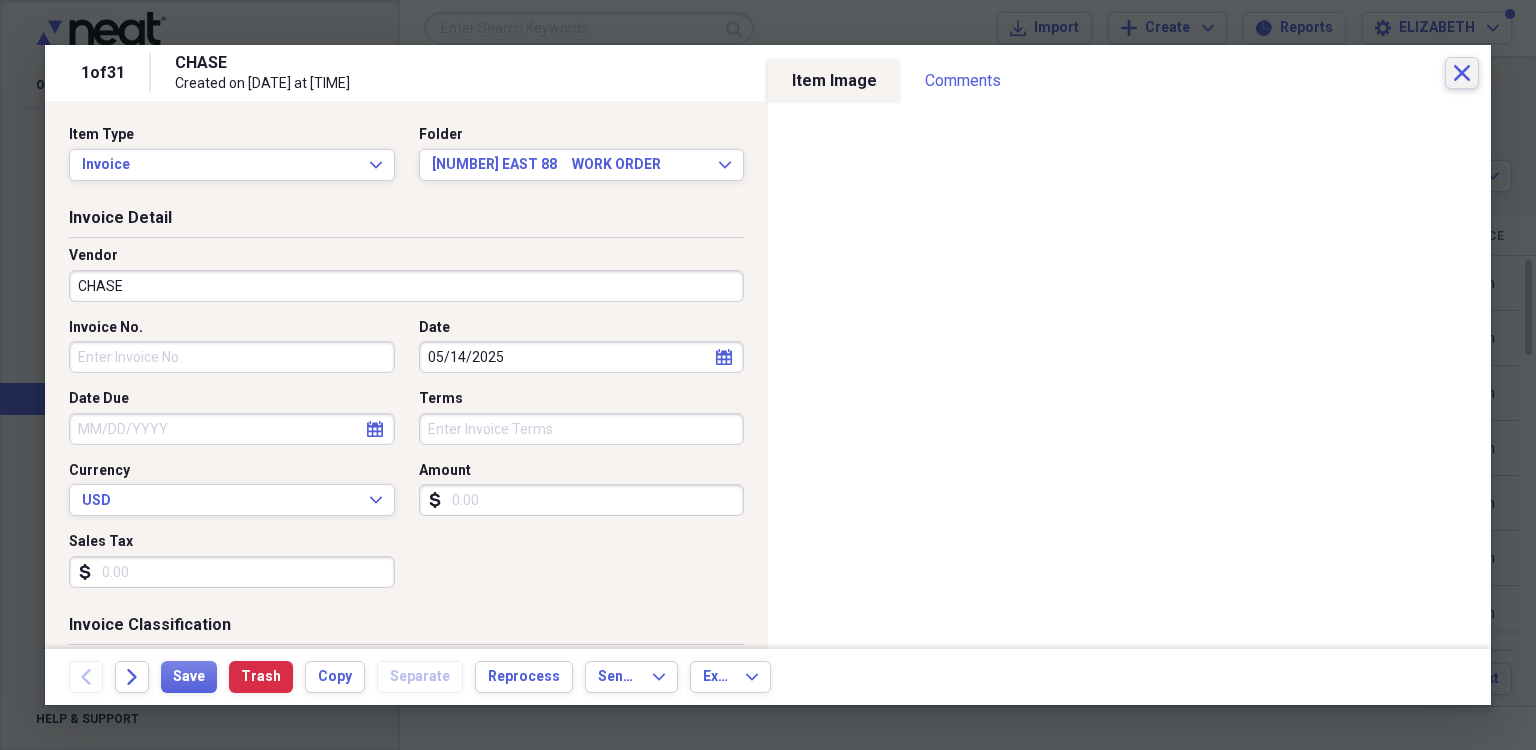 click 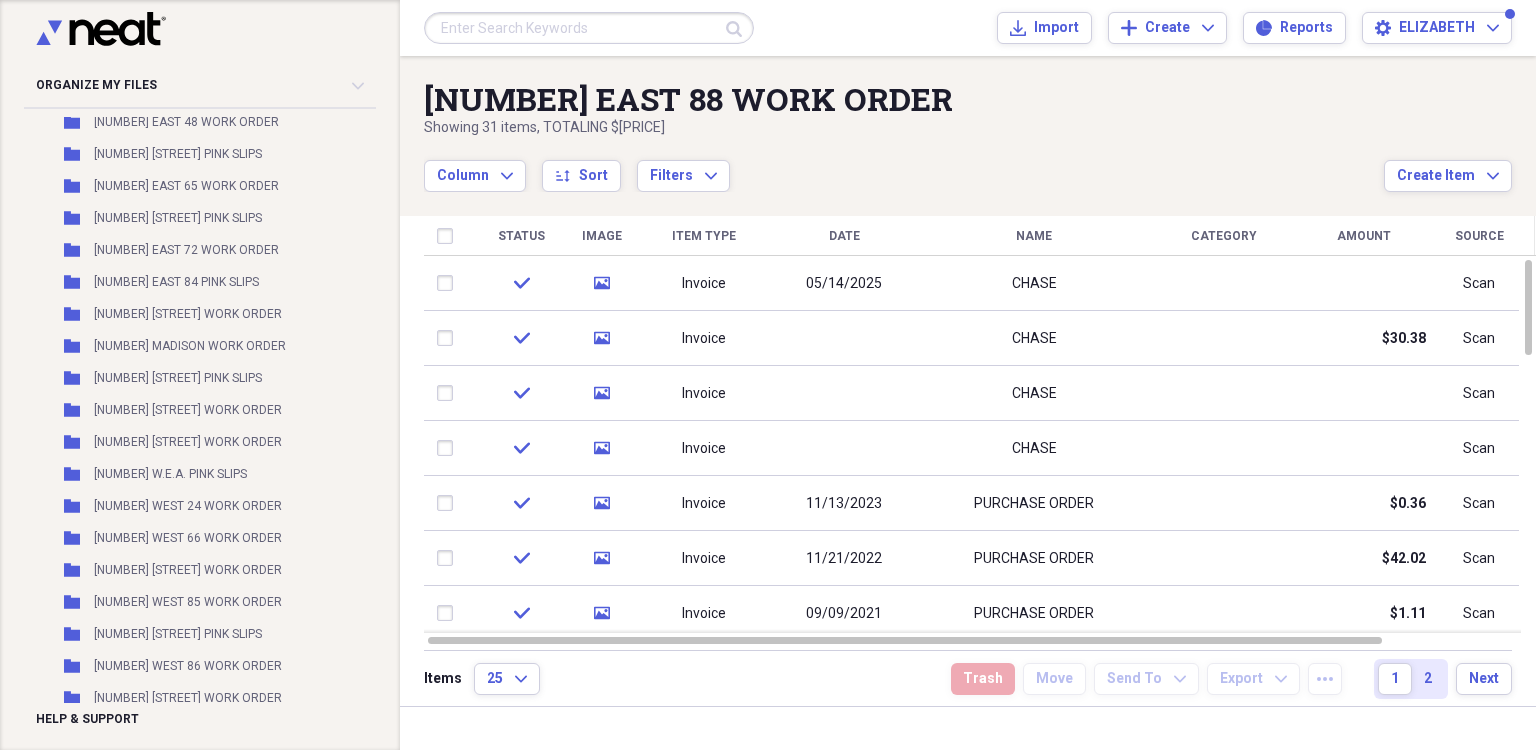 scroll, scrollTop: 12855, scrollLeft: 0, axis: vertical 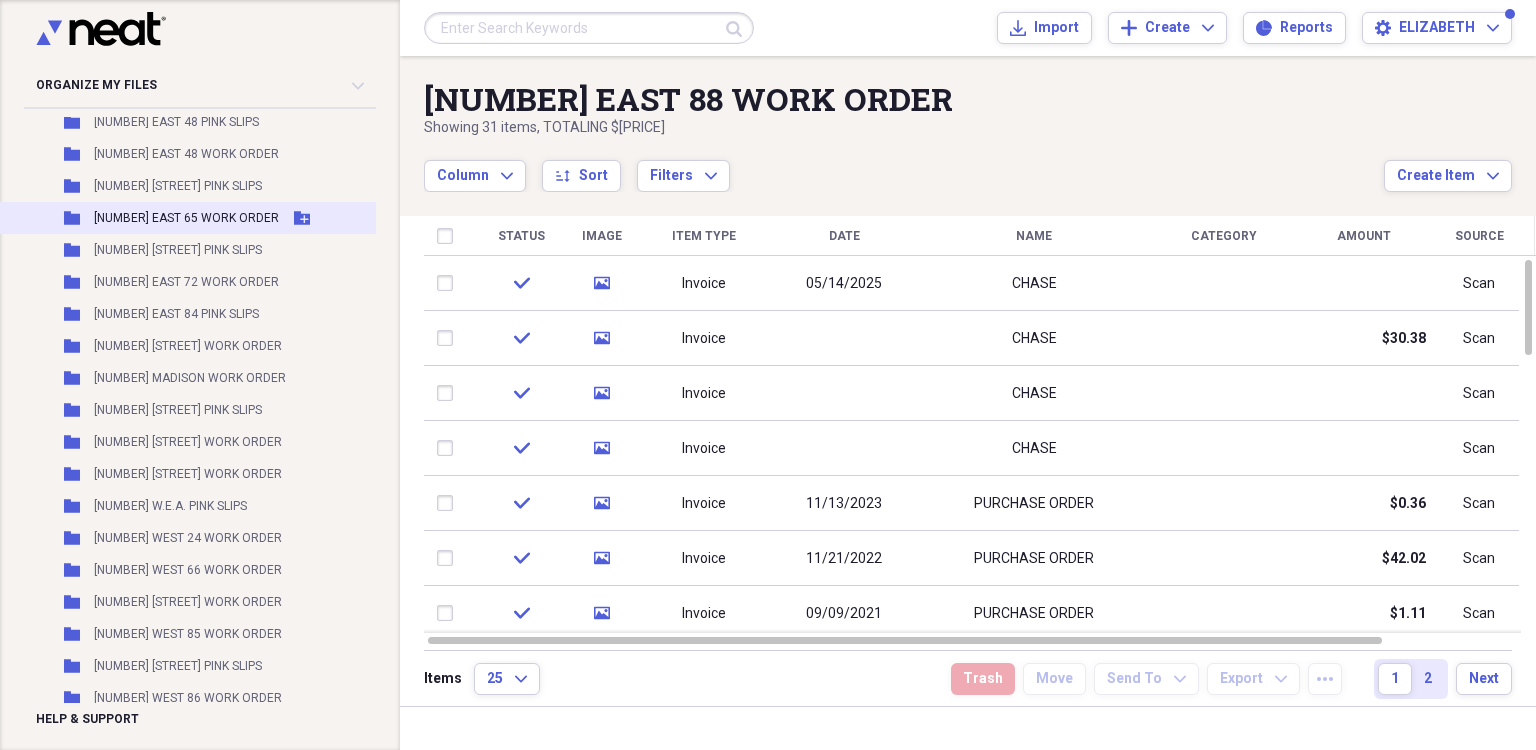 click on "[NUMBER] EAST 65     WORK ORDER" at bounding box center [186, 218] 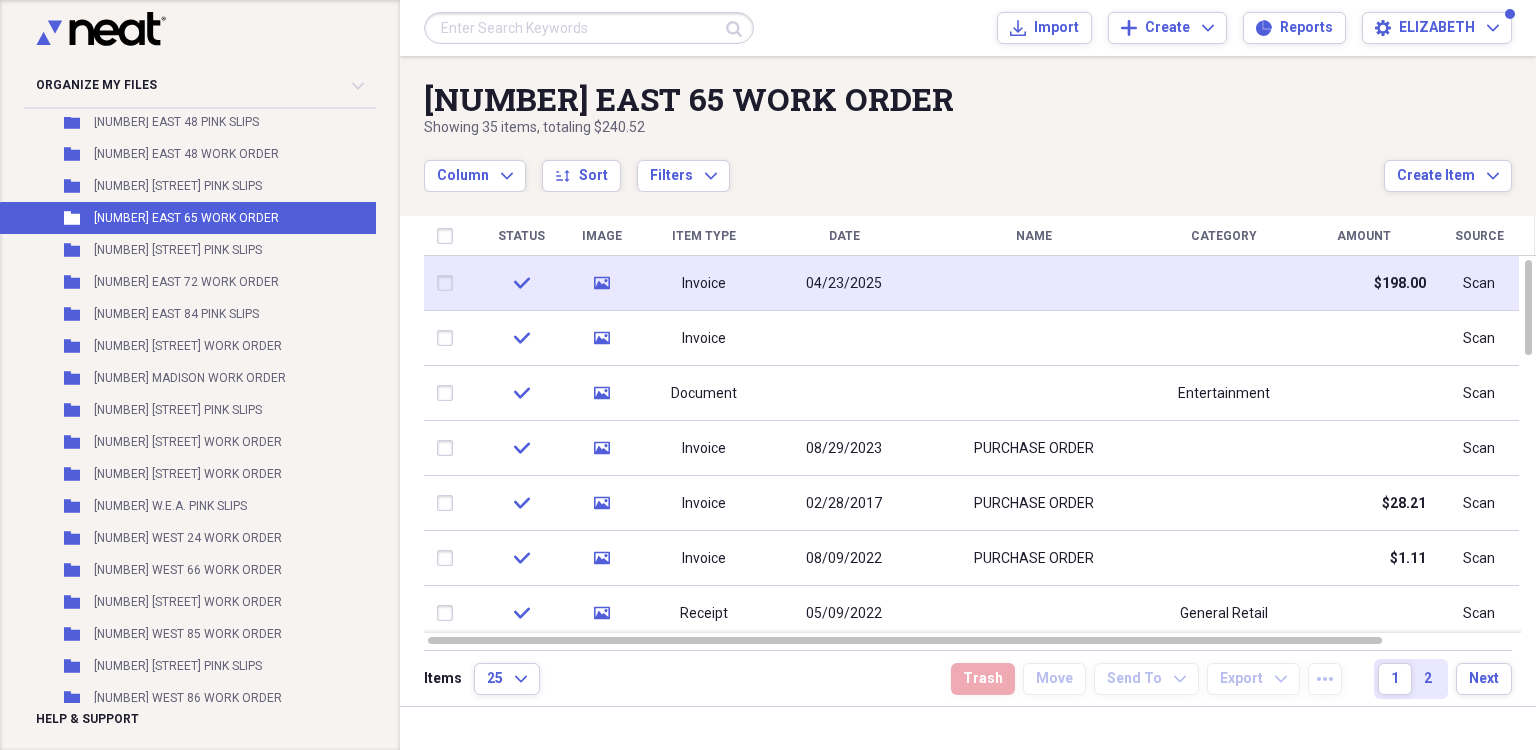 click on "04/23/2025" at bounding box center (844, 283) 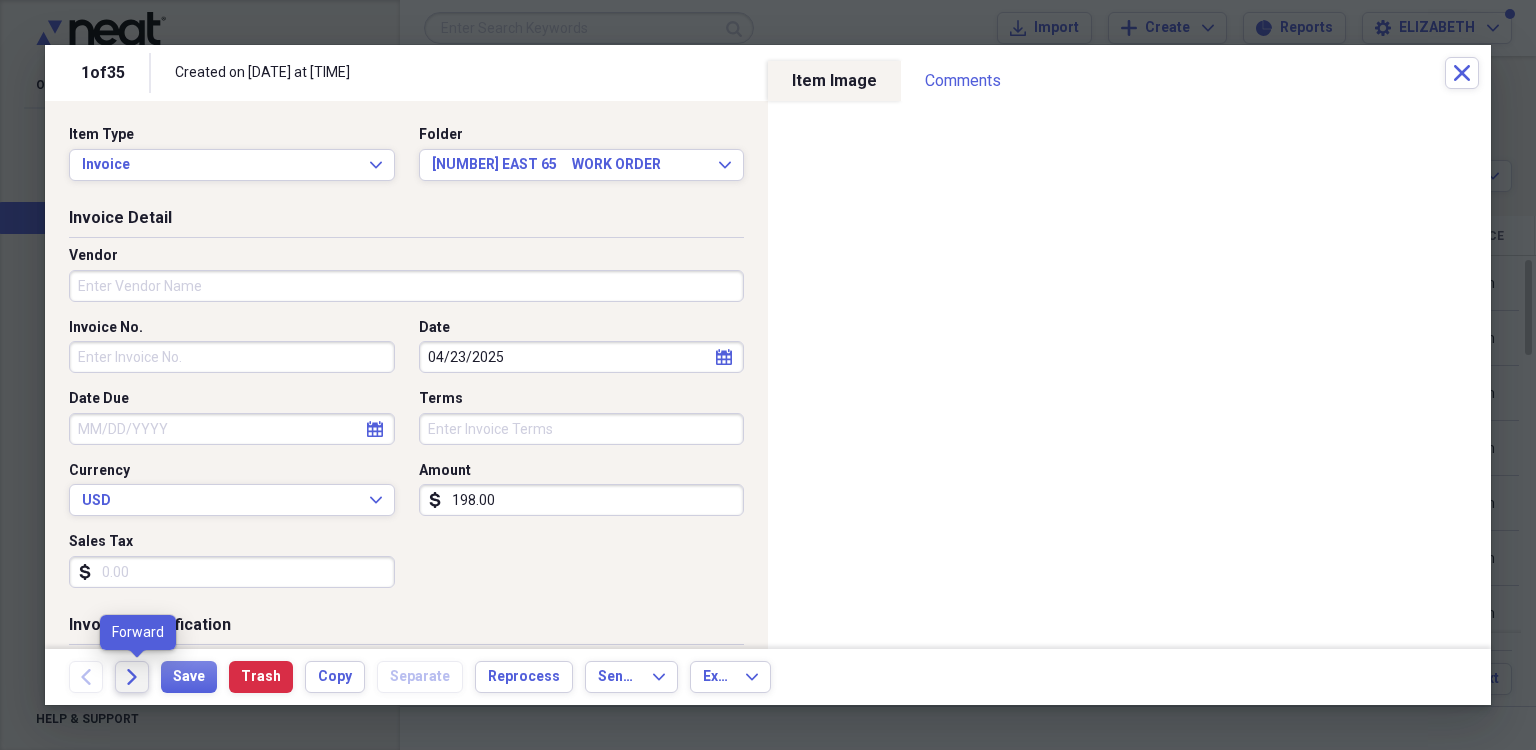 click on "Forward" at bounding box center (132, 677) 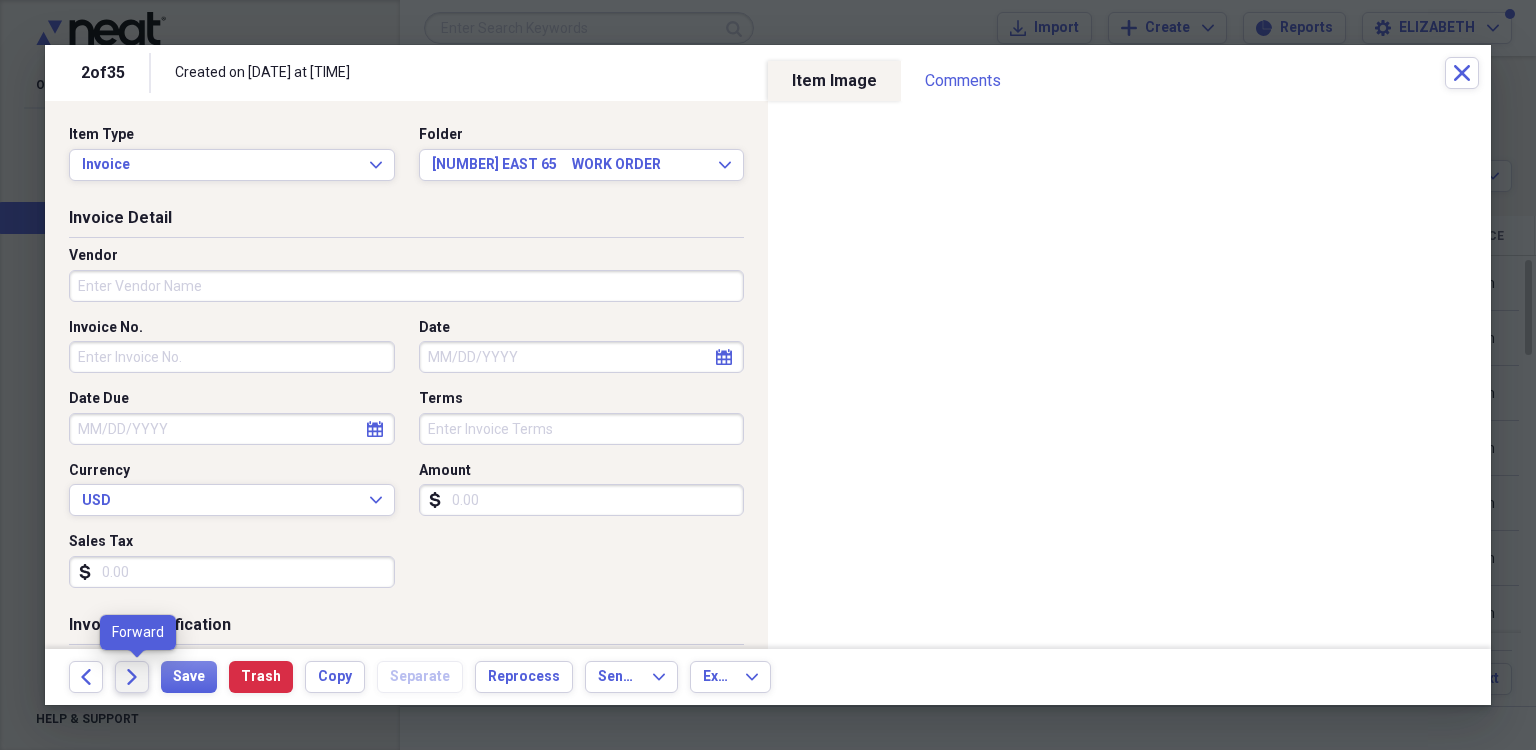click on "Forward" 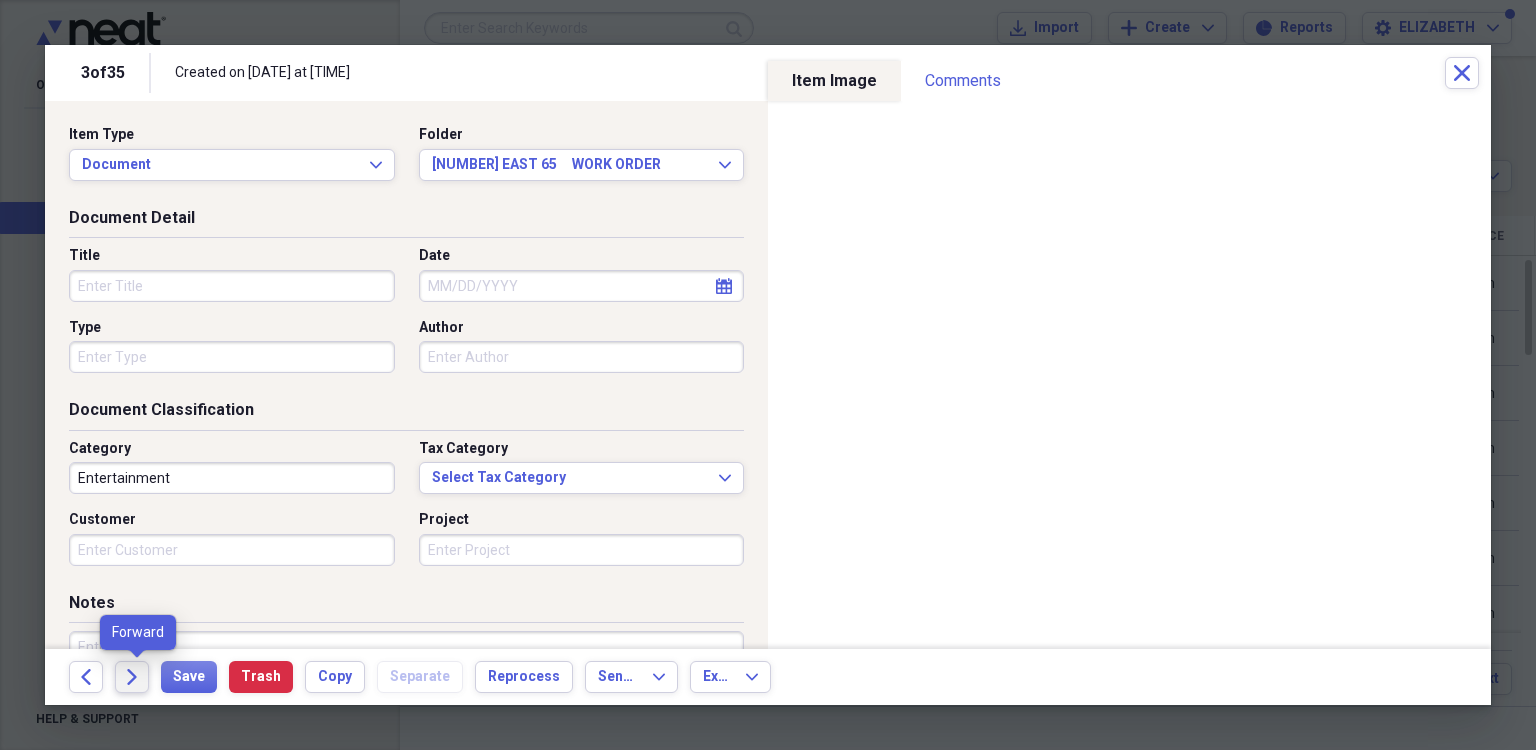 click on "Forward" 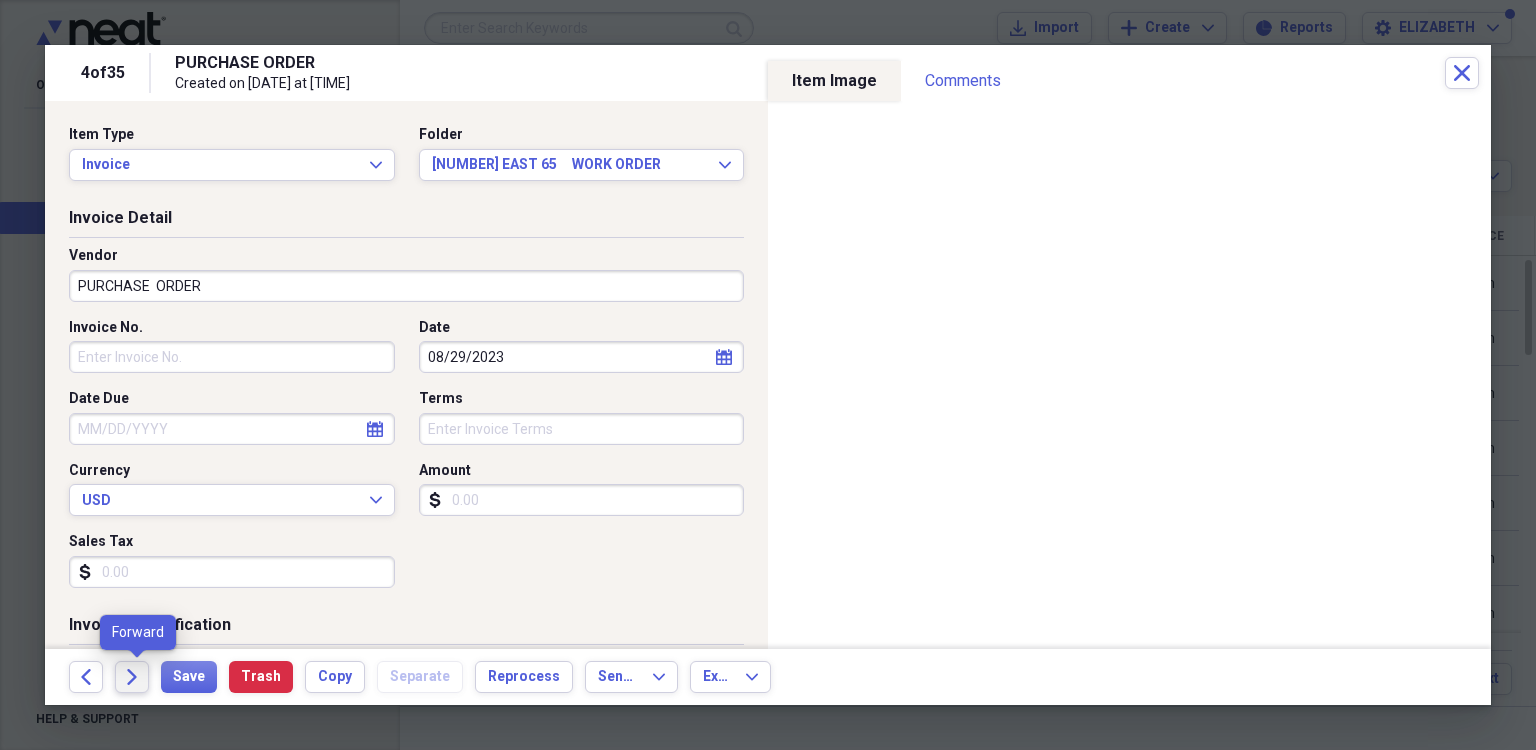 click on "Forward" at bounding box center (132, 677) 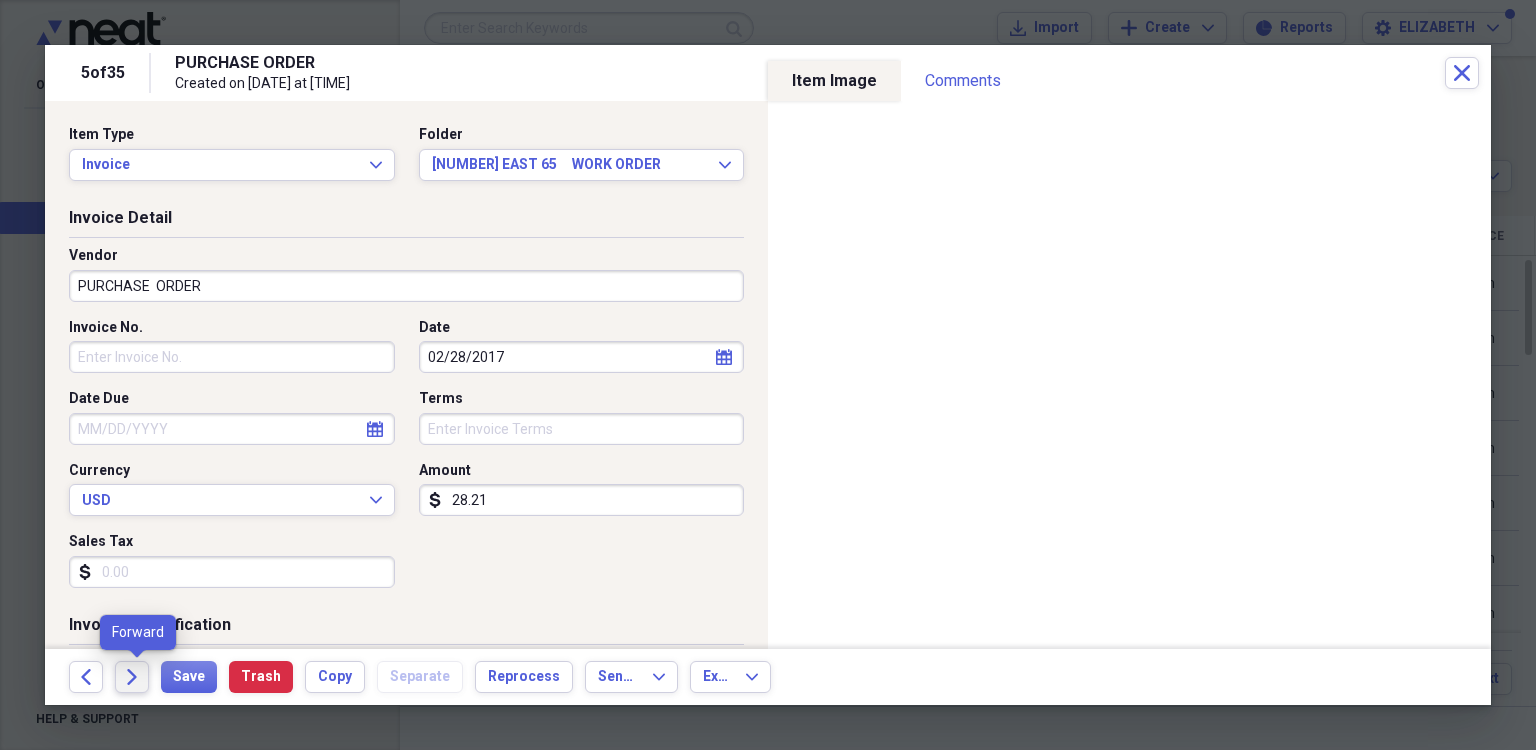 click on "Forward" at bounding box center [132, 677] 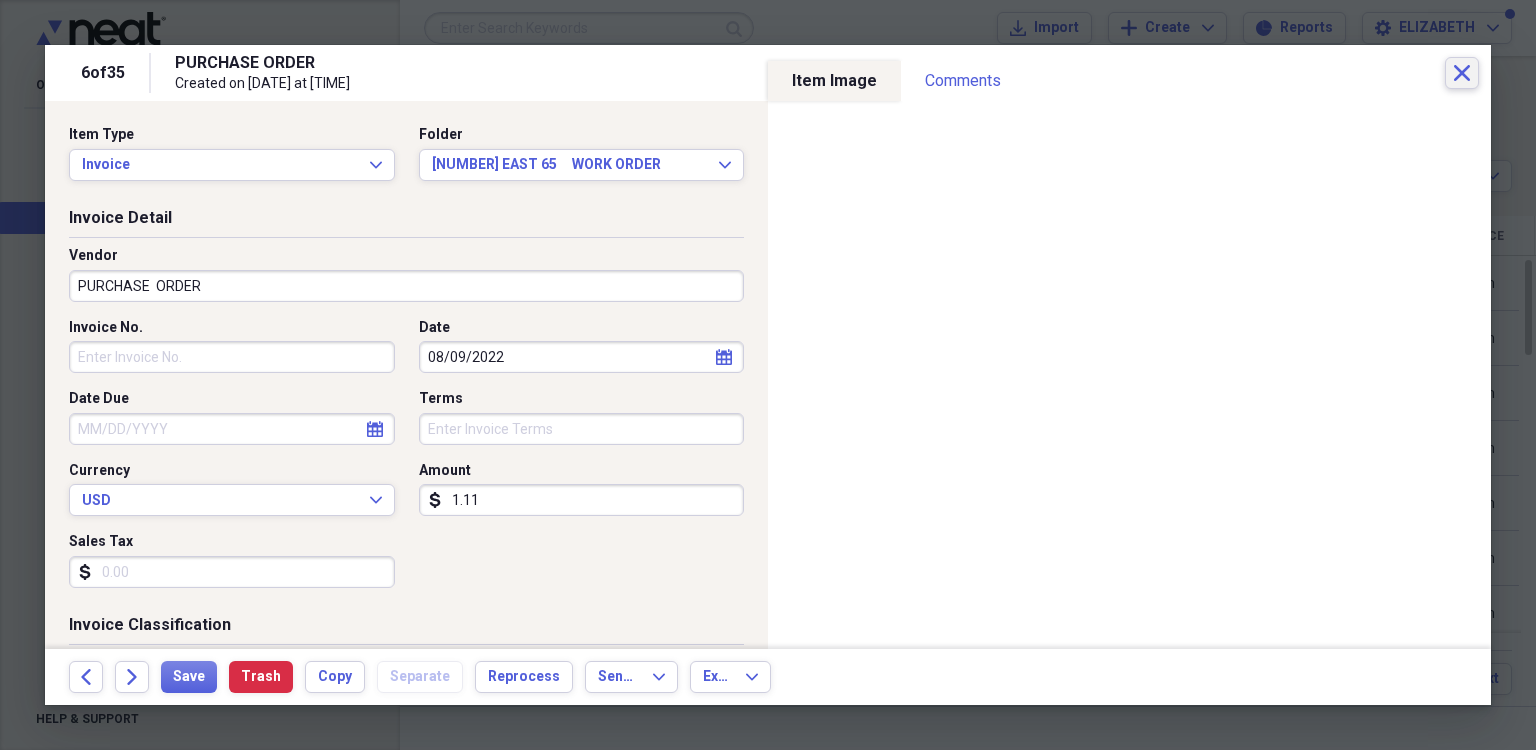click on "Close" 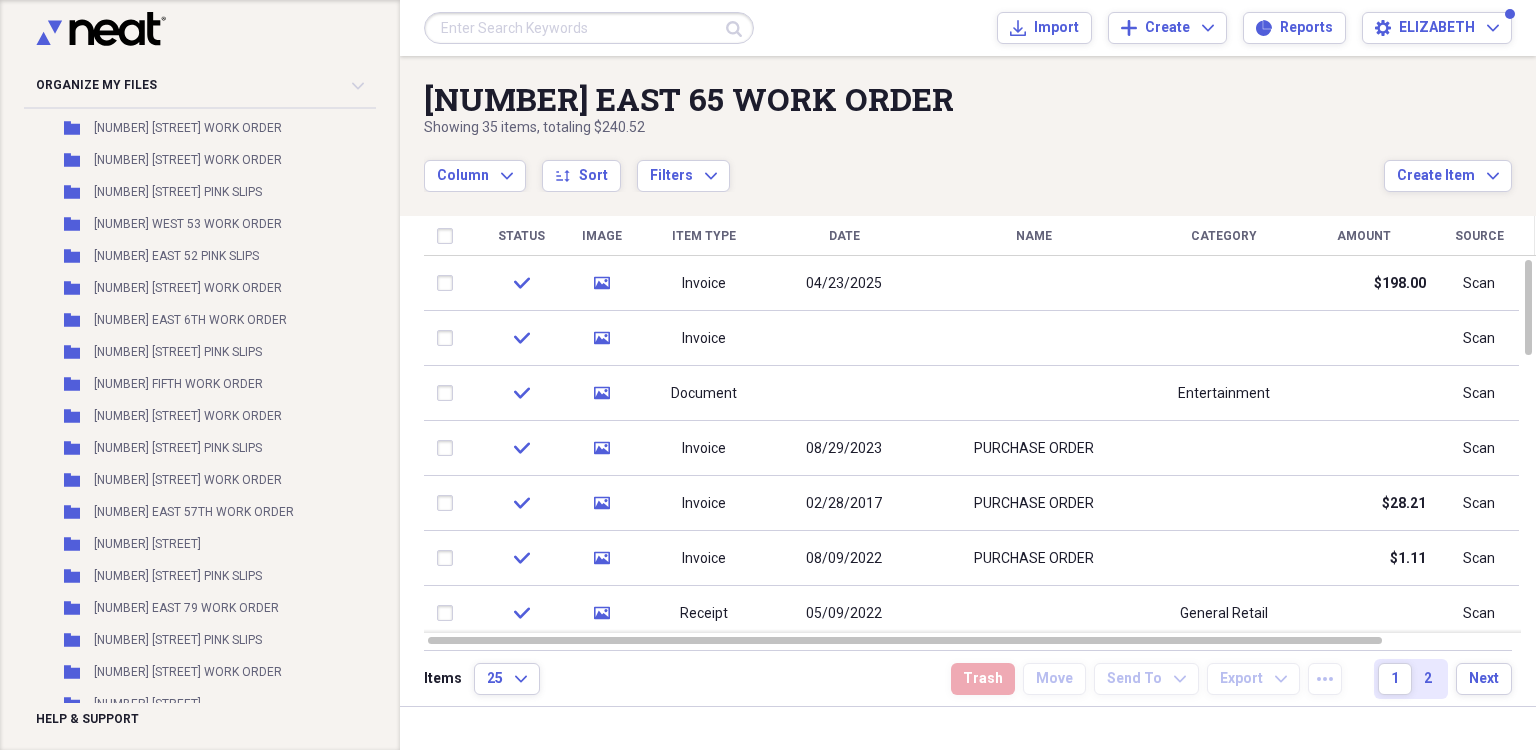 scroll, scrollTop: 36959, scrollLeft: 0, axis: vertical 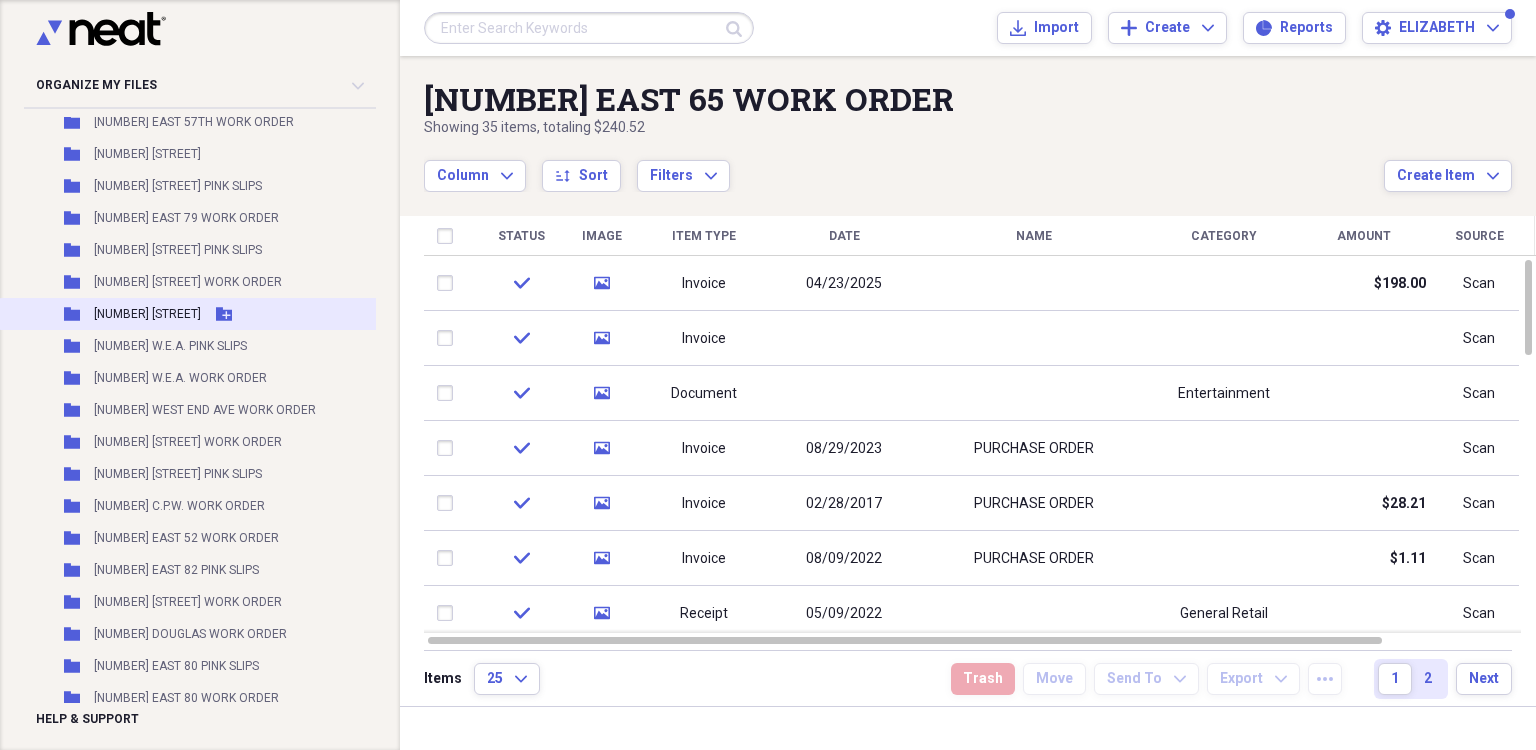 click on "[NUMBER] EAST 57" at bounding box center [147, 314] 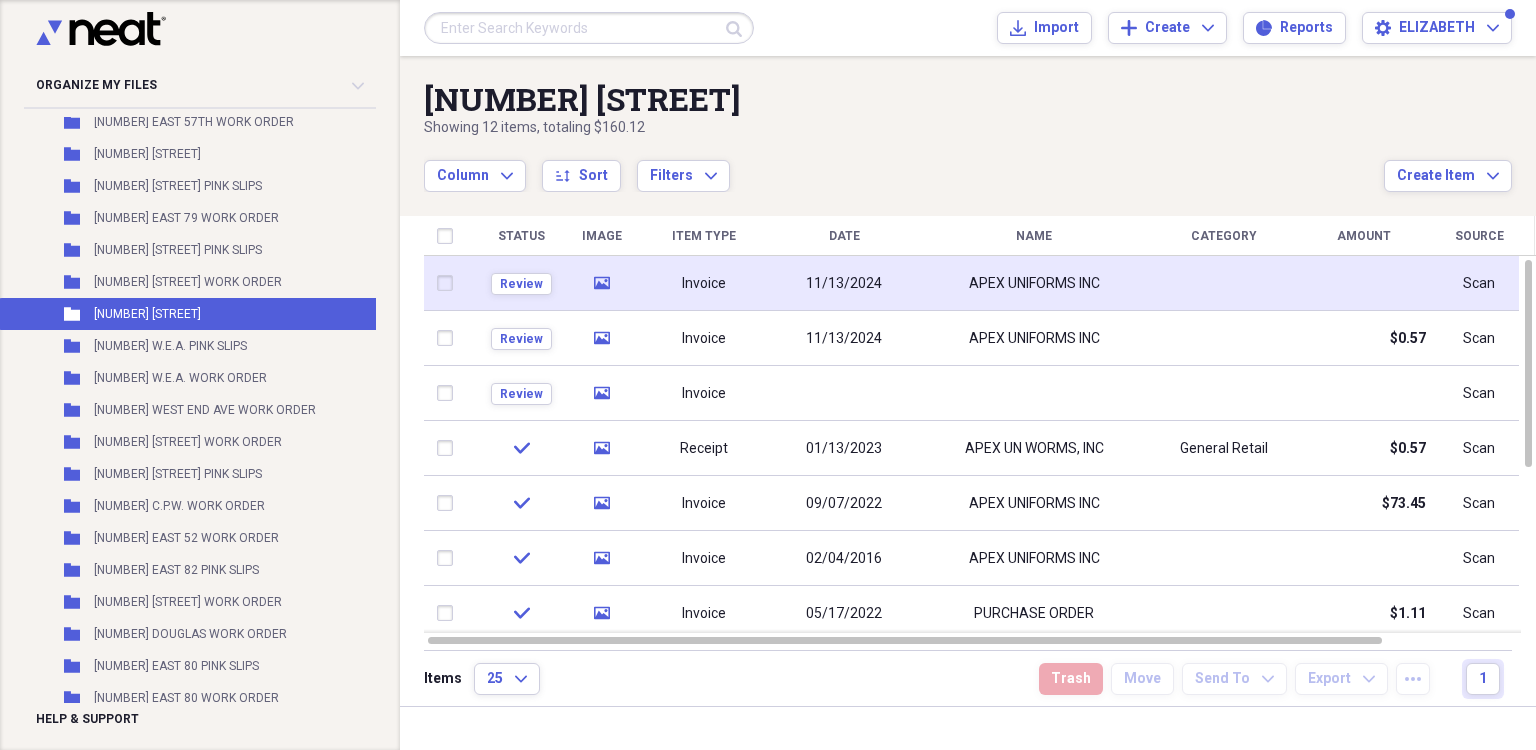 click on "11/13/2024" at bounding box center [844, 284] 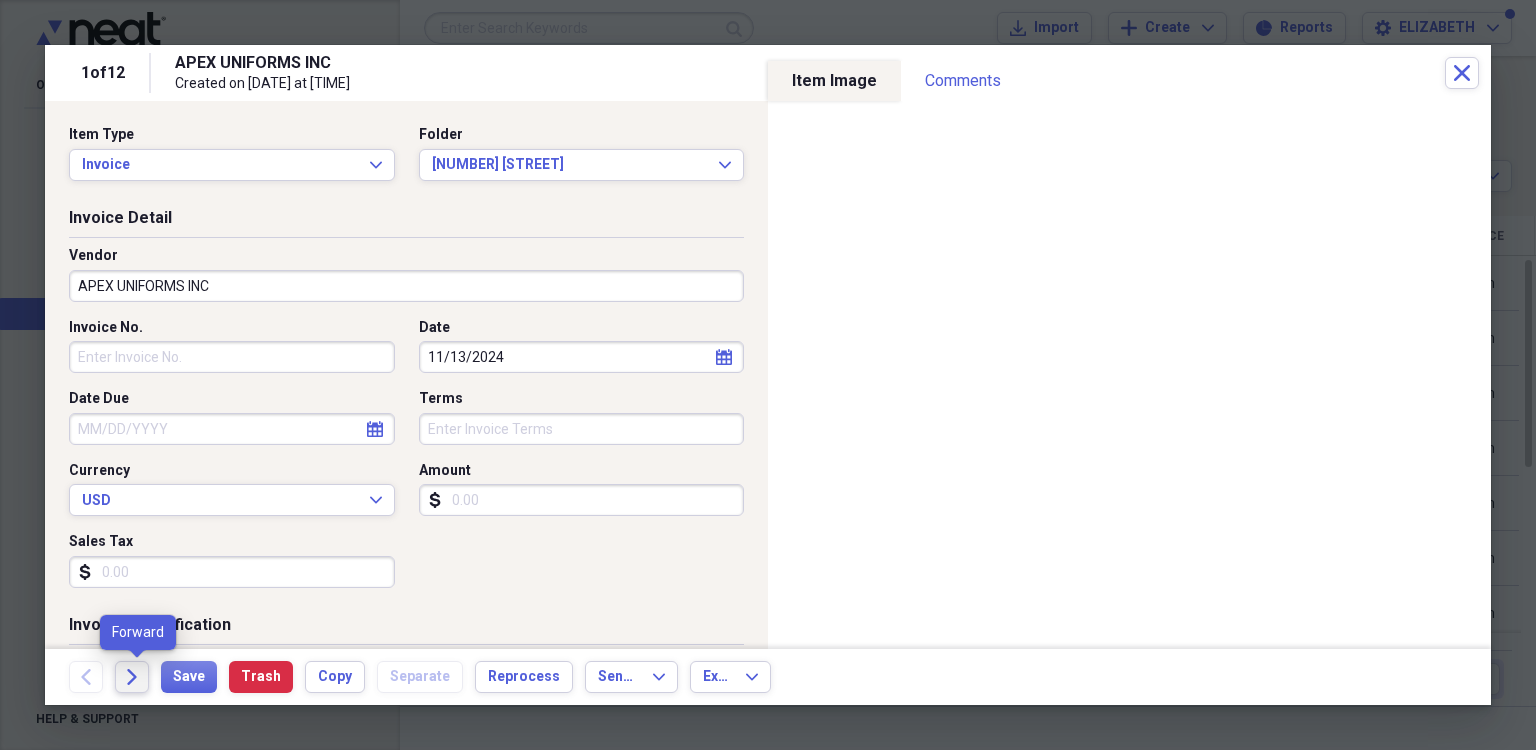 click on "Forward" at bounding box center [132, 677] 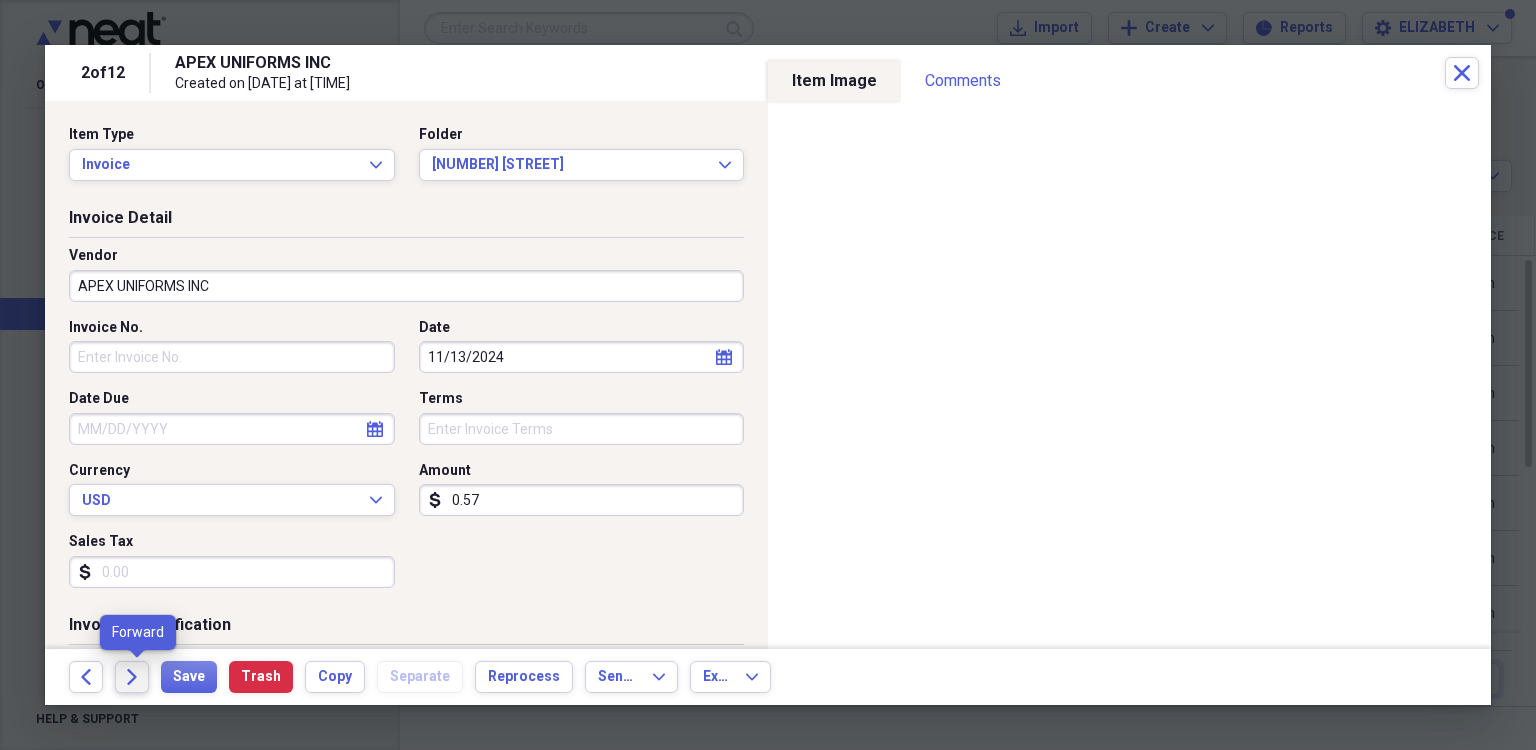 click on "Forward" 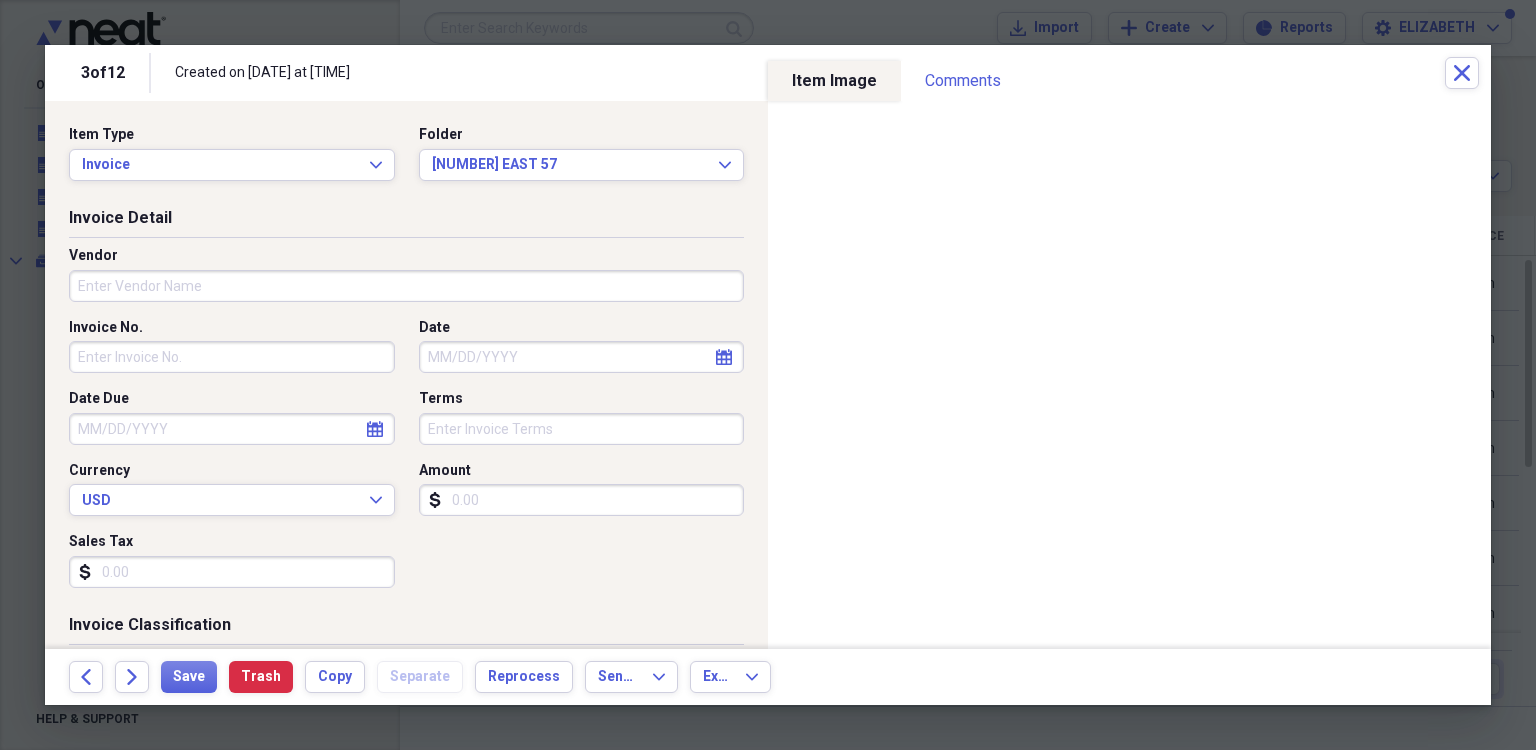 scroll, scrollTop: 0, scrollLeft: 0, axis: both 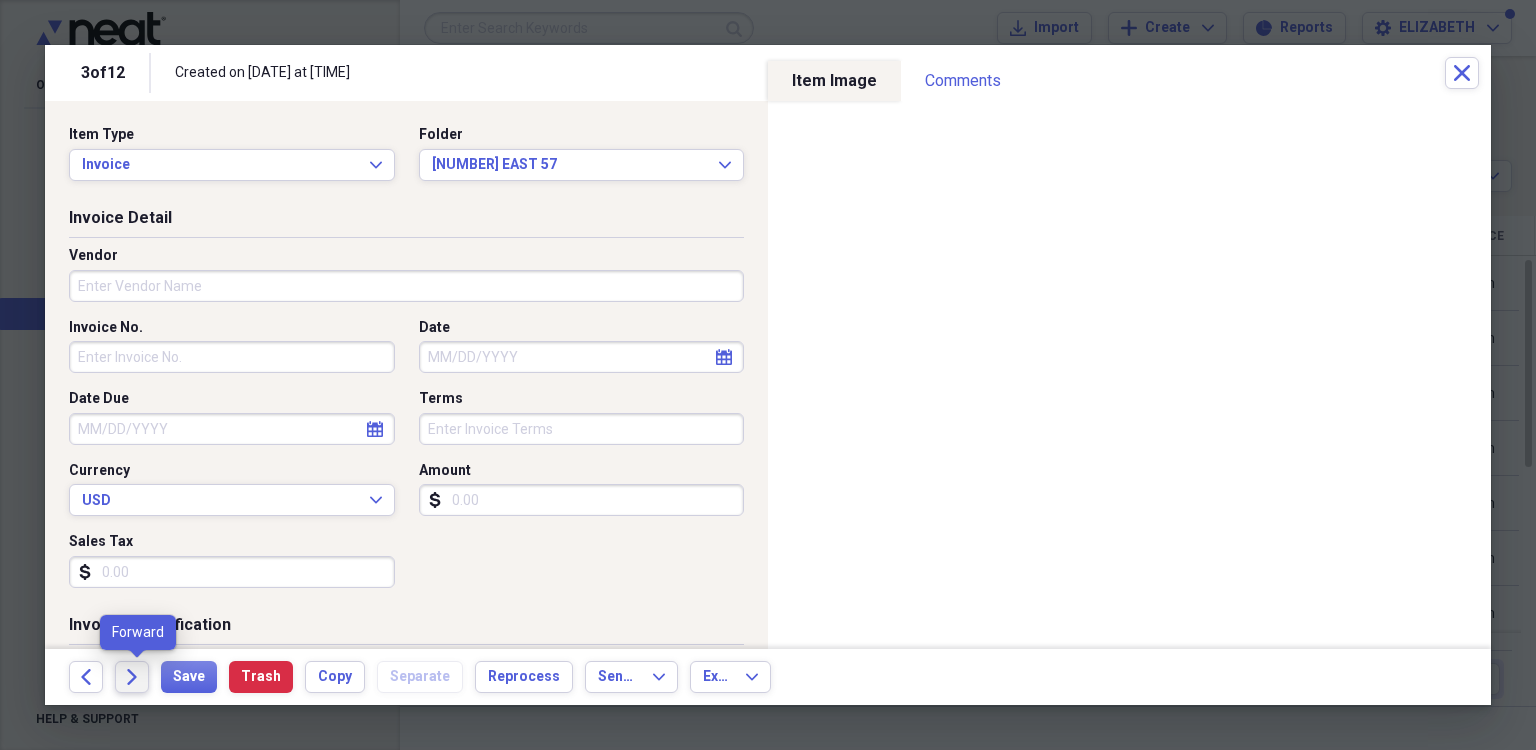 click on "Forward" 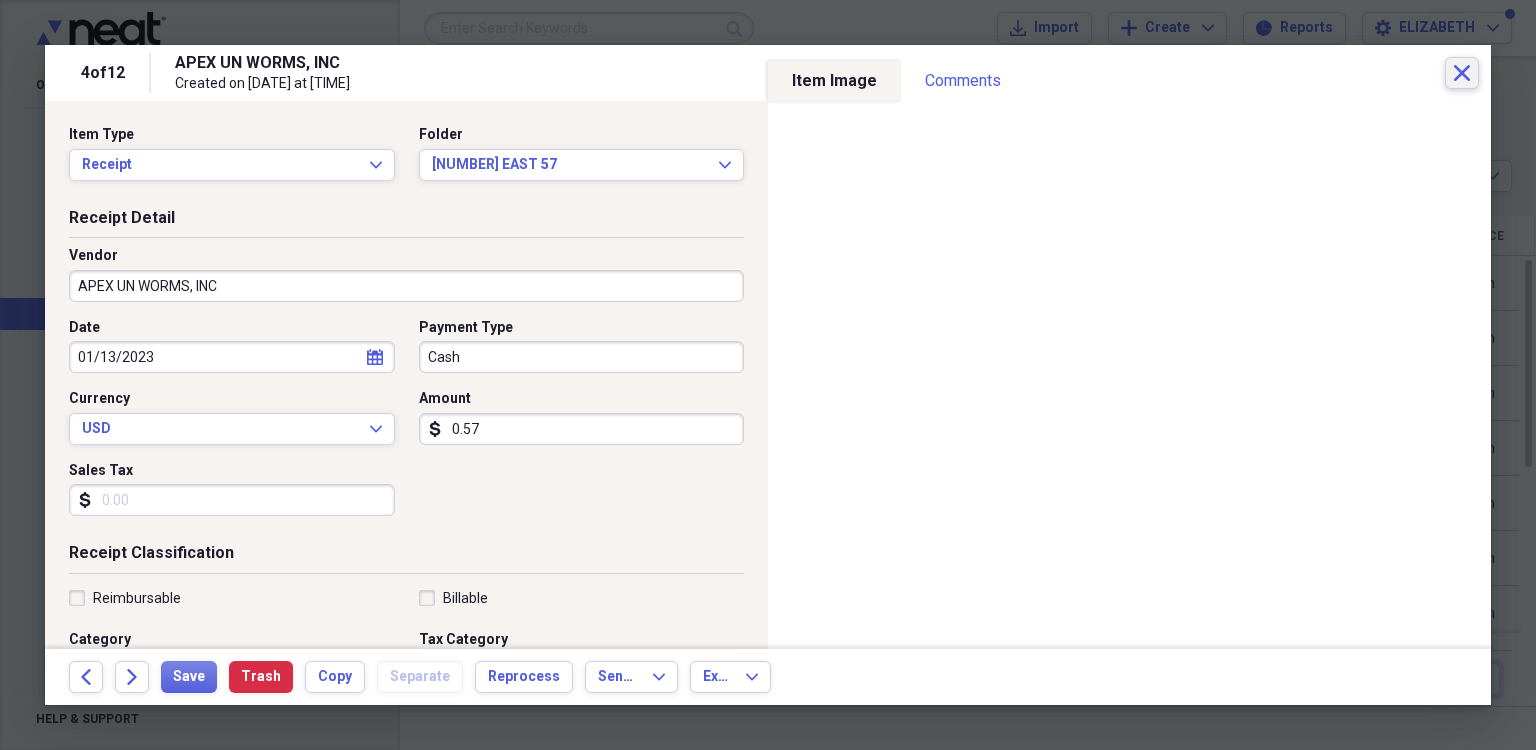 click 